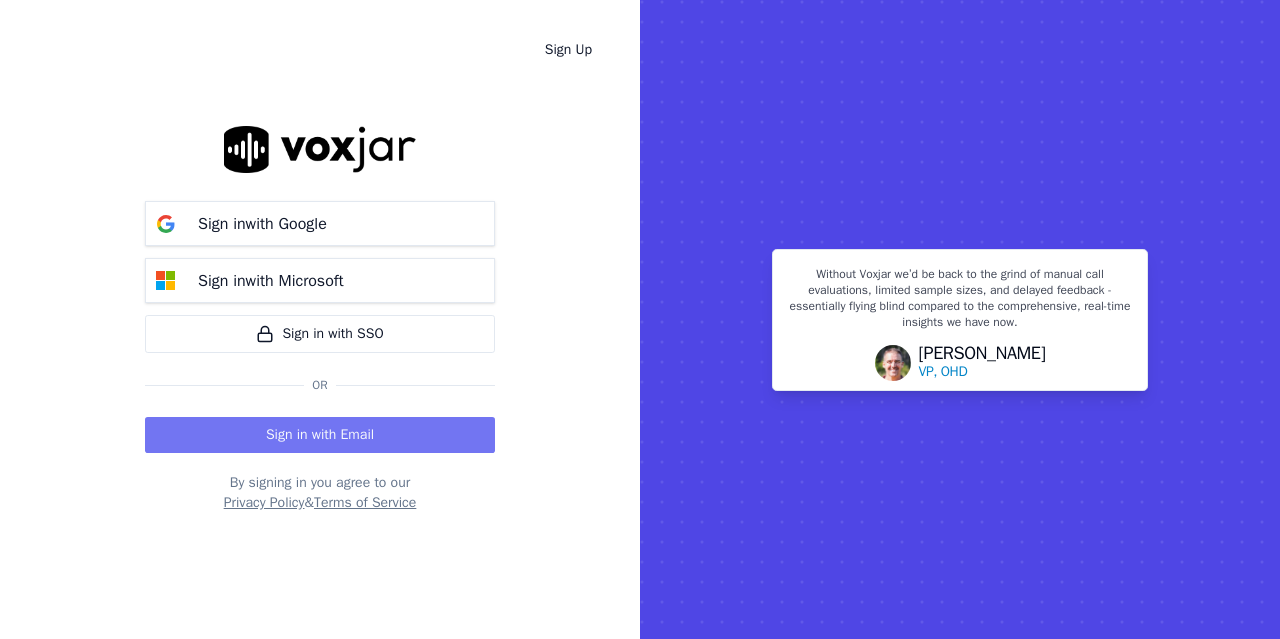 scroll, scrollTop: 0, scrollLeft: 0, axis: both 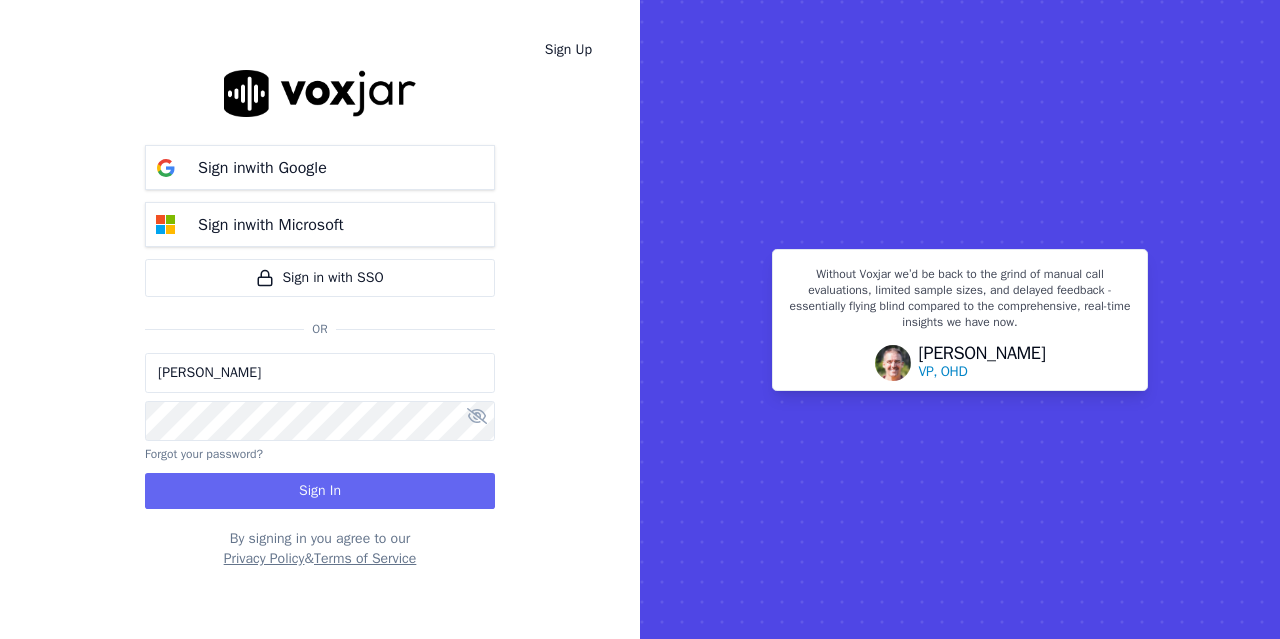 click on "[PERSON_NAME]" at bounding box center [320, 373] 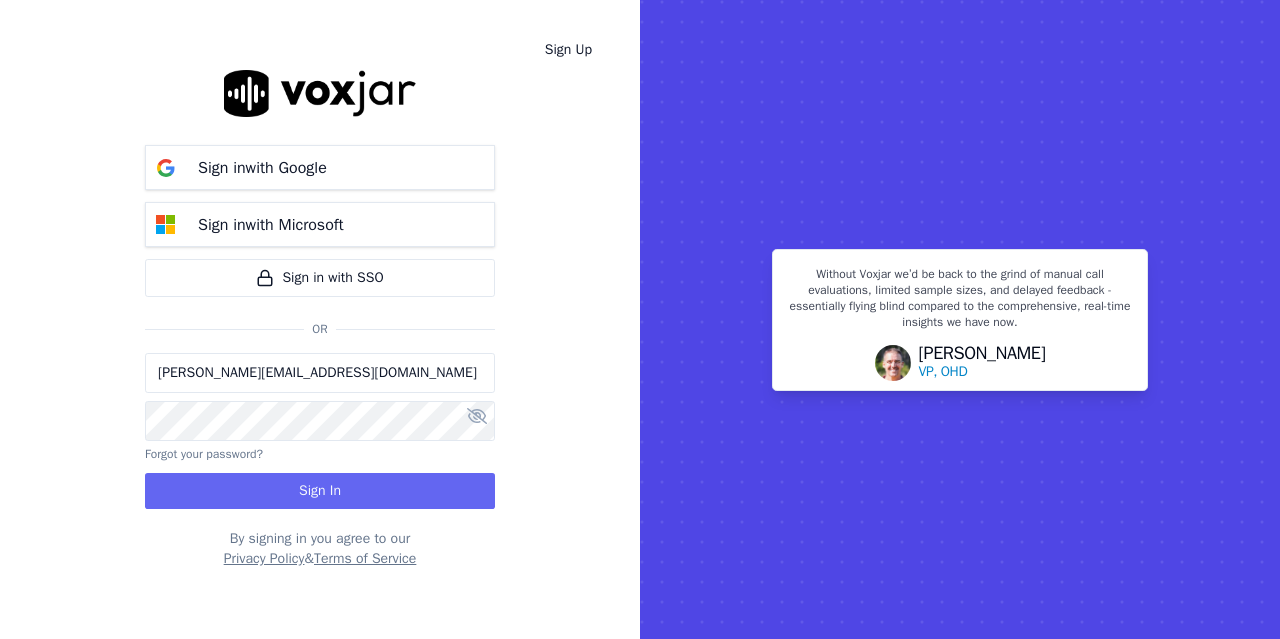 drag, startPoint x: 233, startPoint y: 379, endPoint x: 535, endPoint y: 468, distance: 314.84122 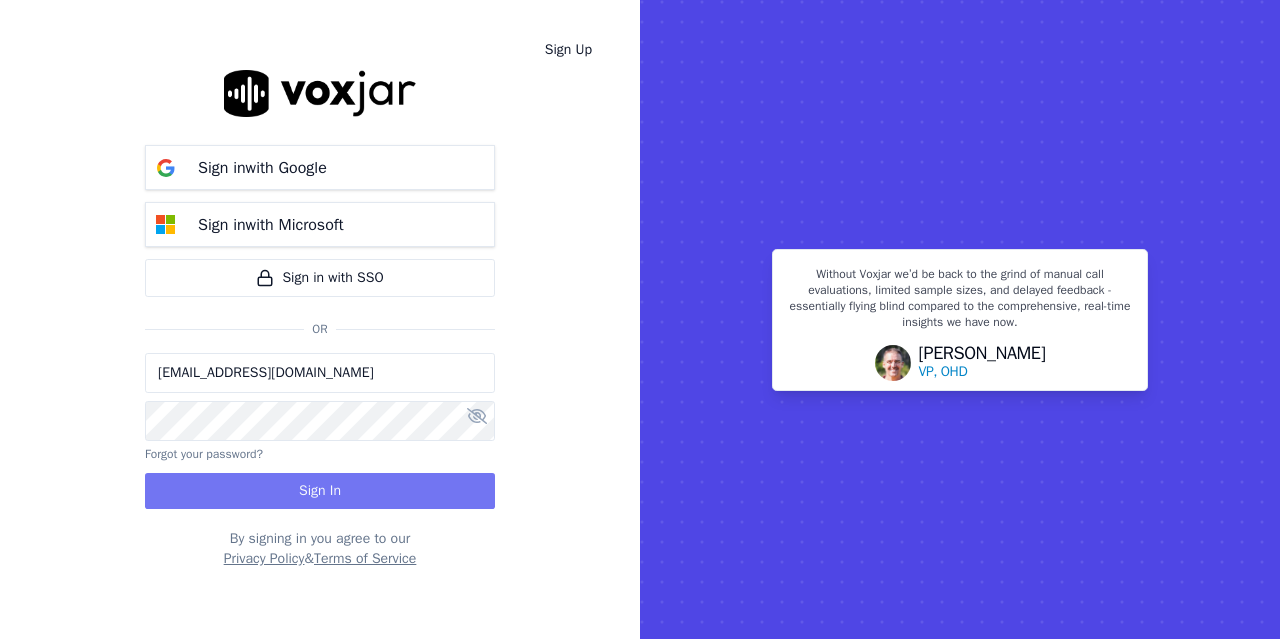 type on "[EMAIL_ADDRESS][DOMAIN_NAME]" 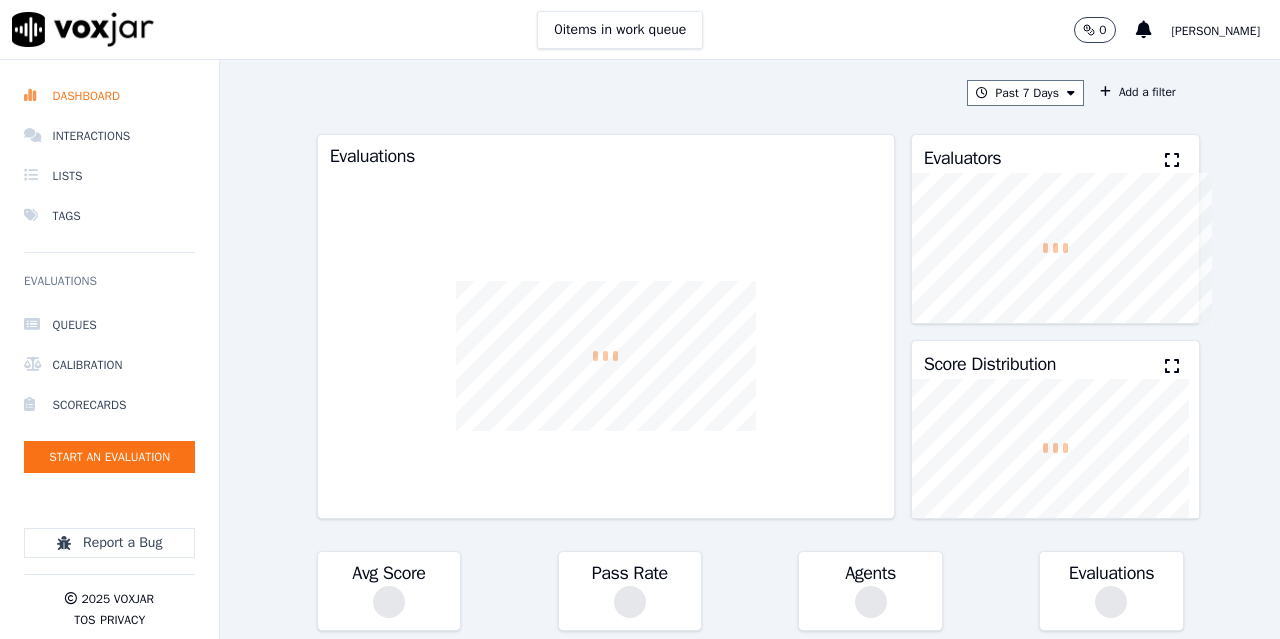 scroll, scrollTop: 0, scrollLeft: 0, axis: both 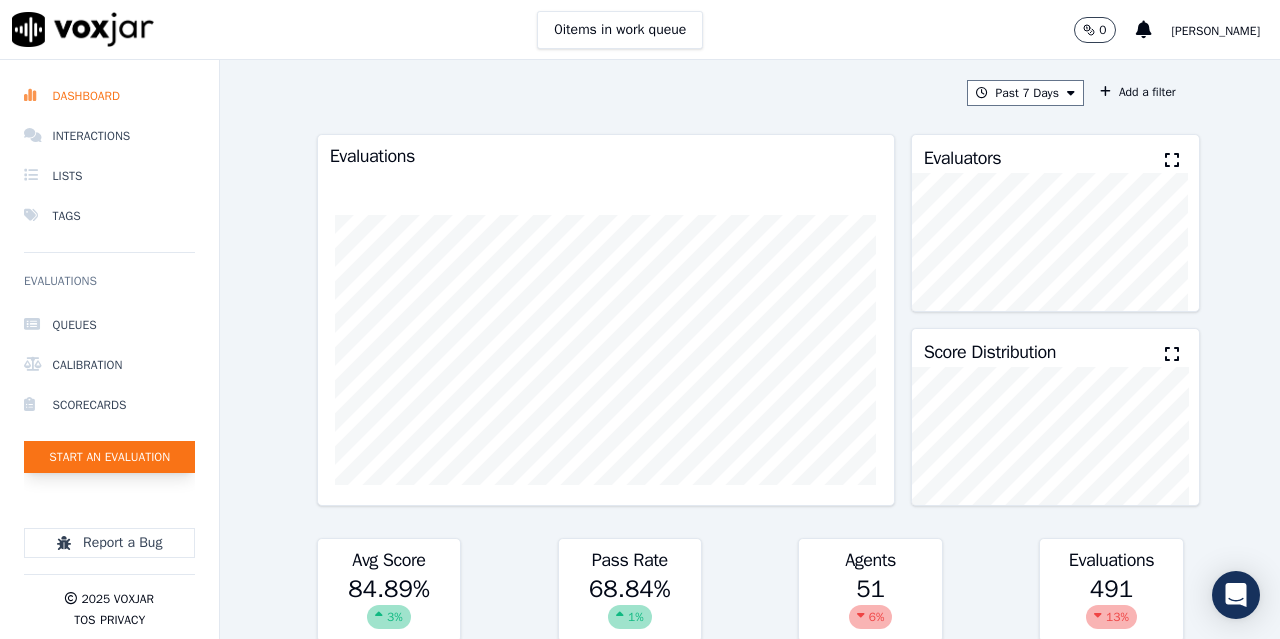 click on "Start an Evaluation" 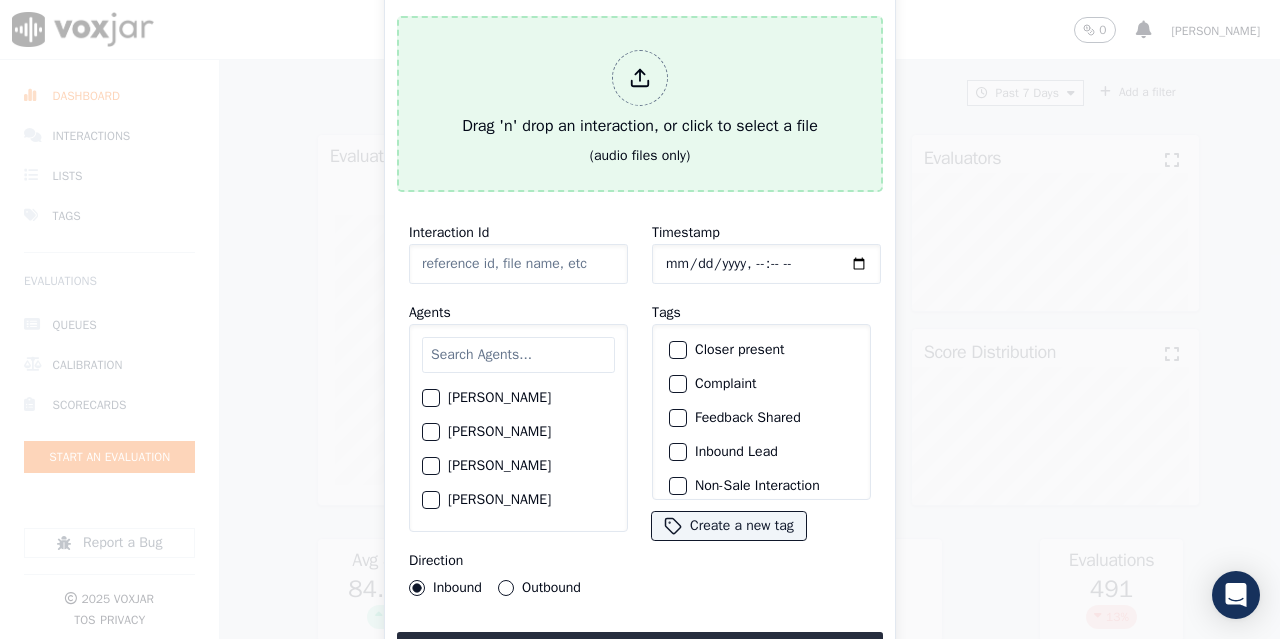 click on "Drag 'n' drop an interaction, or click to select a file   (audio files only)" at bounding box center [640, 104] 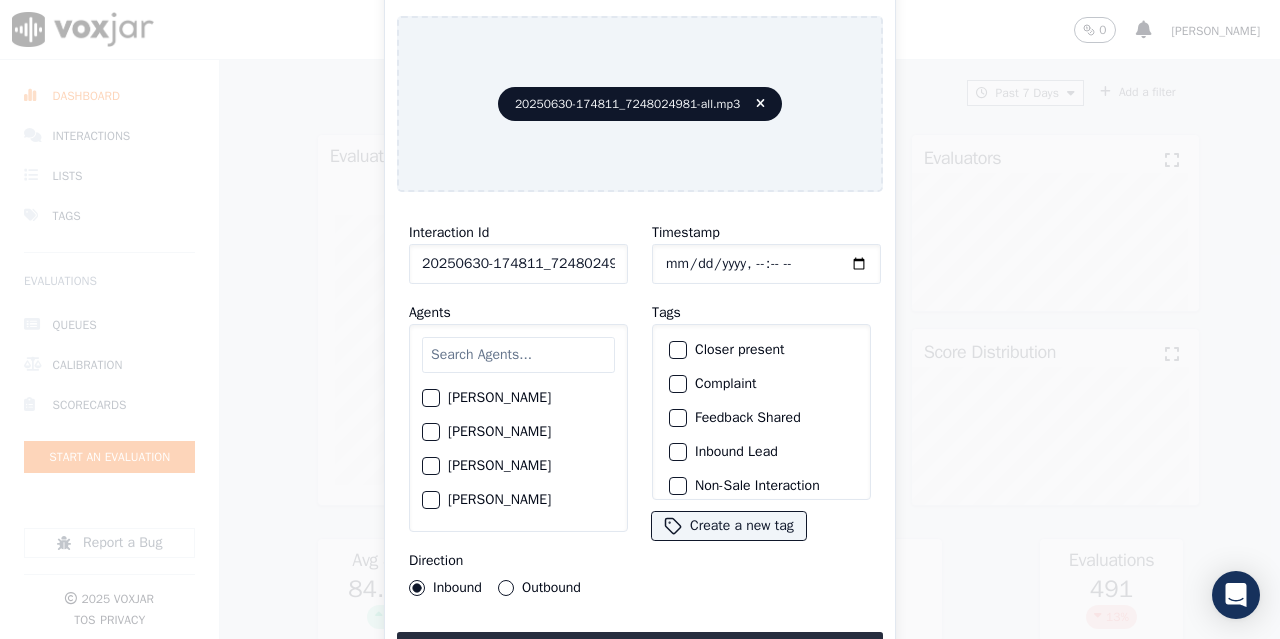 click at bounding box center [518, 355] 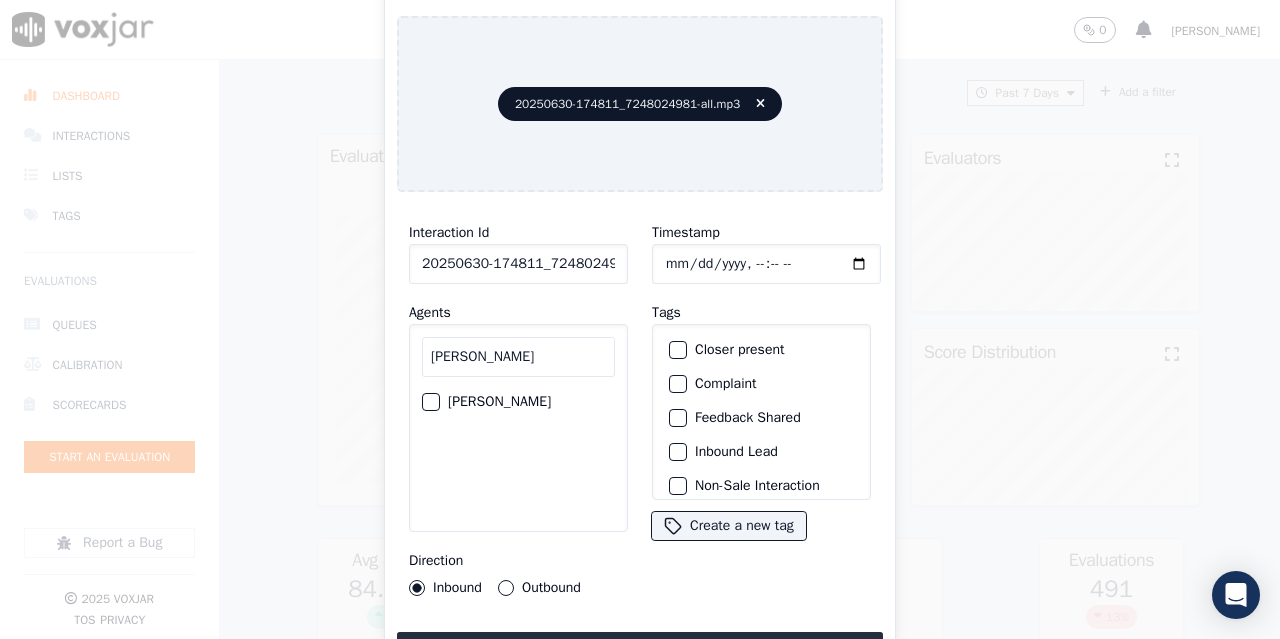type on "manuel" 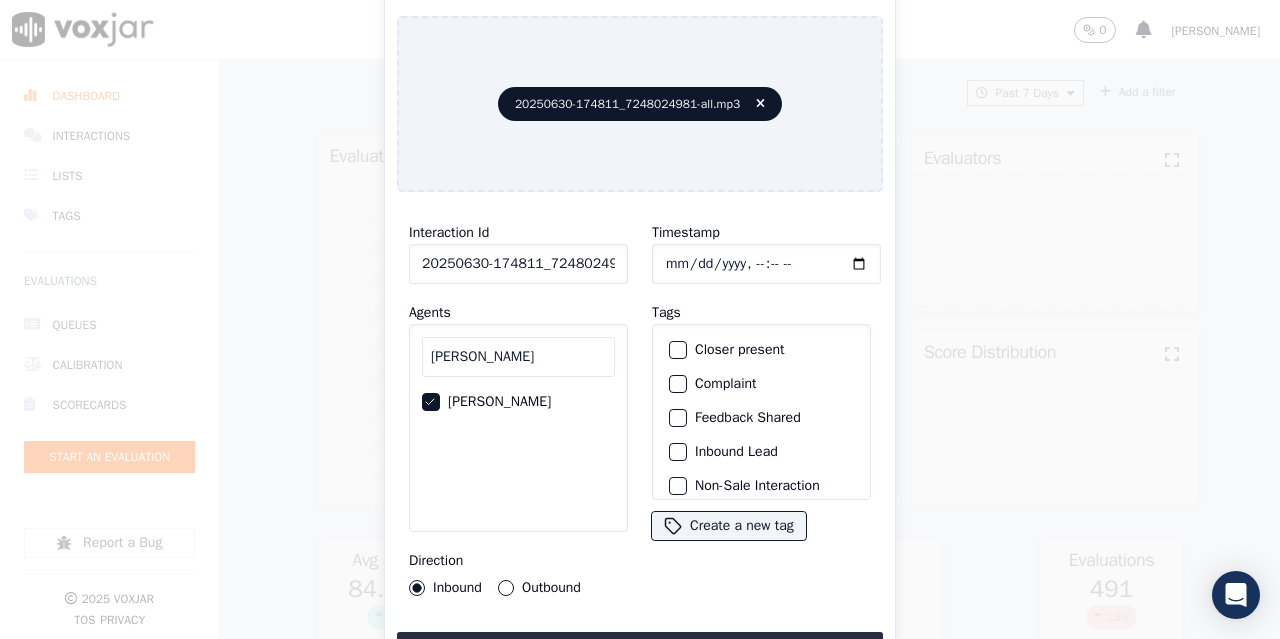 click on "Timestamp" 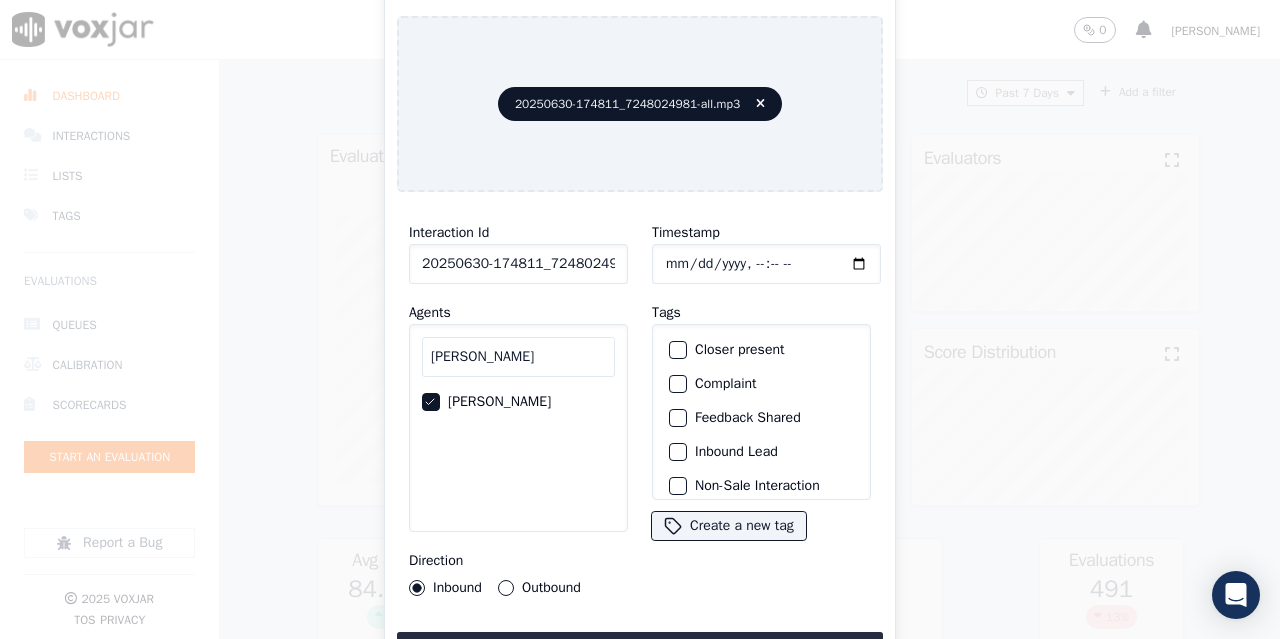 type on "2025-06-30T12:50" 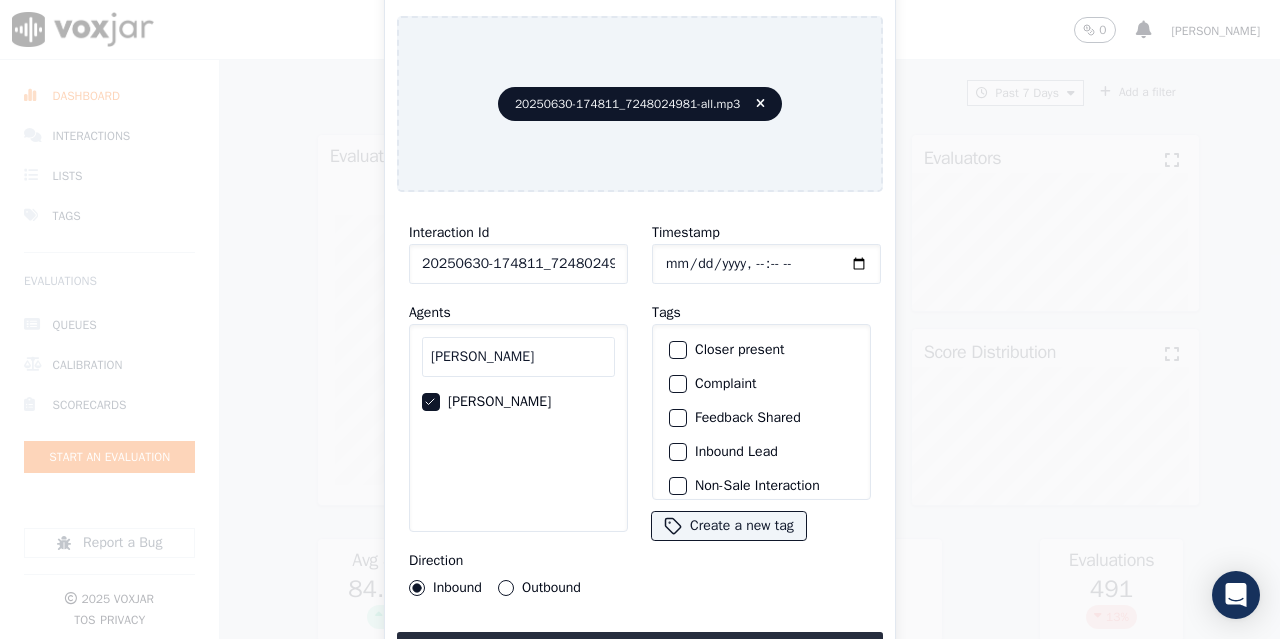 click on "Outbound" 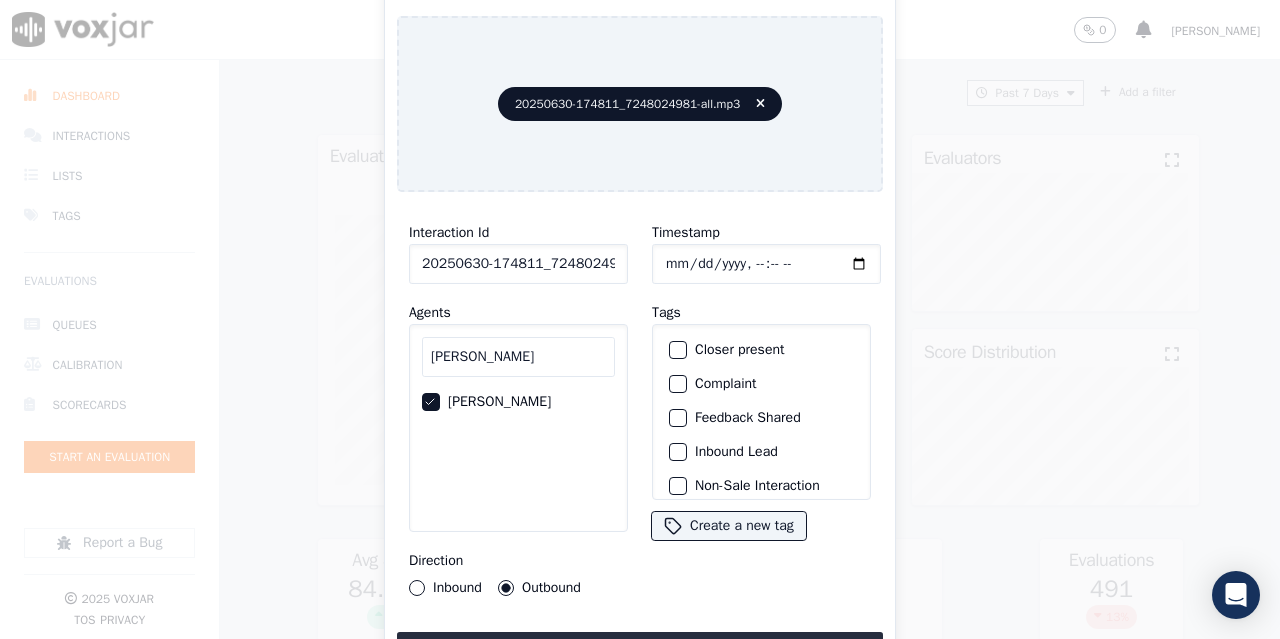 scroll, scrollTop: 189, scrollLeft: 0, axis: vertical 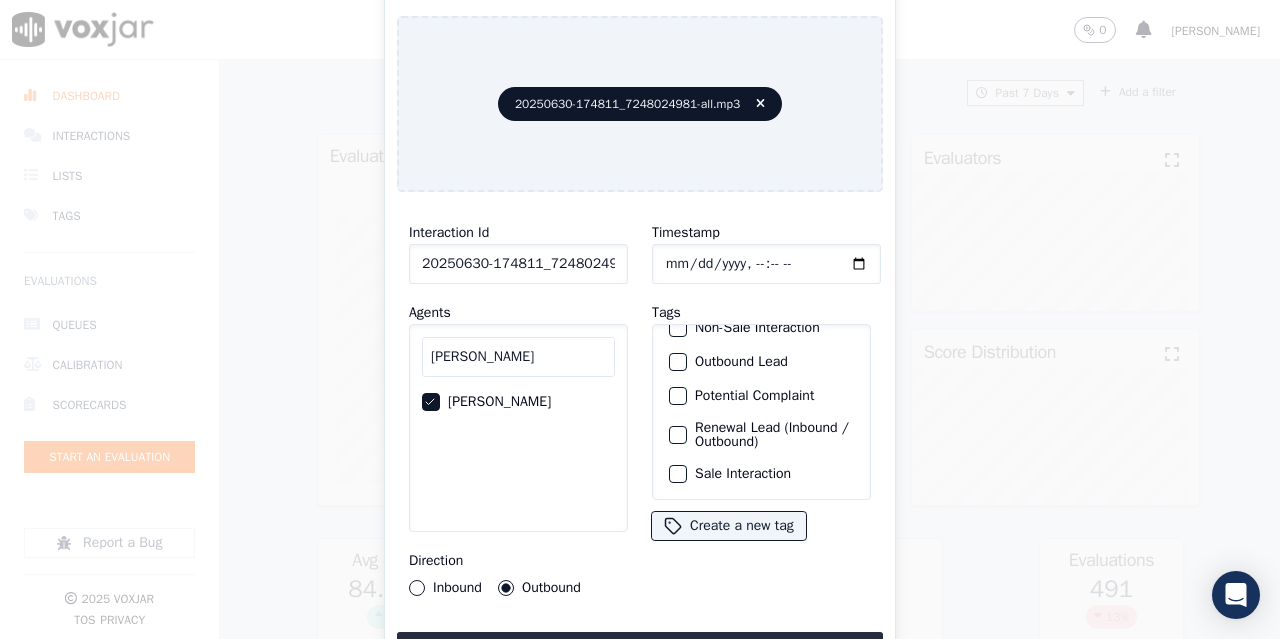 click on "Sale Interaction" 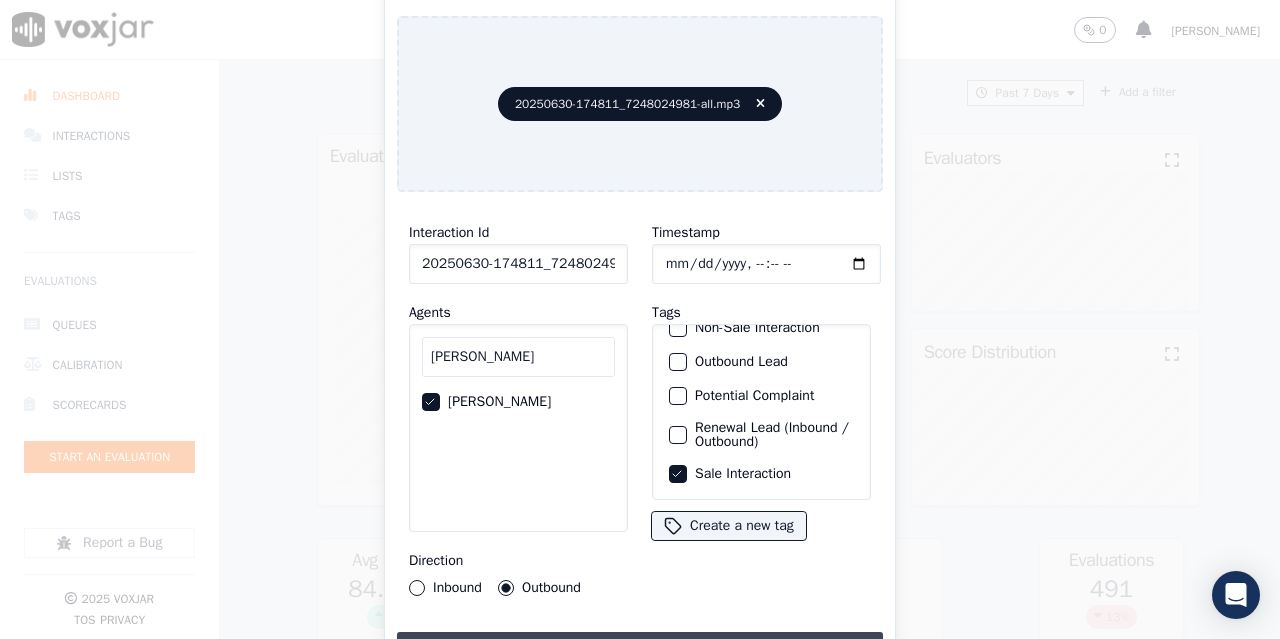 click on "Upload interaction to start evaluation" at bounding box center [640, 650] 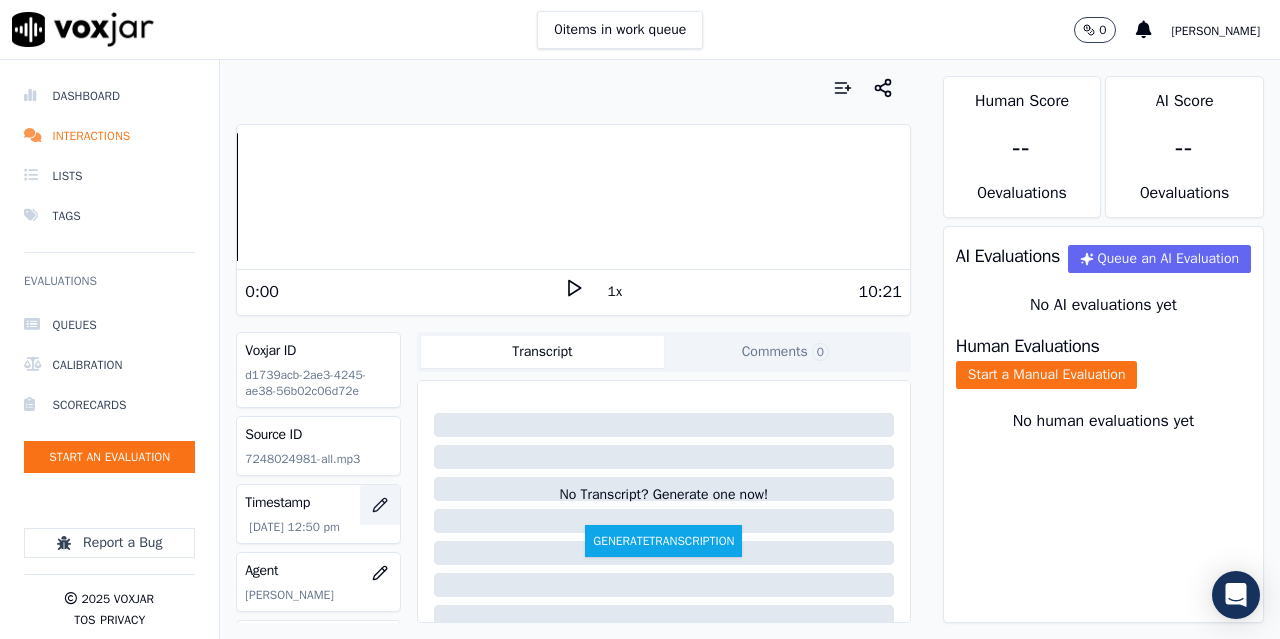 scroll, scrollTop: 200, scrollLeft: 0, axis: vertical 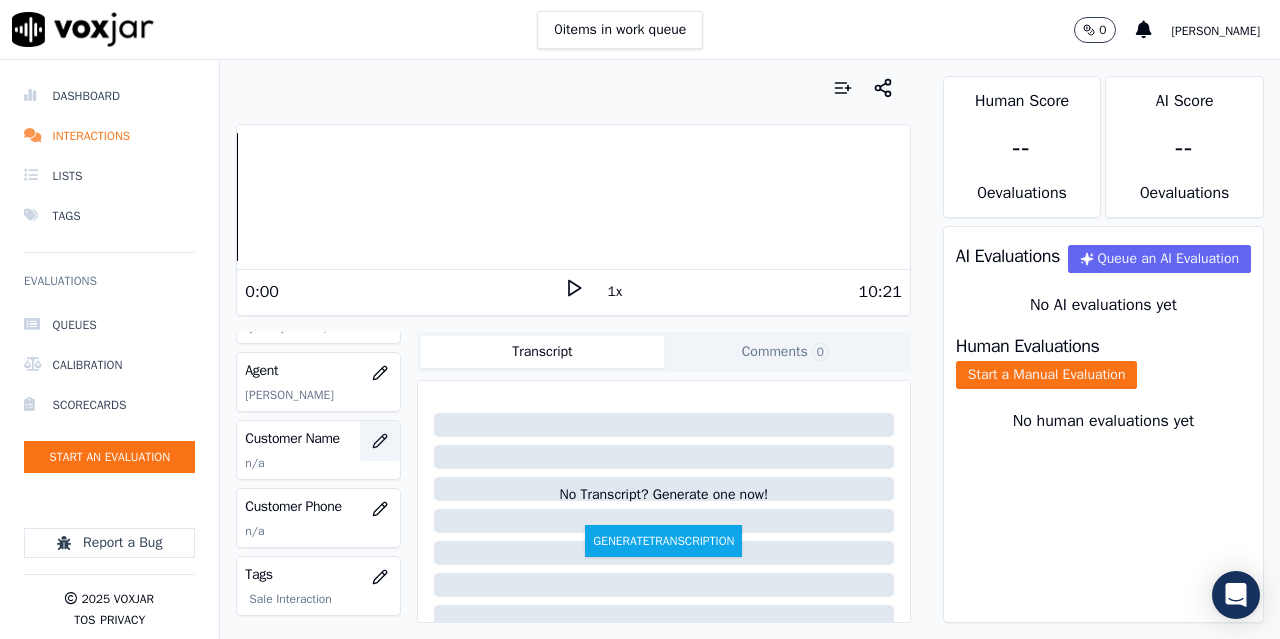click 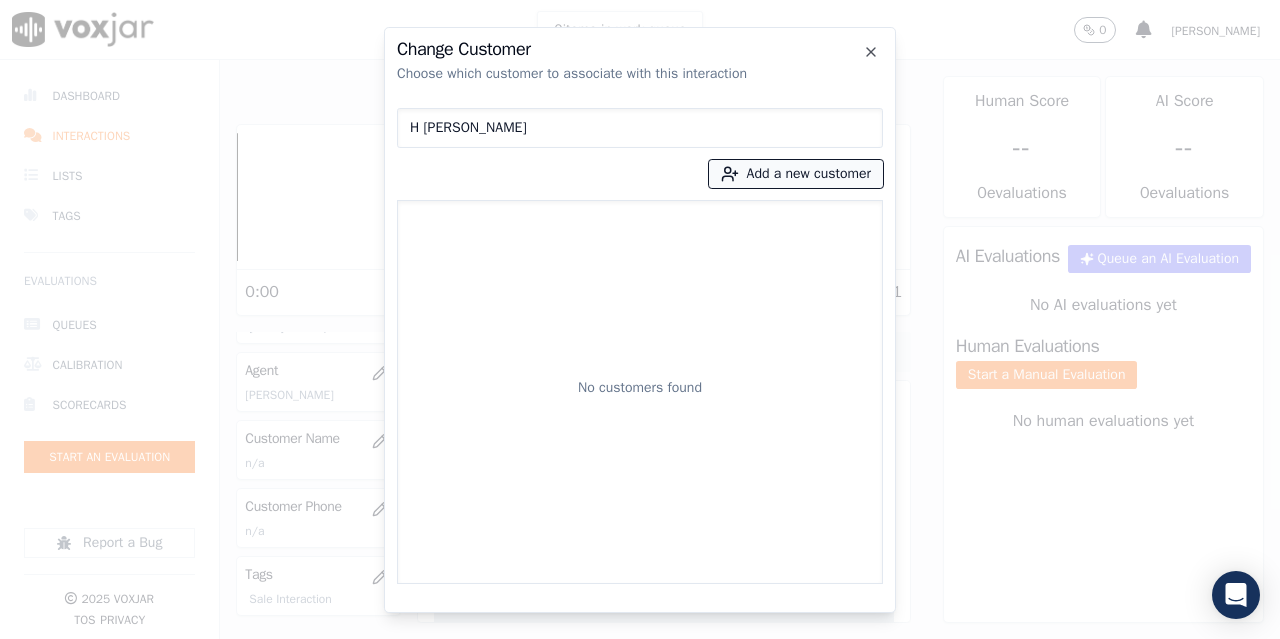 type on "H LAVERNE BEDILLION" 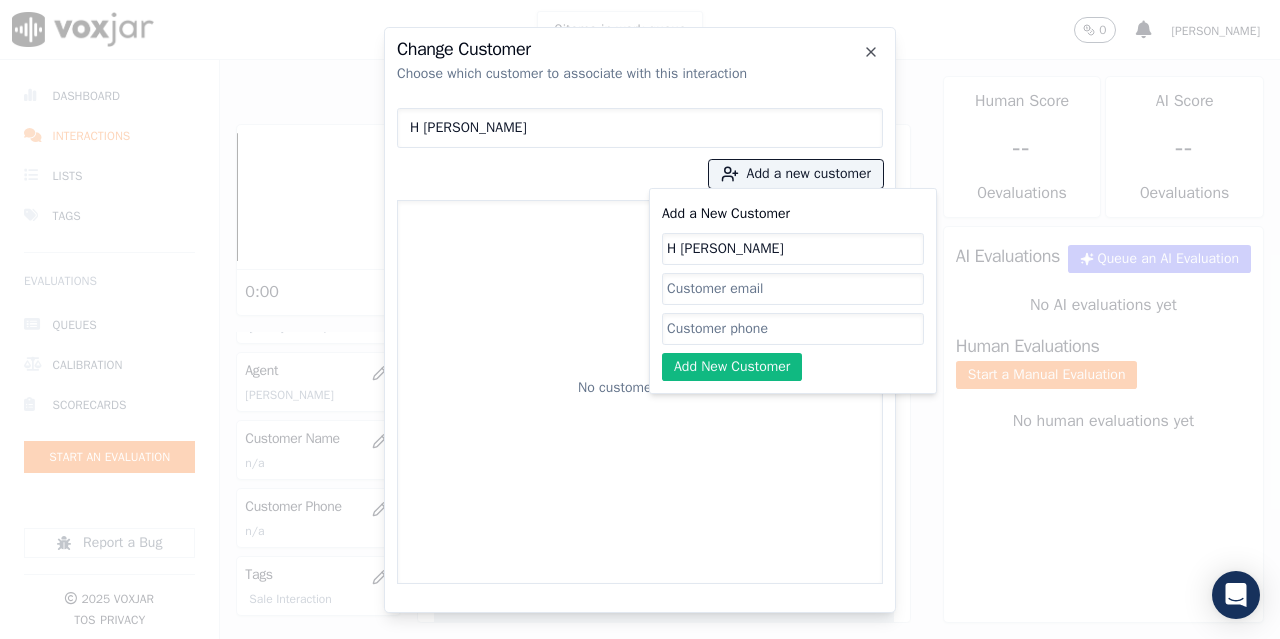 type on "H LAVERNE BEDILLION" 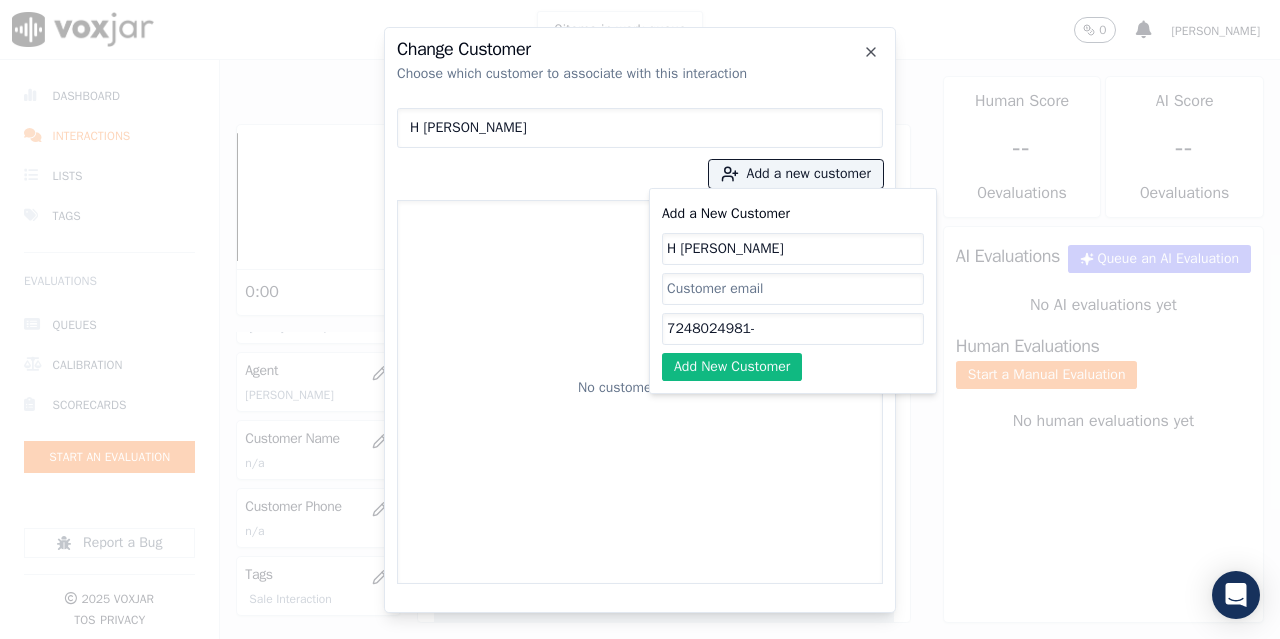 paste on "7246634347" 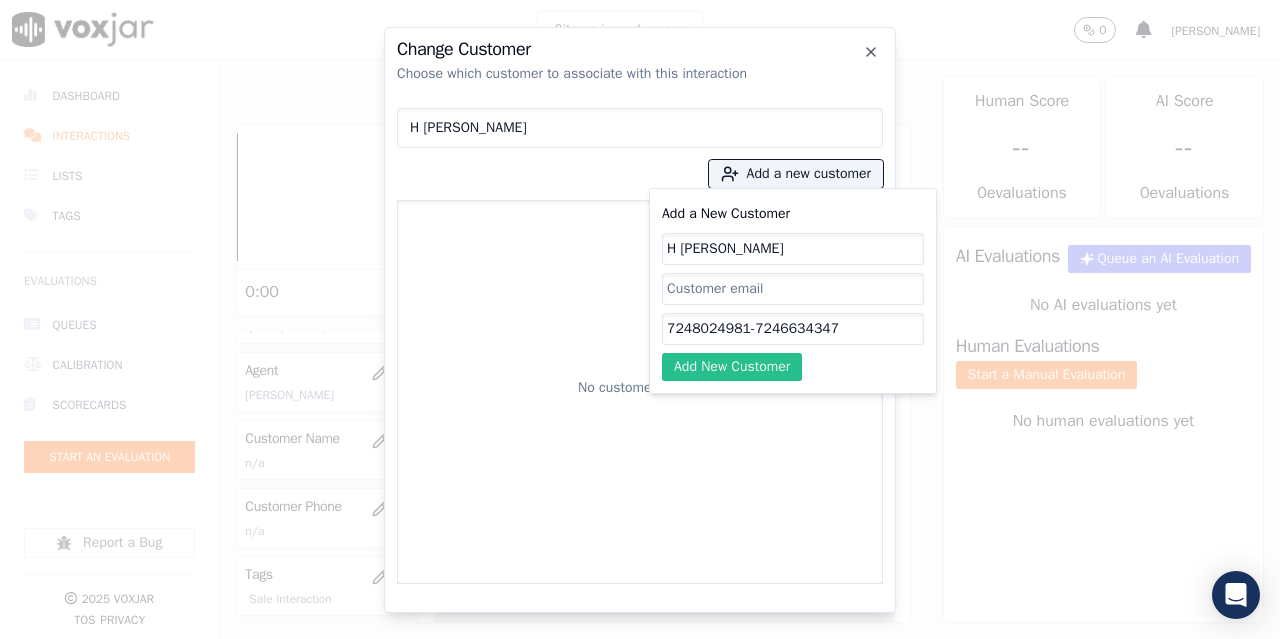 type on "7248024981-7246634347" 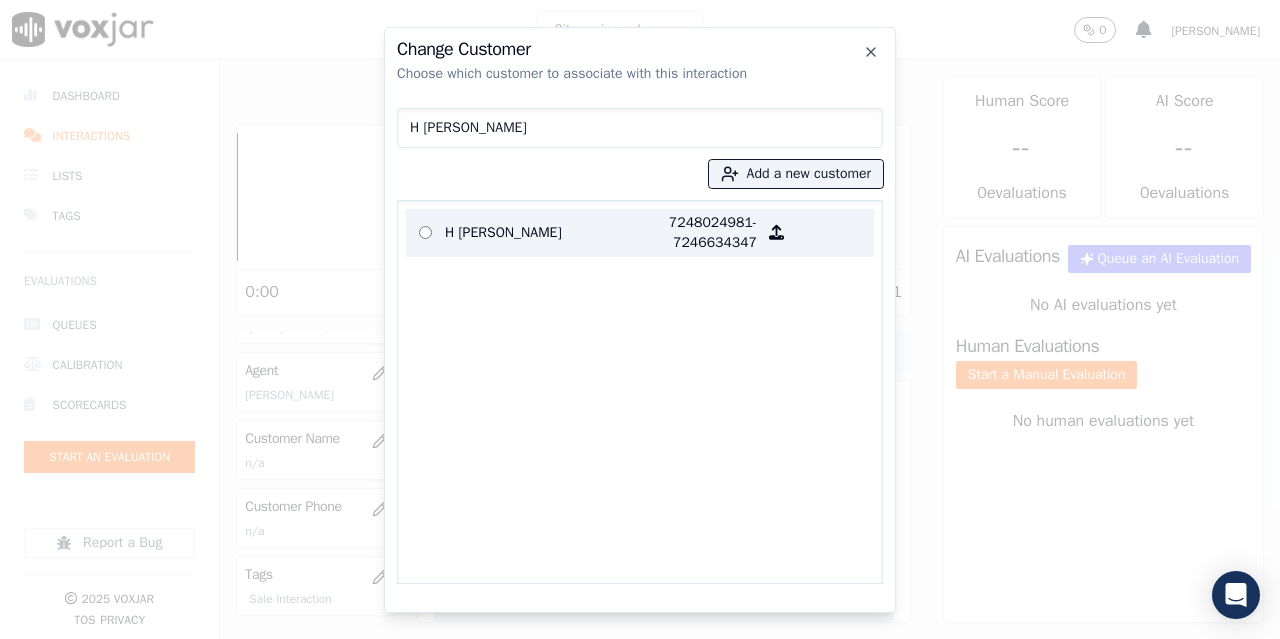 click on "H LAVERNE BEDILLION" at bounding box center [523, 233] 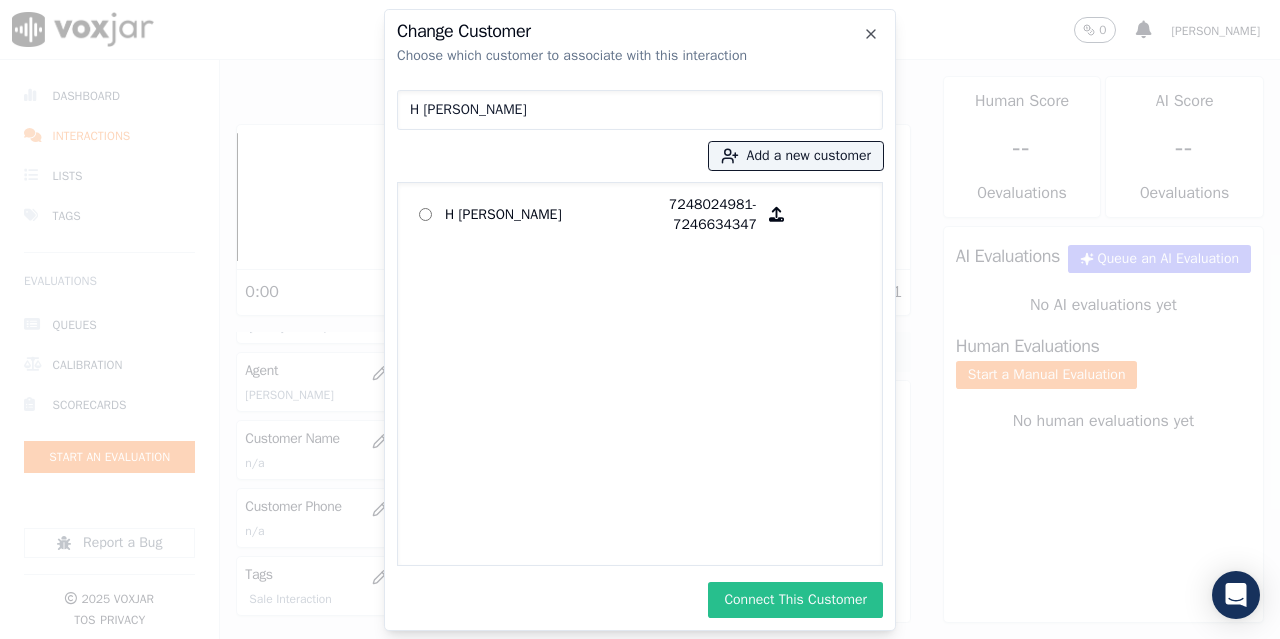 click on "Connect This Customer" at bounding box center (795, 600) 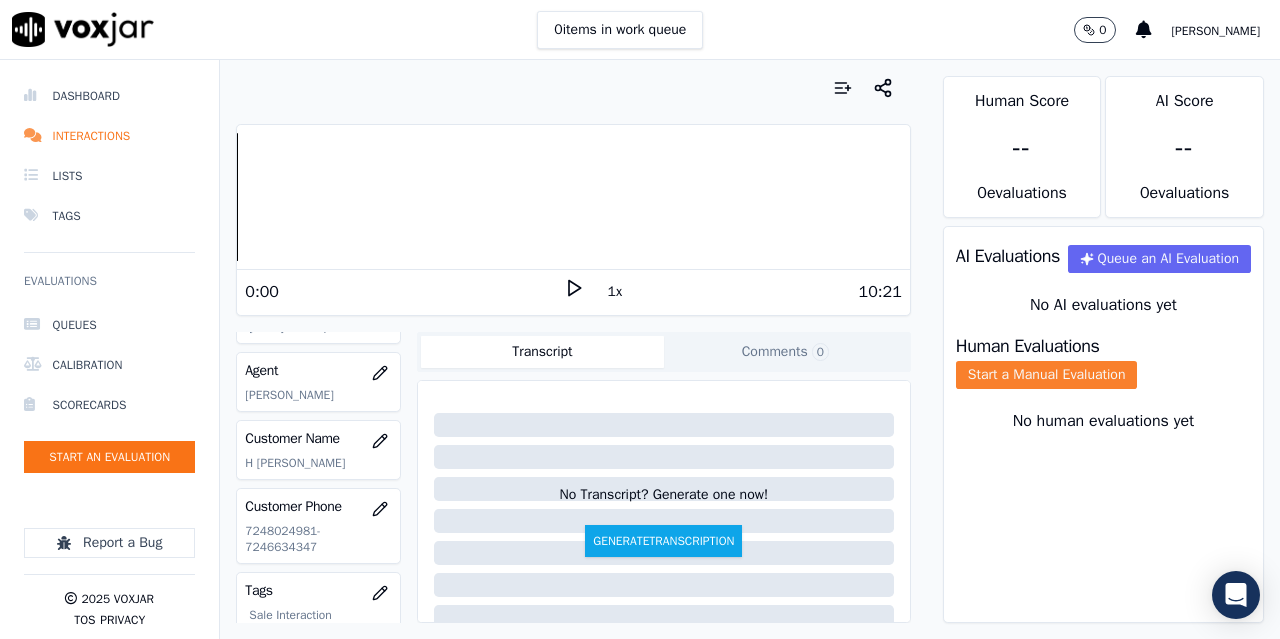 click on "Start a Manual Evaluation" 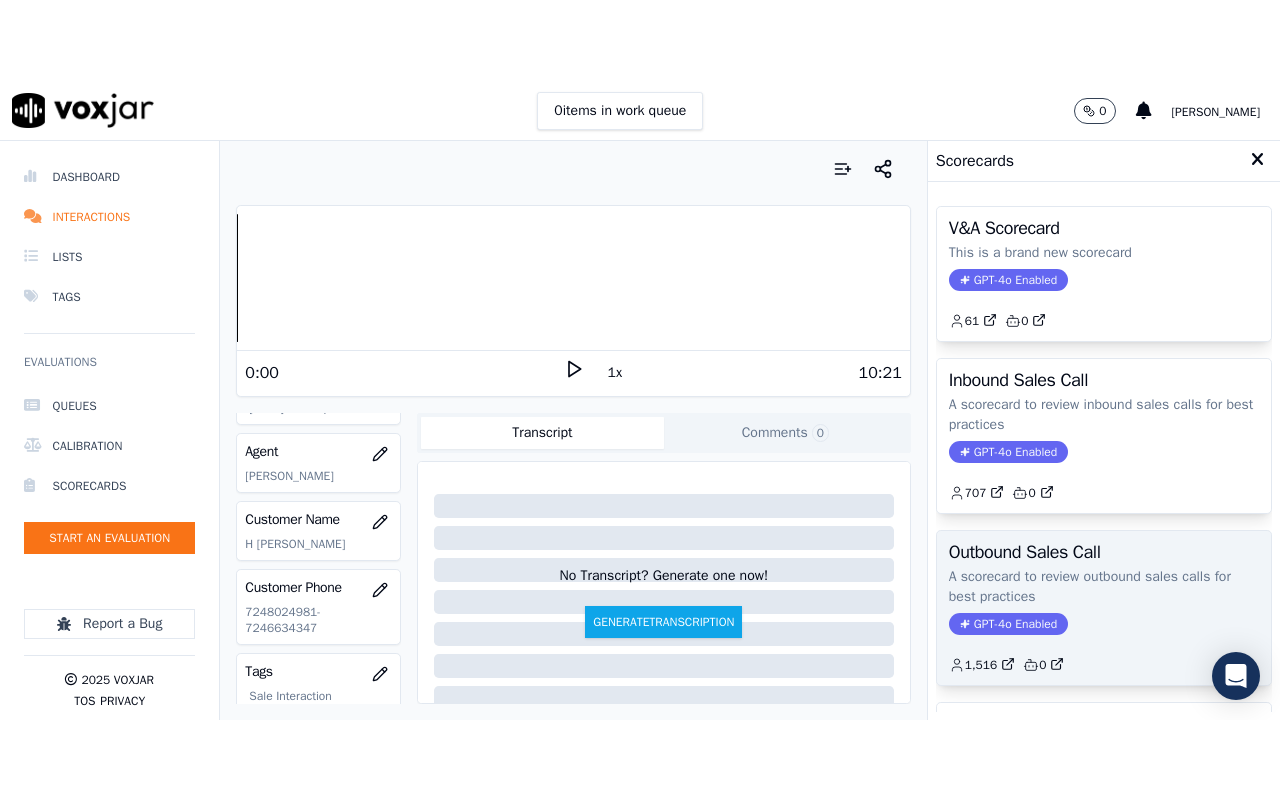 scroll, scrollTop: 200, scrollLeft: 0, axis: vertical 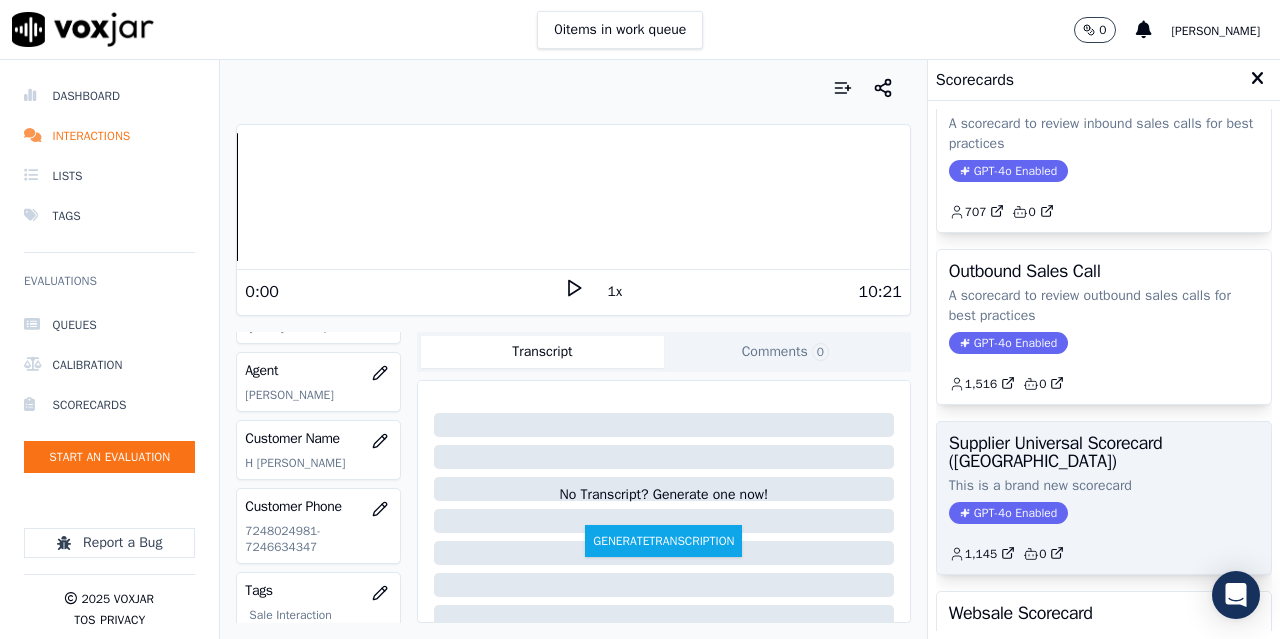 click on "Supplier Universal Scorecard (Colombia)" at bounding box center (1104, 452) 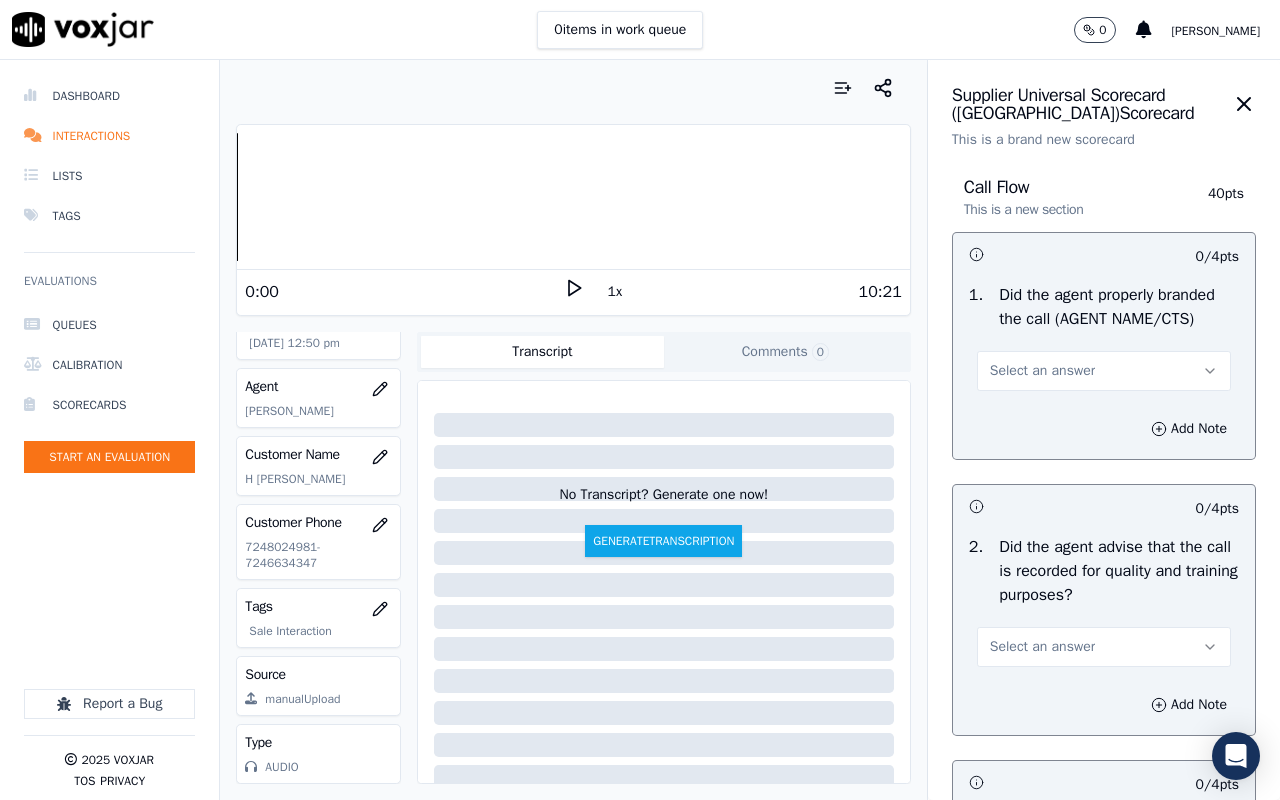 click on "Select an answer" at bounding box center [1104, 371] 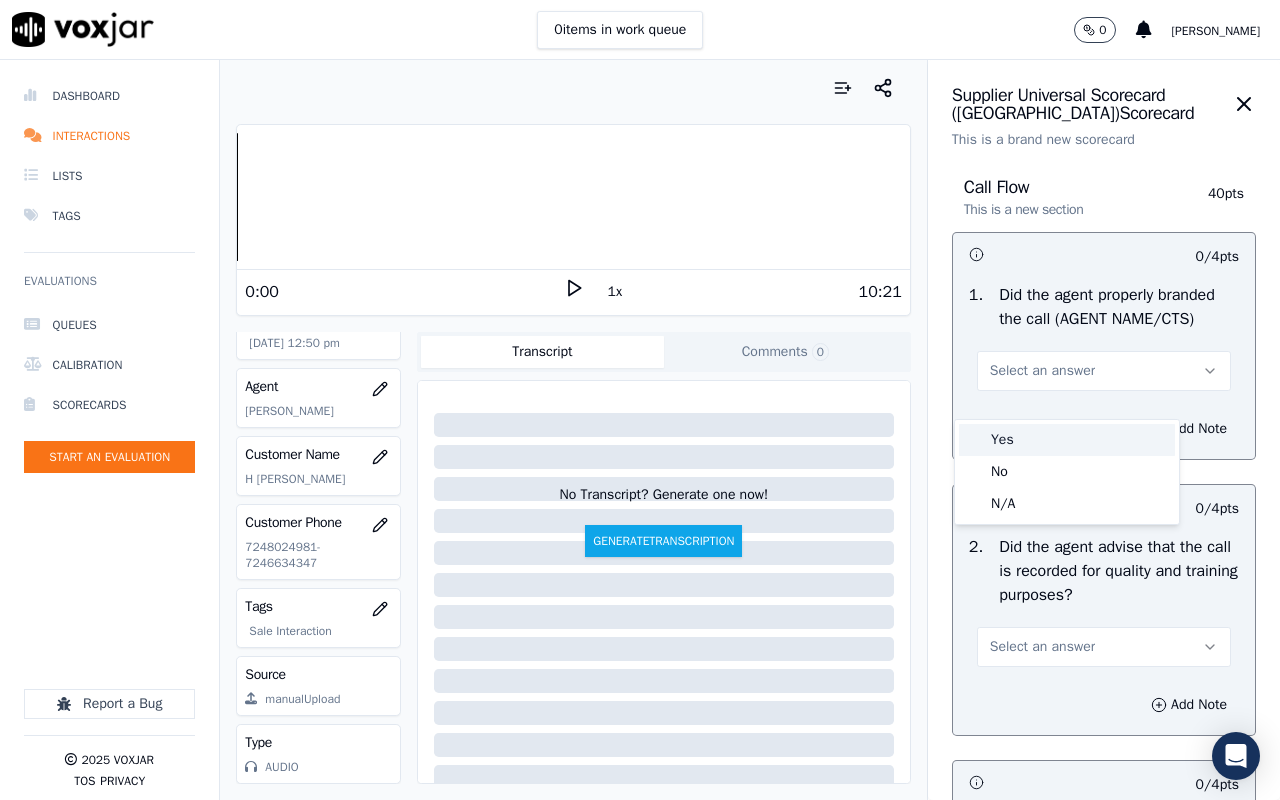 click on "Yes" at bounding box center [1067, 440] 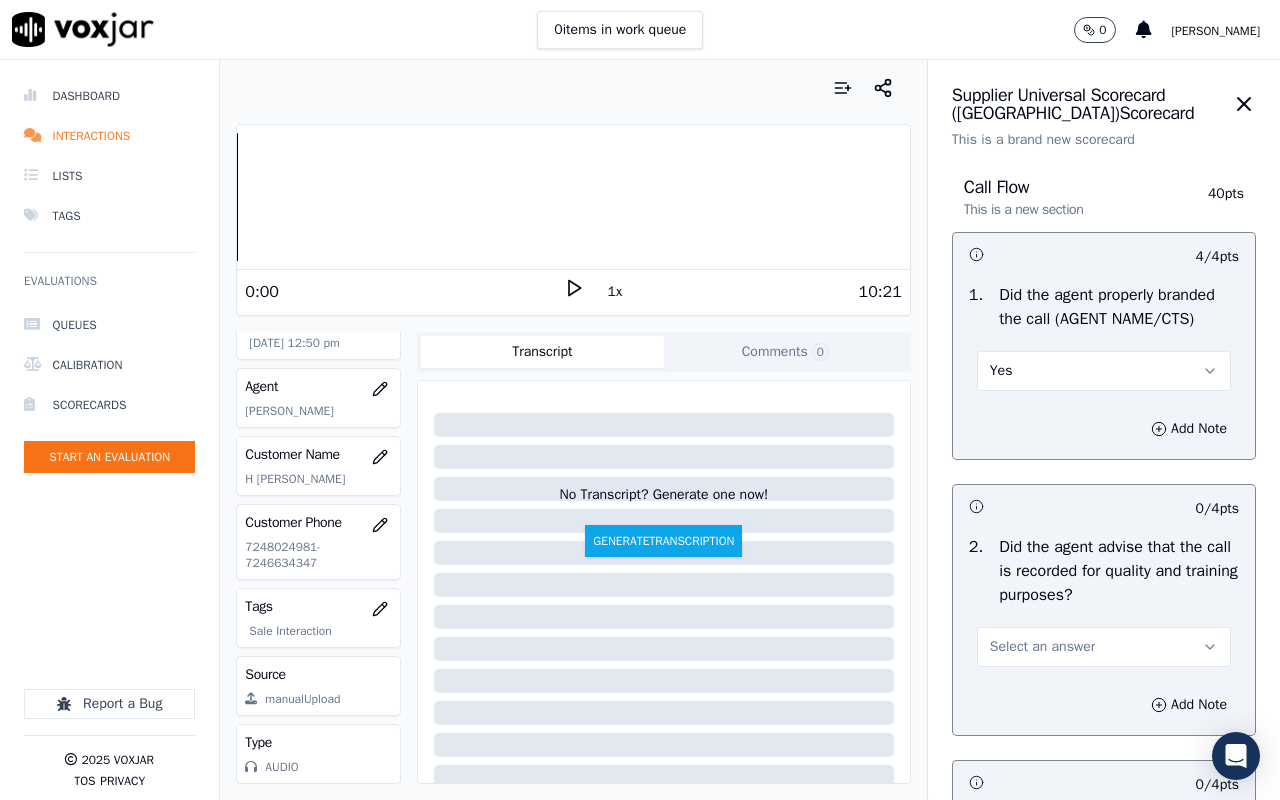 scroll, scrollTop: 400, scrollLeft: 0, axis: vertical 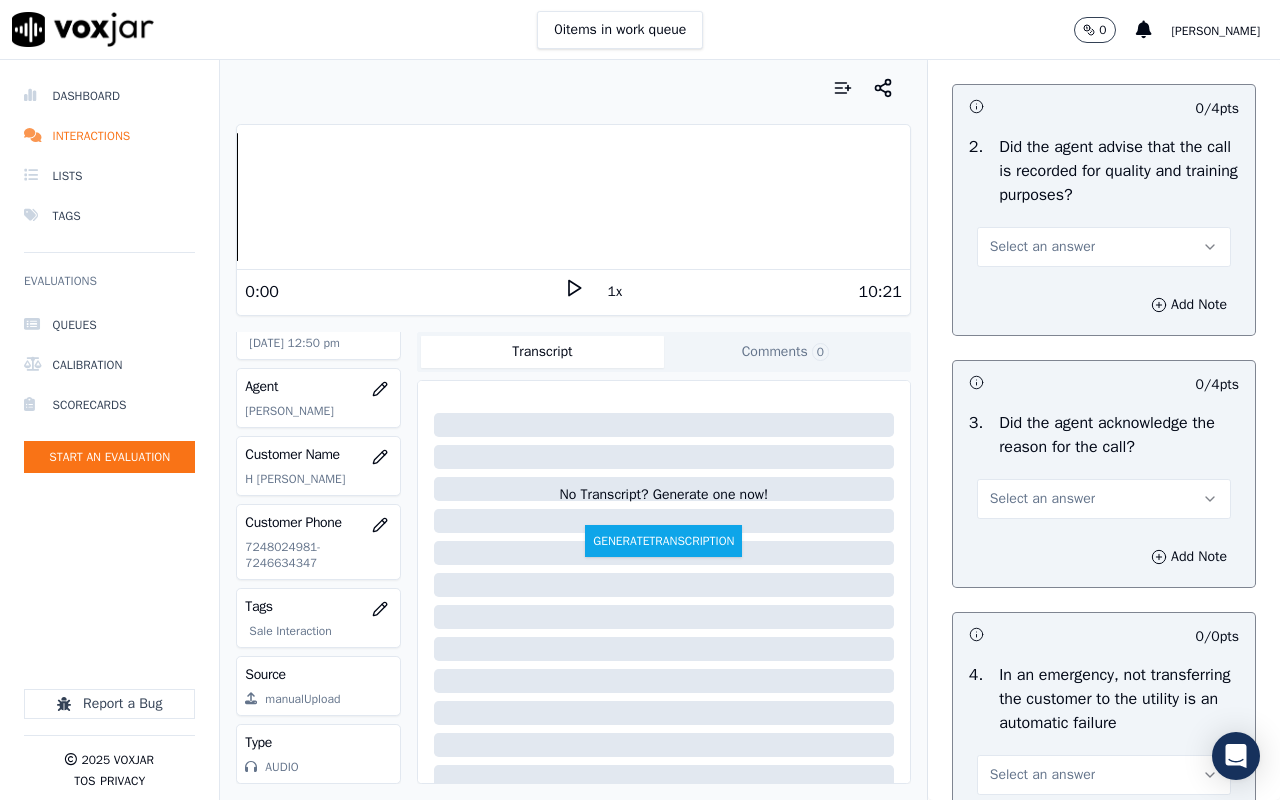 click on "Select an answer" at bounding box center [1042, 247] 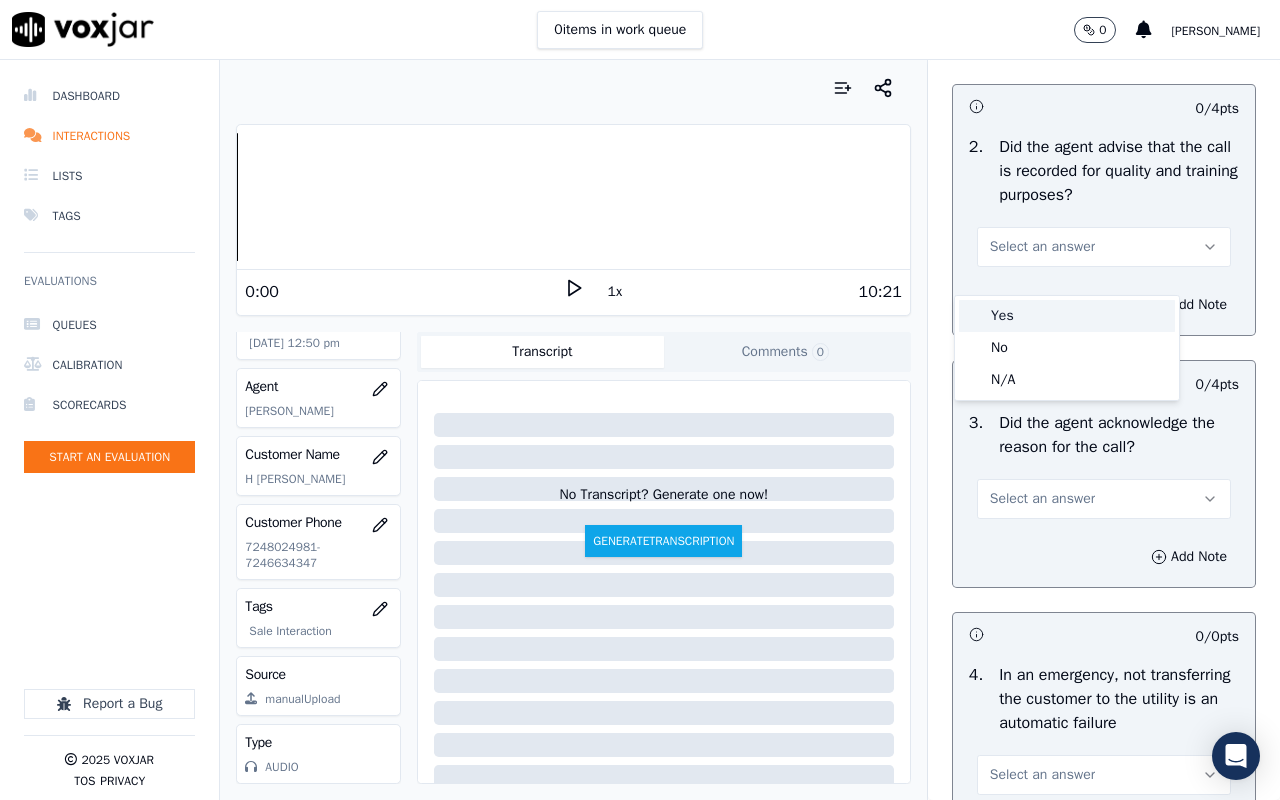 click on "Yes" at bounding box center [1067, 316] 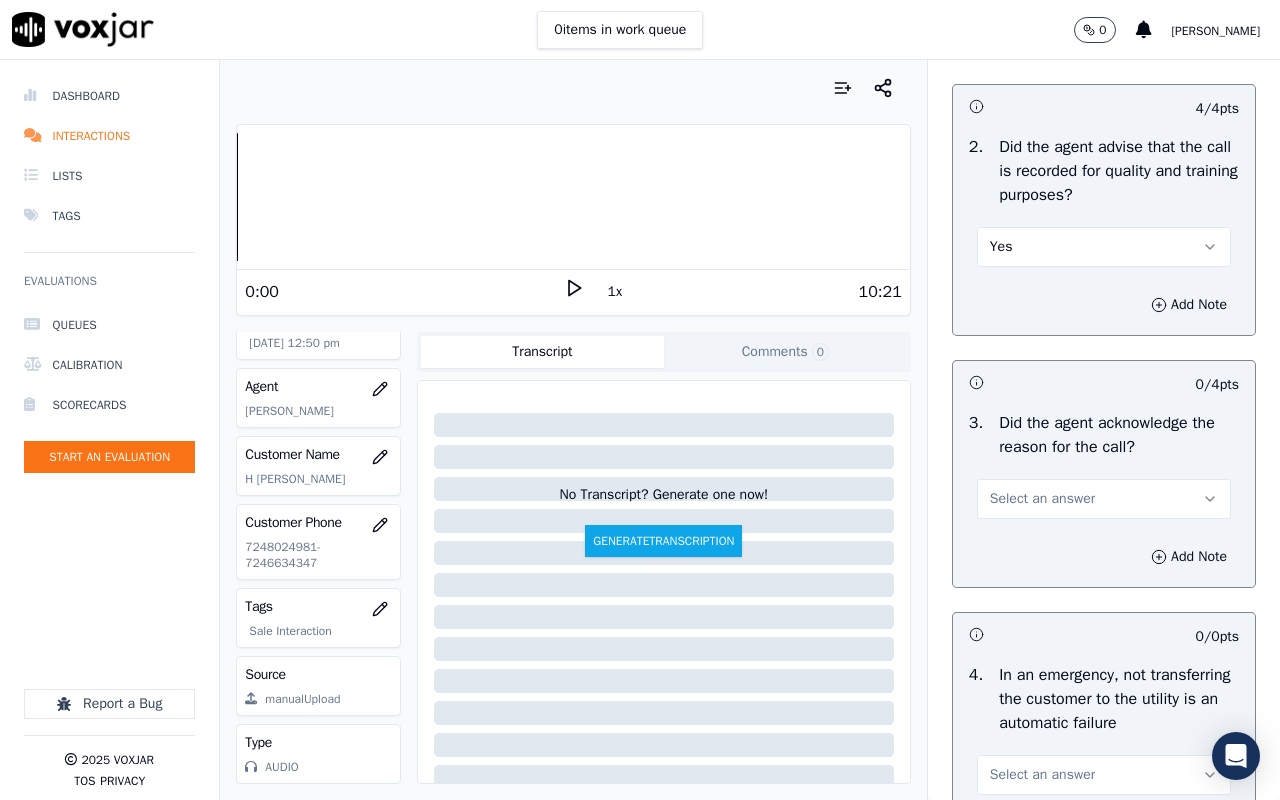 click on "Select an answer" at bounding box center (1042, 499) 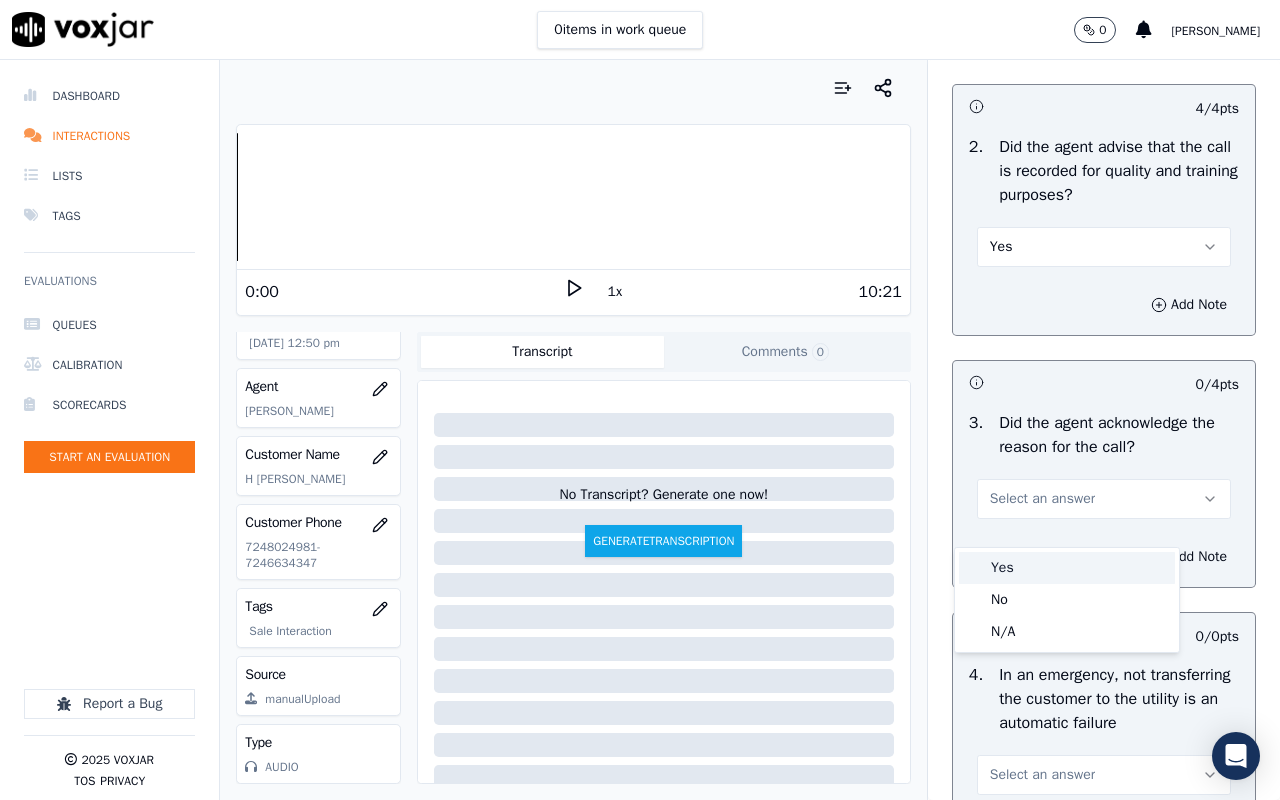 click on "Yes" at bounding box center [1067, 568] 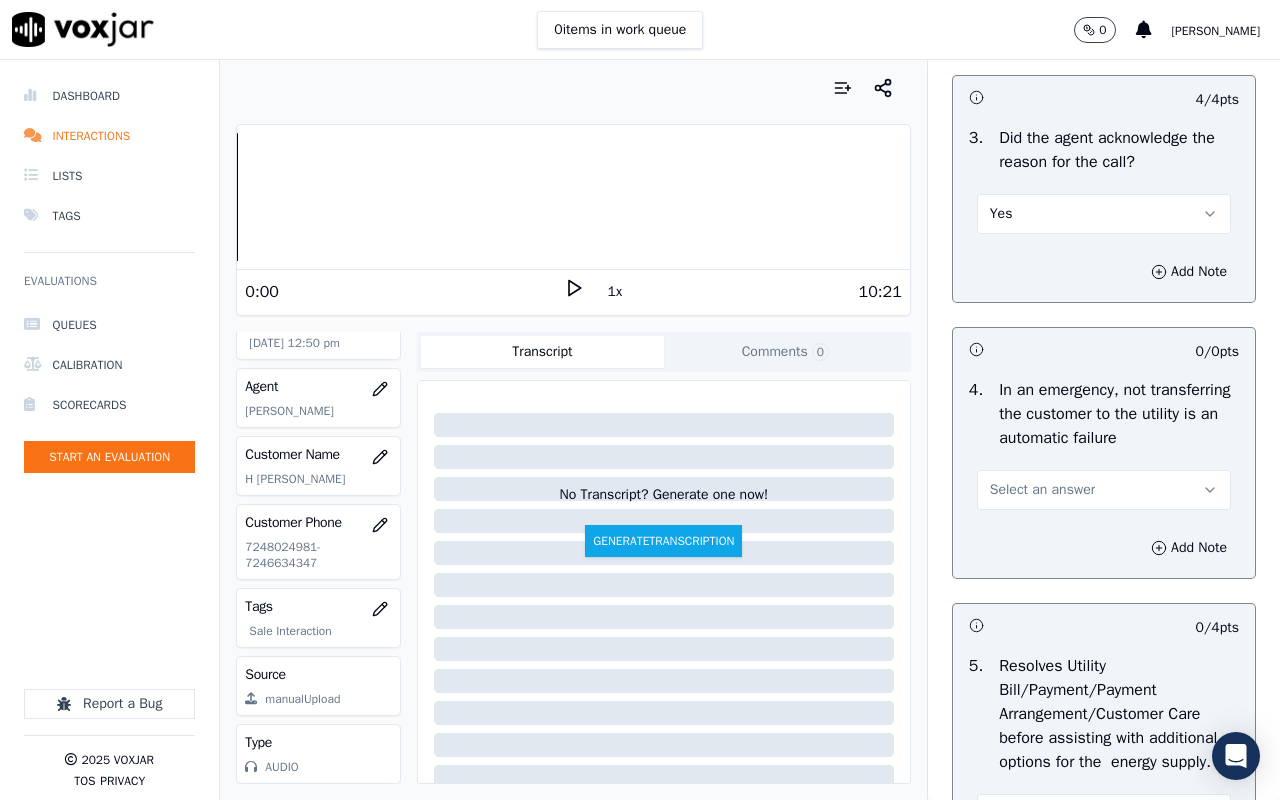 scroll, scrollTop: 700, scrollLeft: 0, axis: vertical 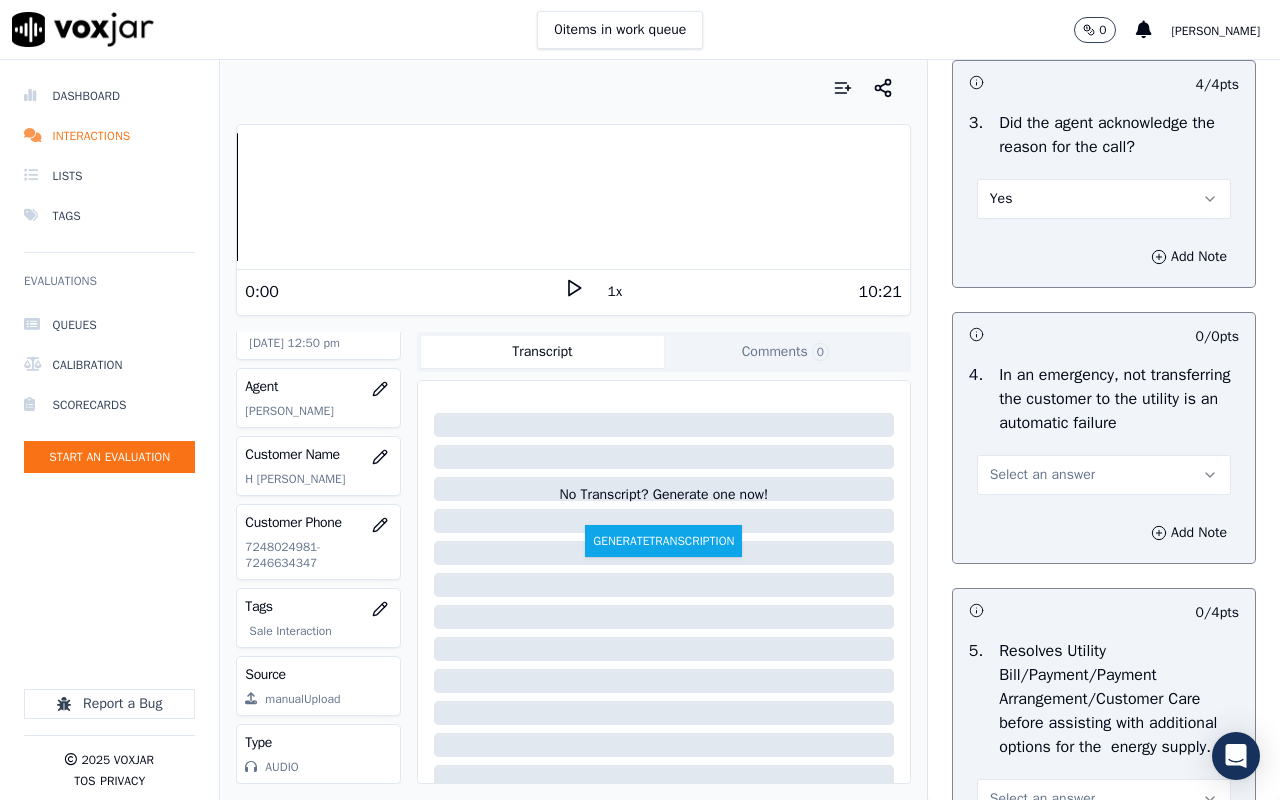 click on "Select an answer" at bounding box center (1042, 475) 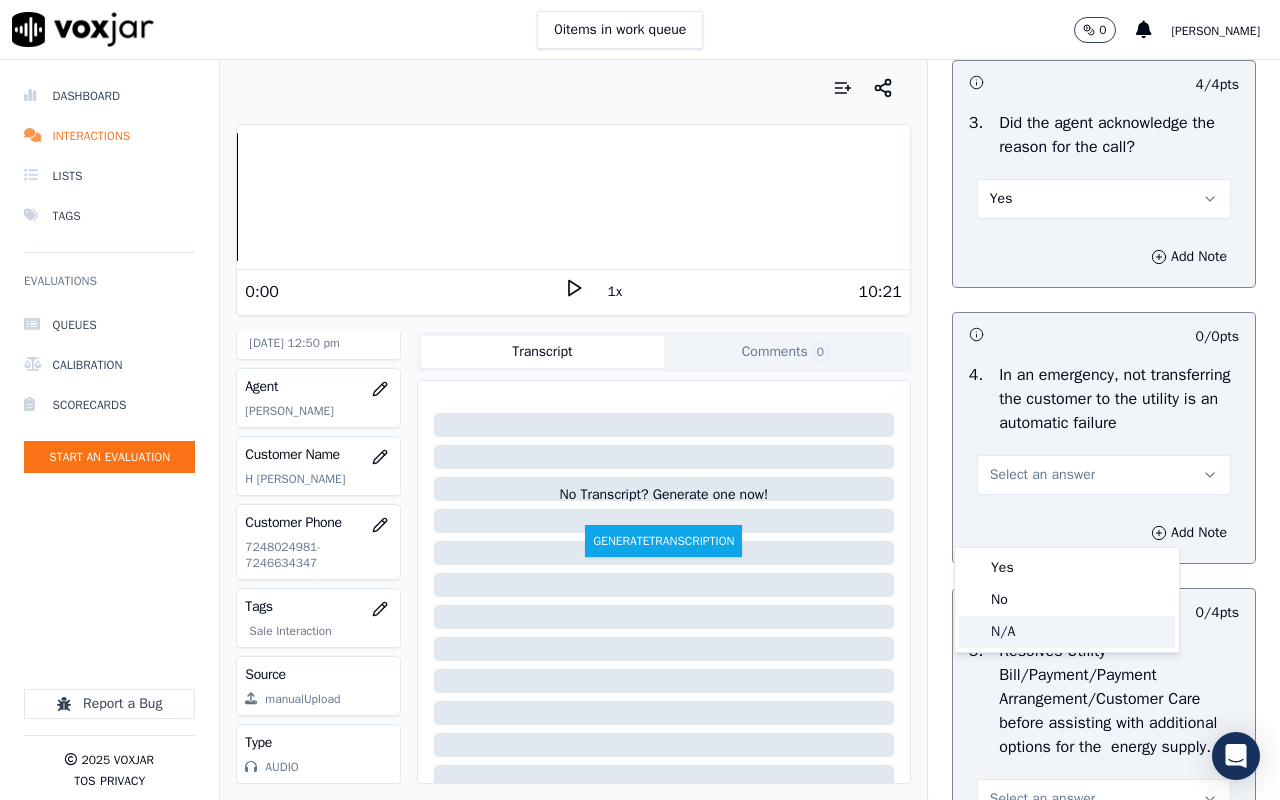 click on "N/A" 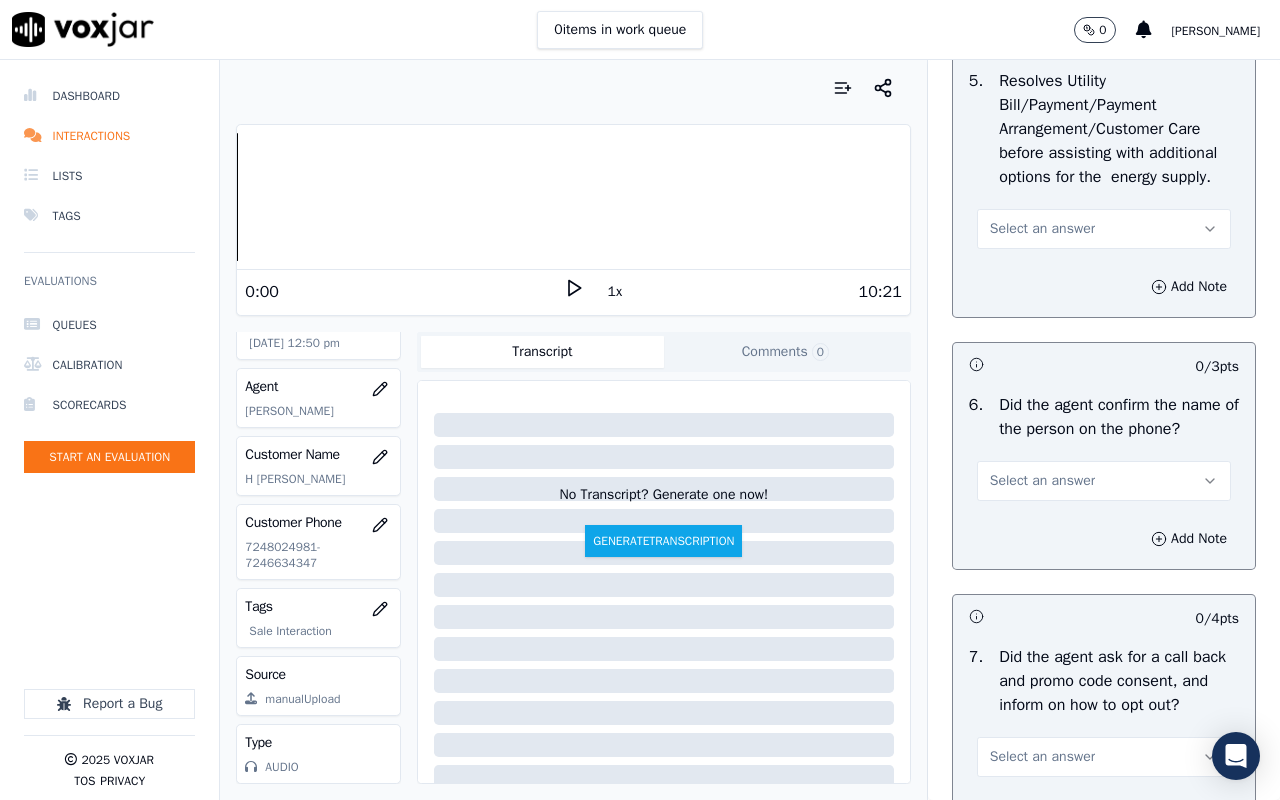 scroll, scrollTop: 1300, scrollLeft: 0, axis: vertical 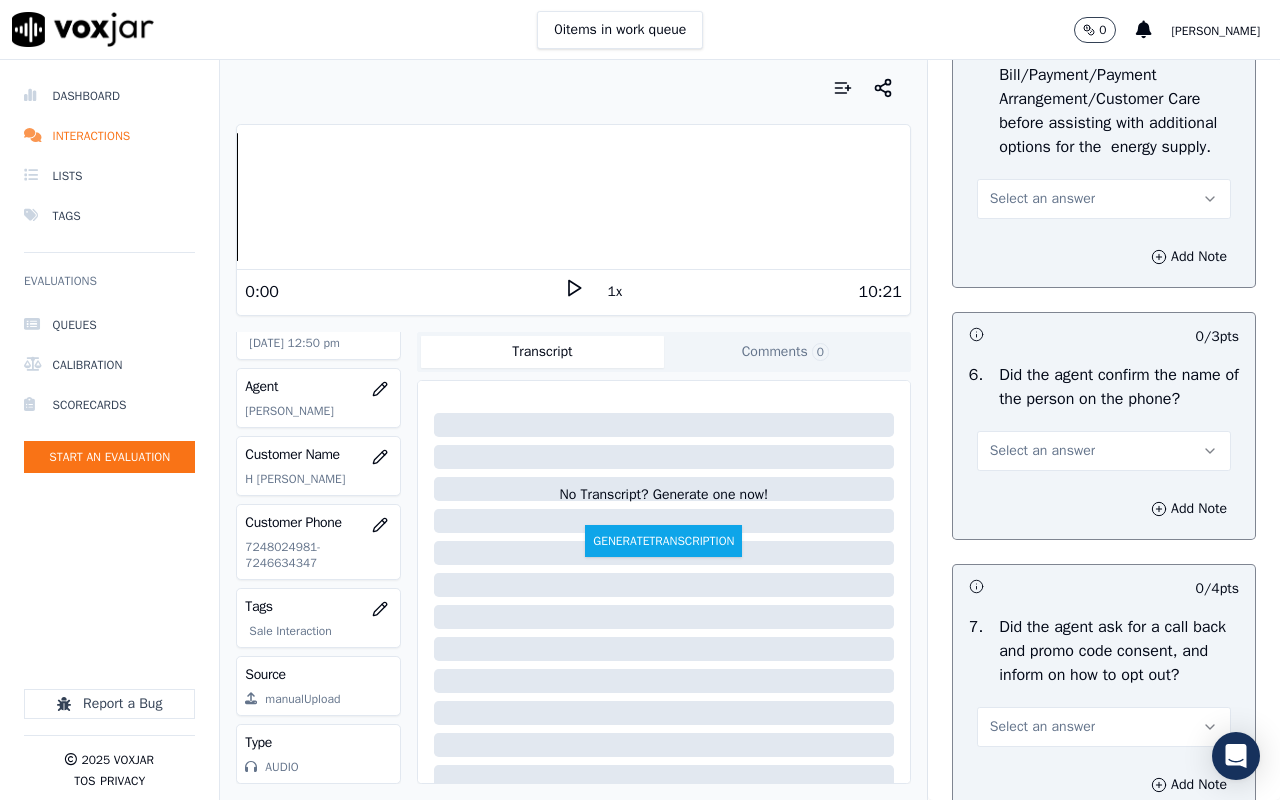 click on "Select an answer" at bounding box center (1042, 199) 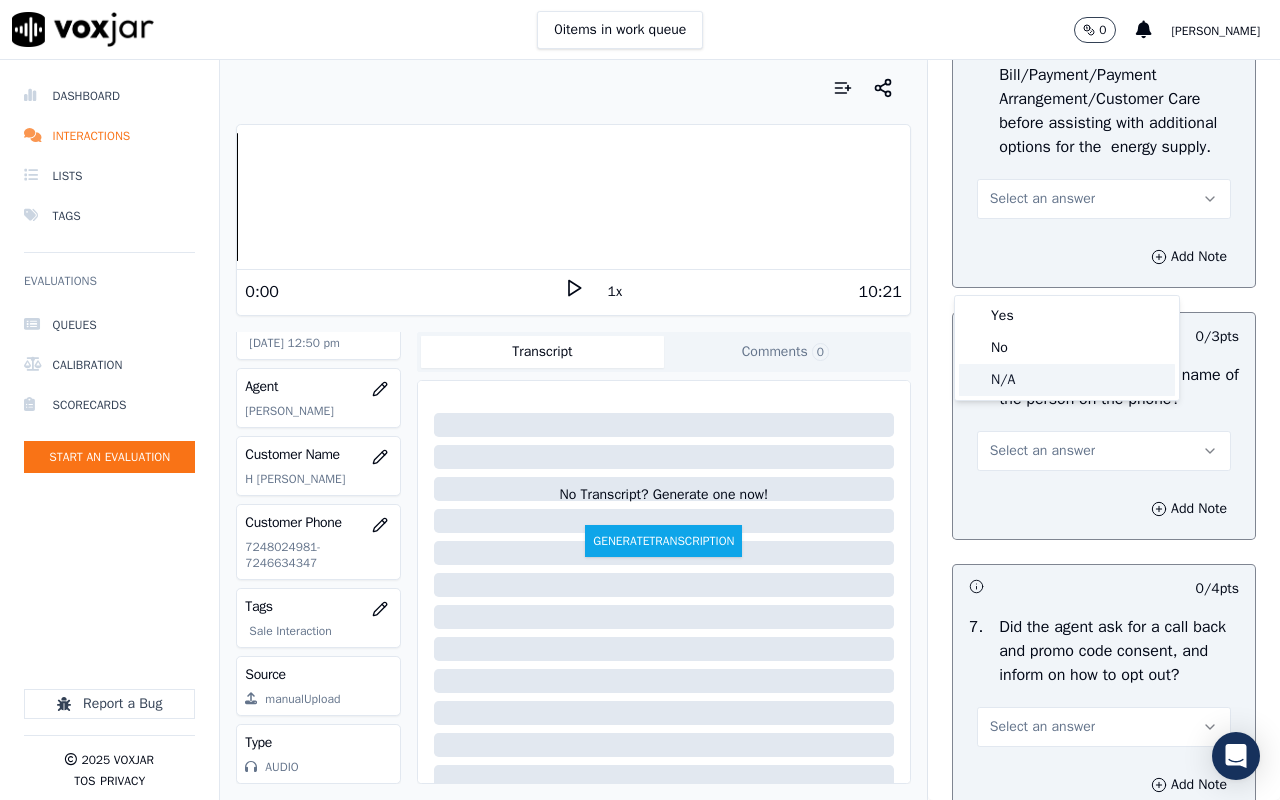 click on "N/A" 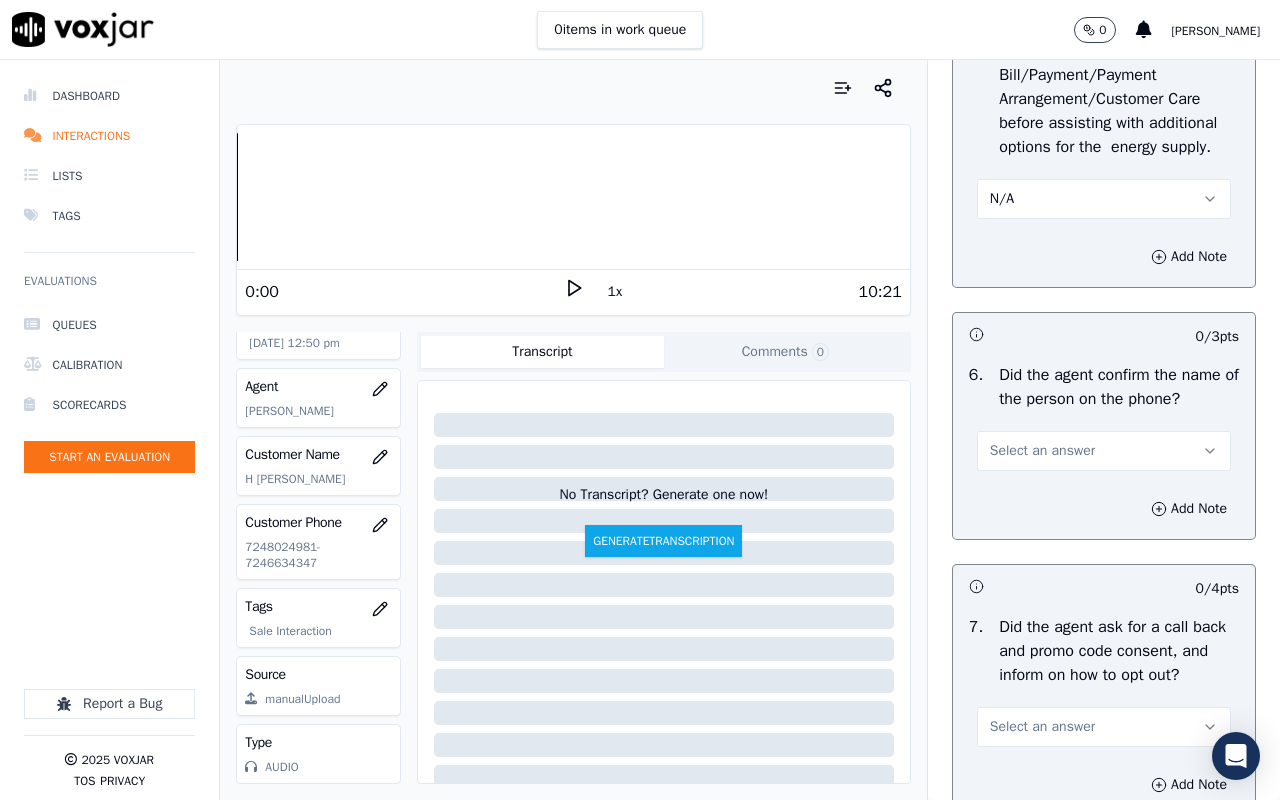 scroll, scrollTop: 1500, scrollLeft: 0, axis: vertical 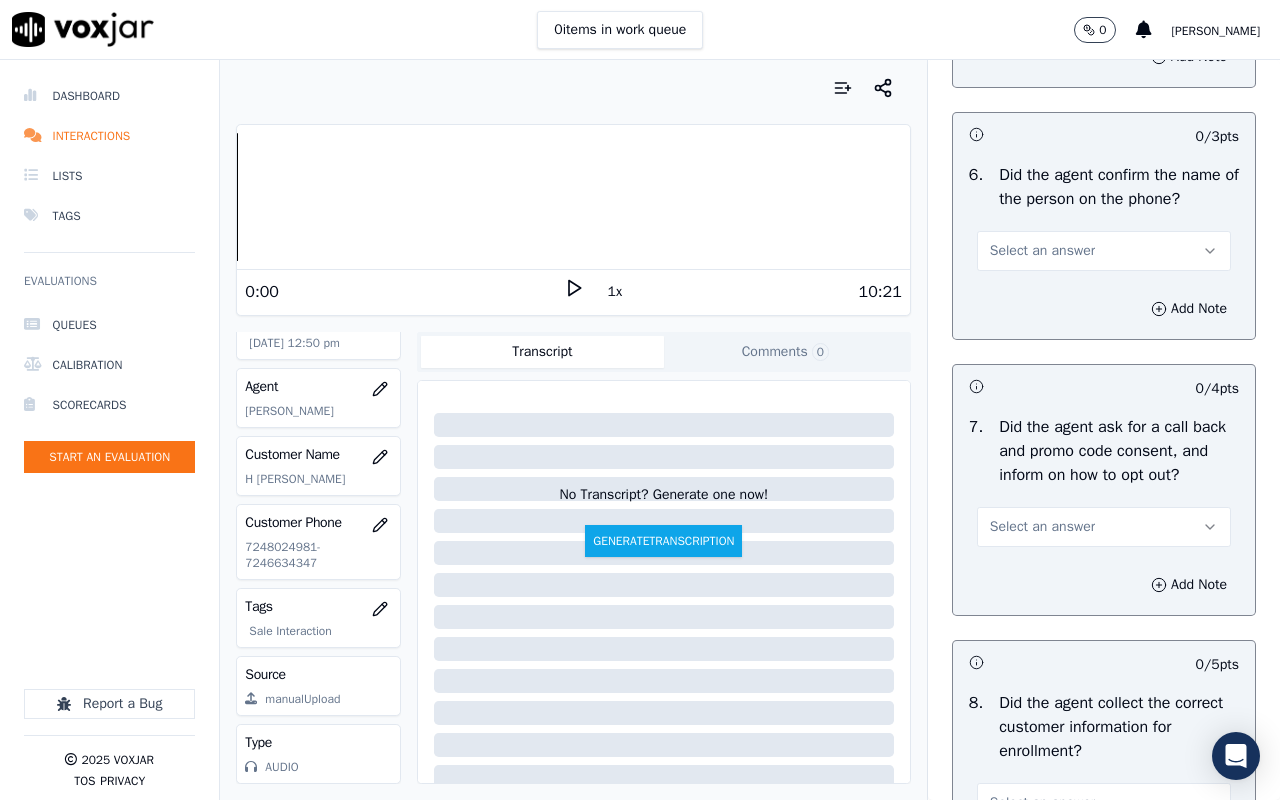 click on "Select an answer" at bounding box center [1042, 251] 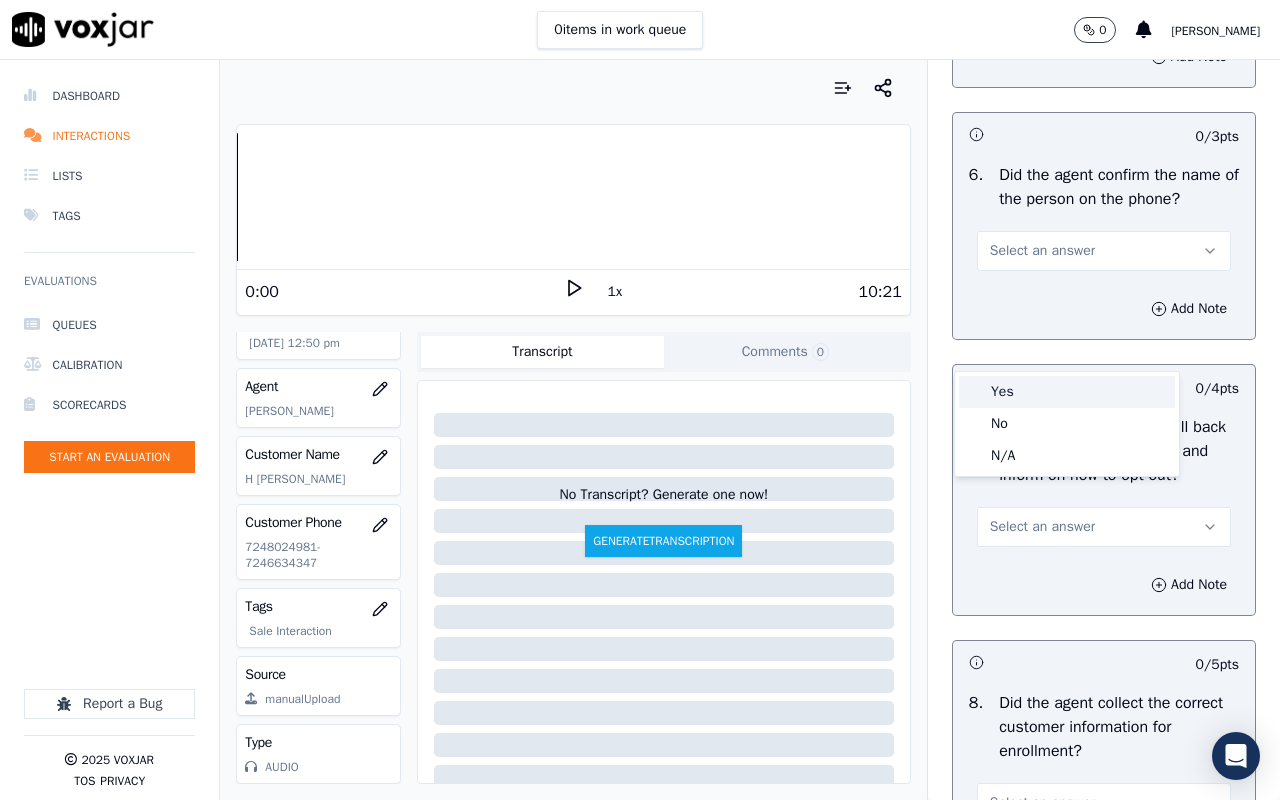 click on "Yes" at bounding box center [1067, 392] 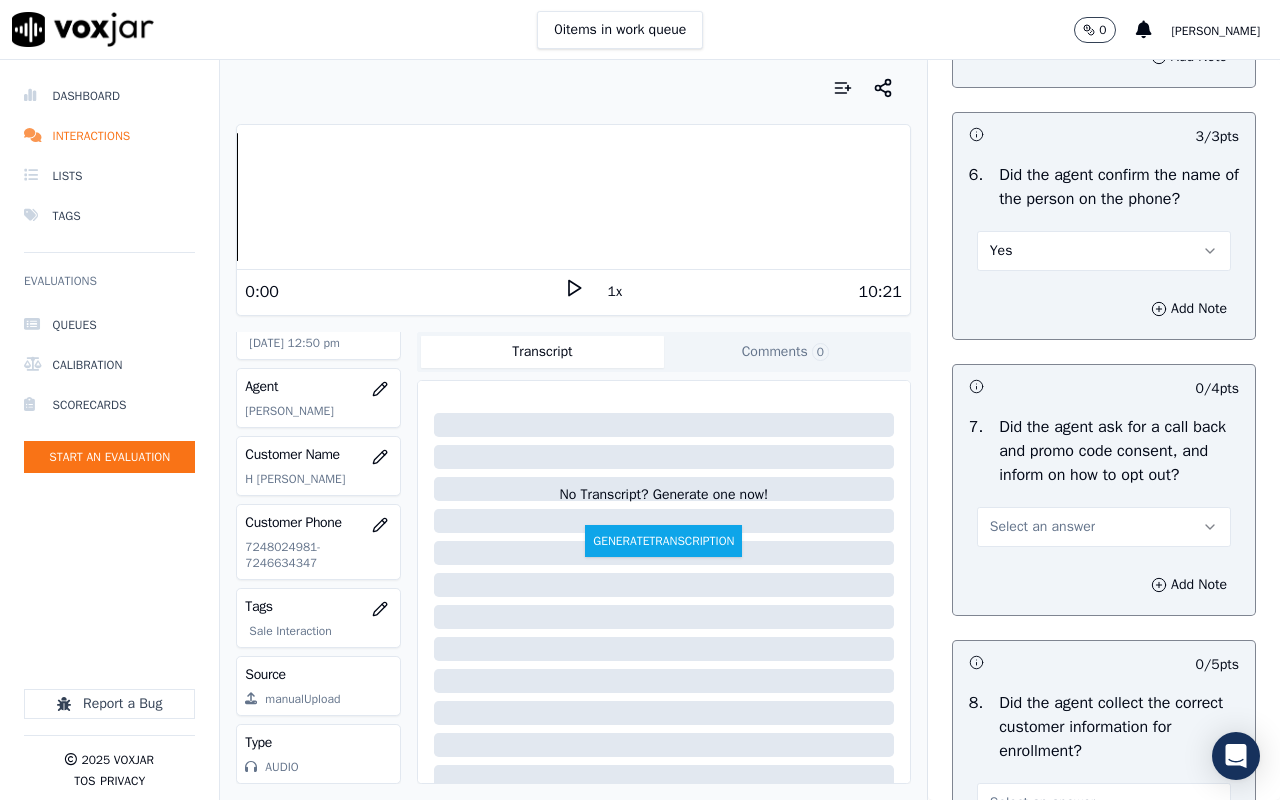 click on "Select an answer" at bounding box center (1042, 527) 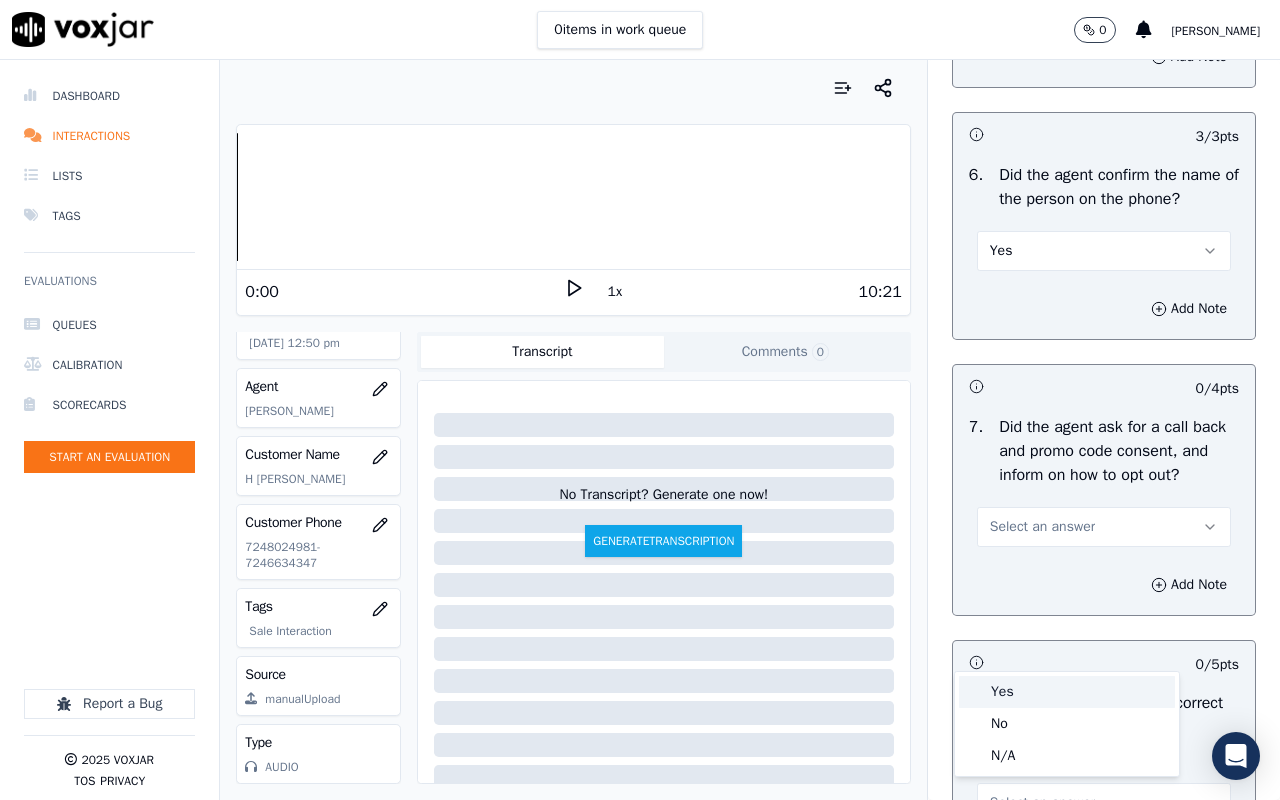 click on "Yes" at bounding box center [1067, 692] 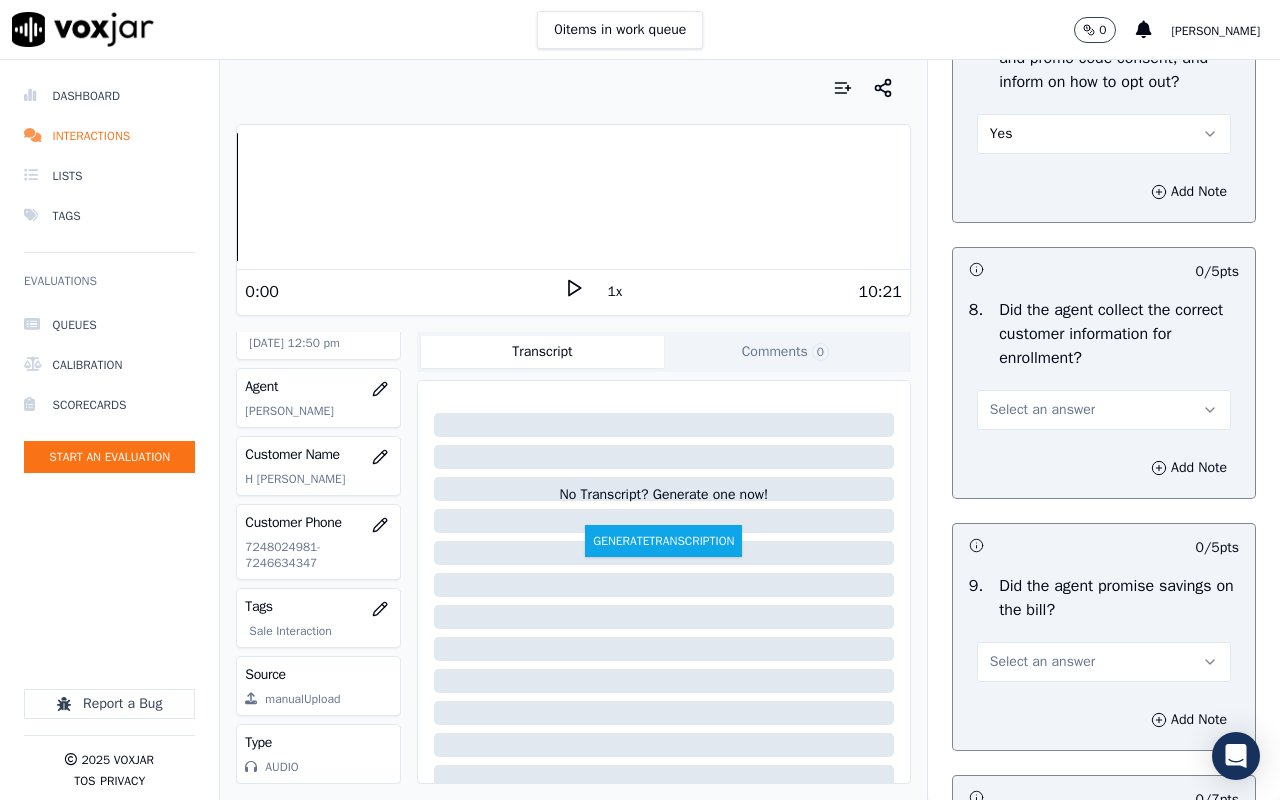 scroll, scrollTop: 1900, scrollLeft: 0, axis: vertical 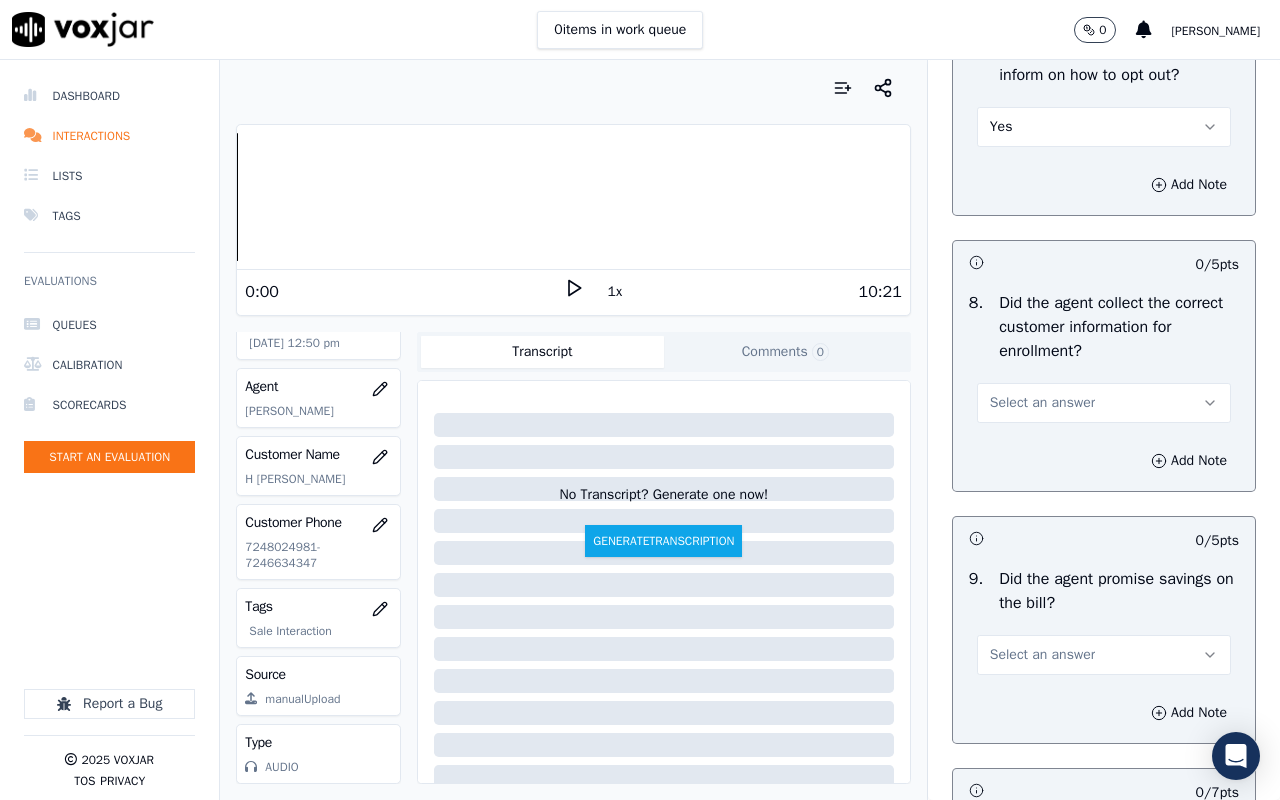 click on "Select an answer" at bounding box center (1042, 403) 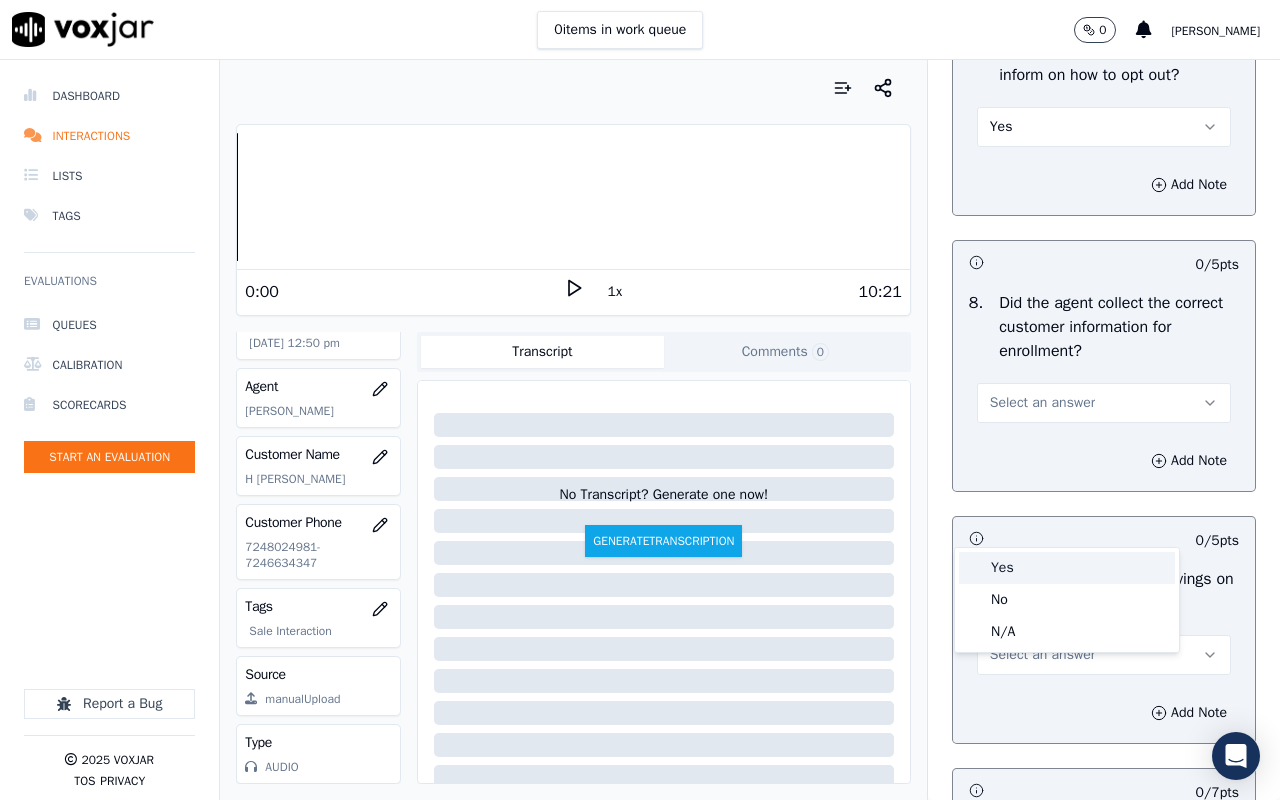 click on "Yes" at bounding box center (1067, 568) 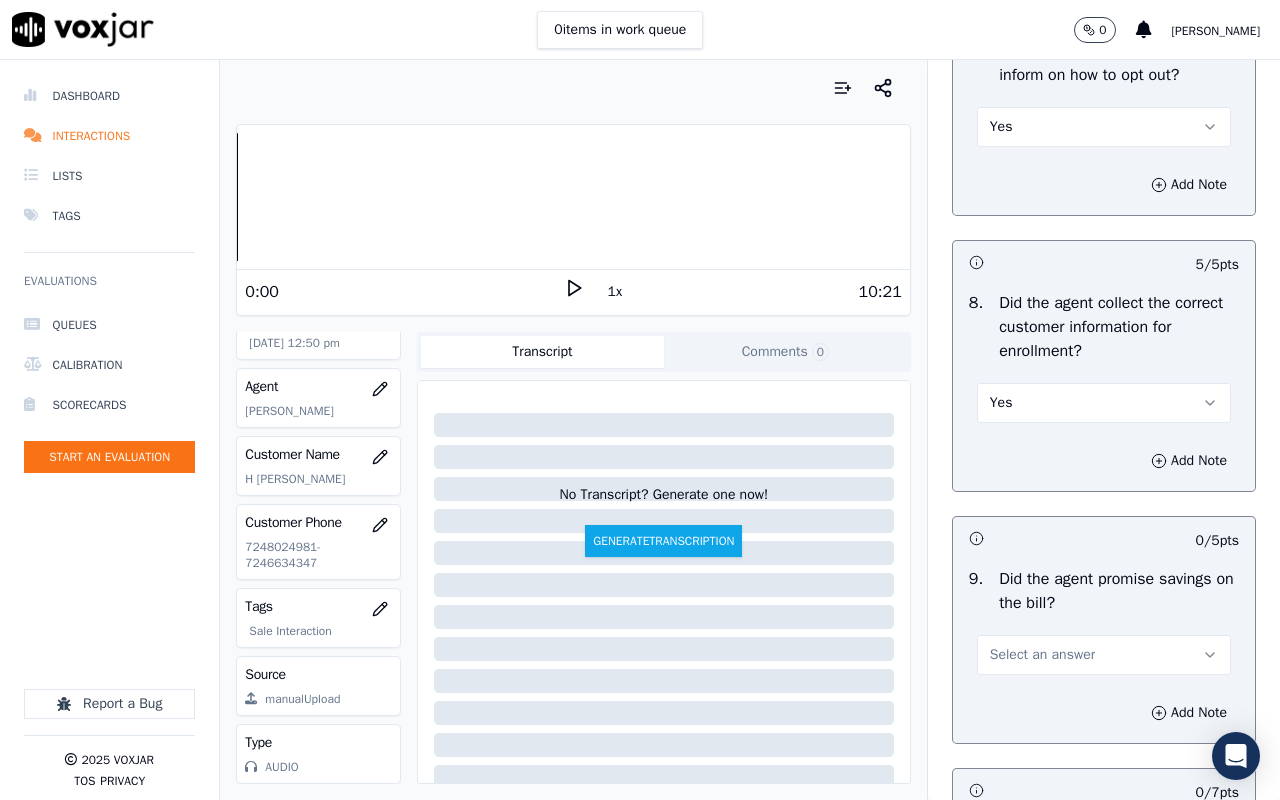scroll, scrollTop: 2300, scrollLeft: 0, axis: vertical 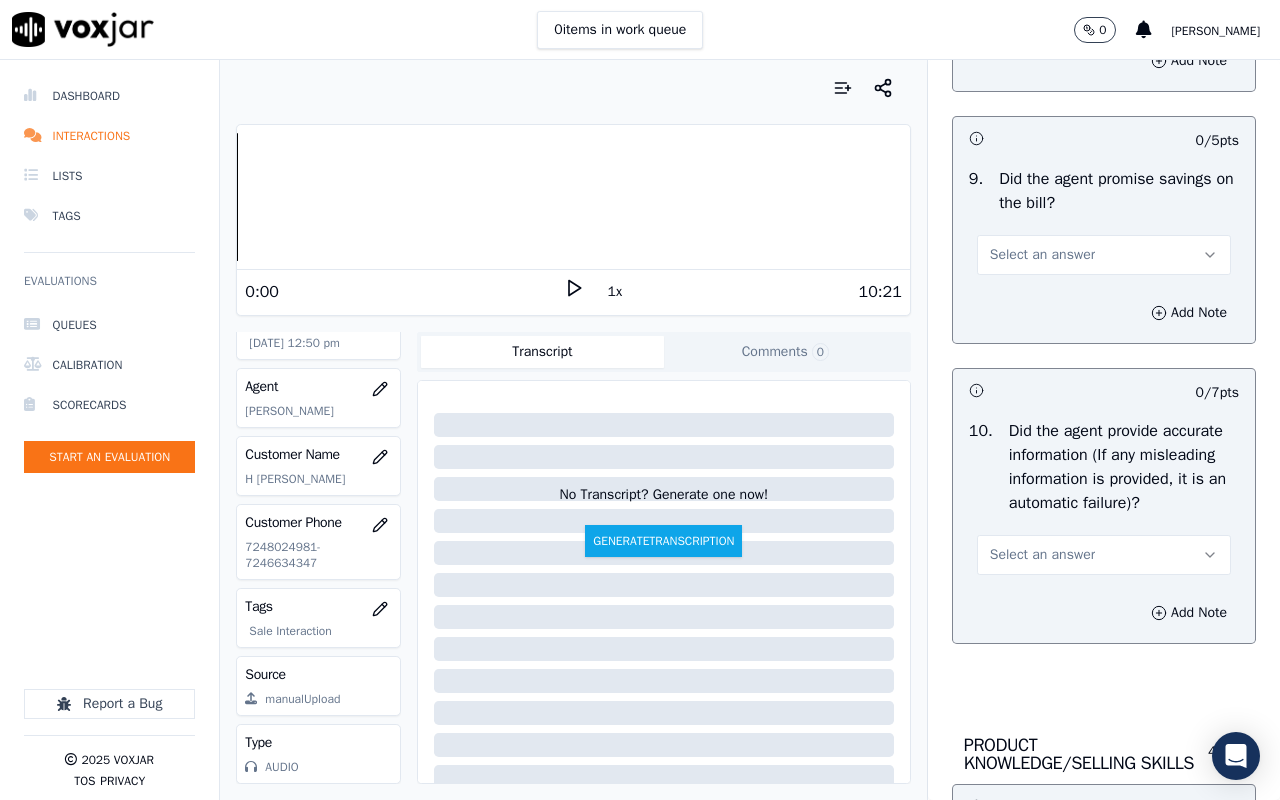 click on "Select an answer" at bounding box center [1042, 255] 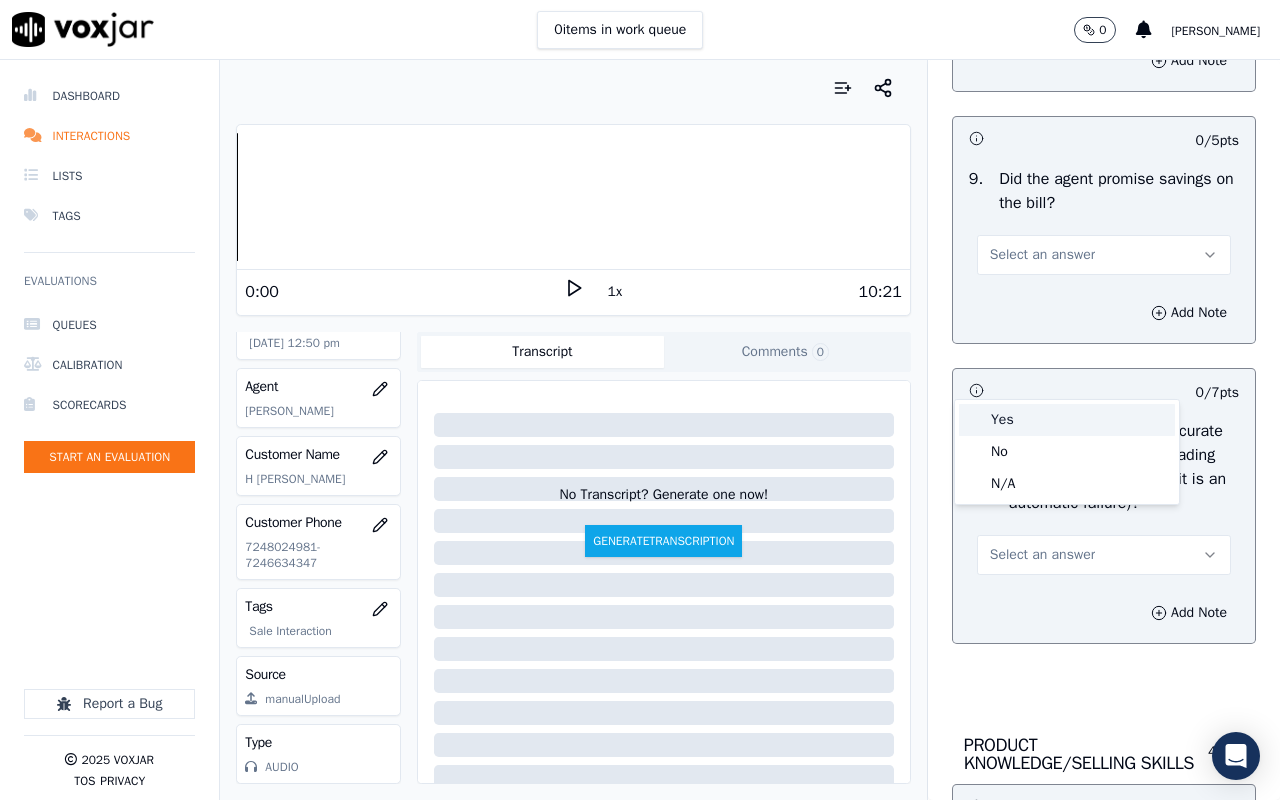 click on "Yes" at bounding box center (1067, 420) 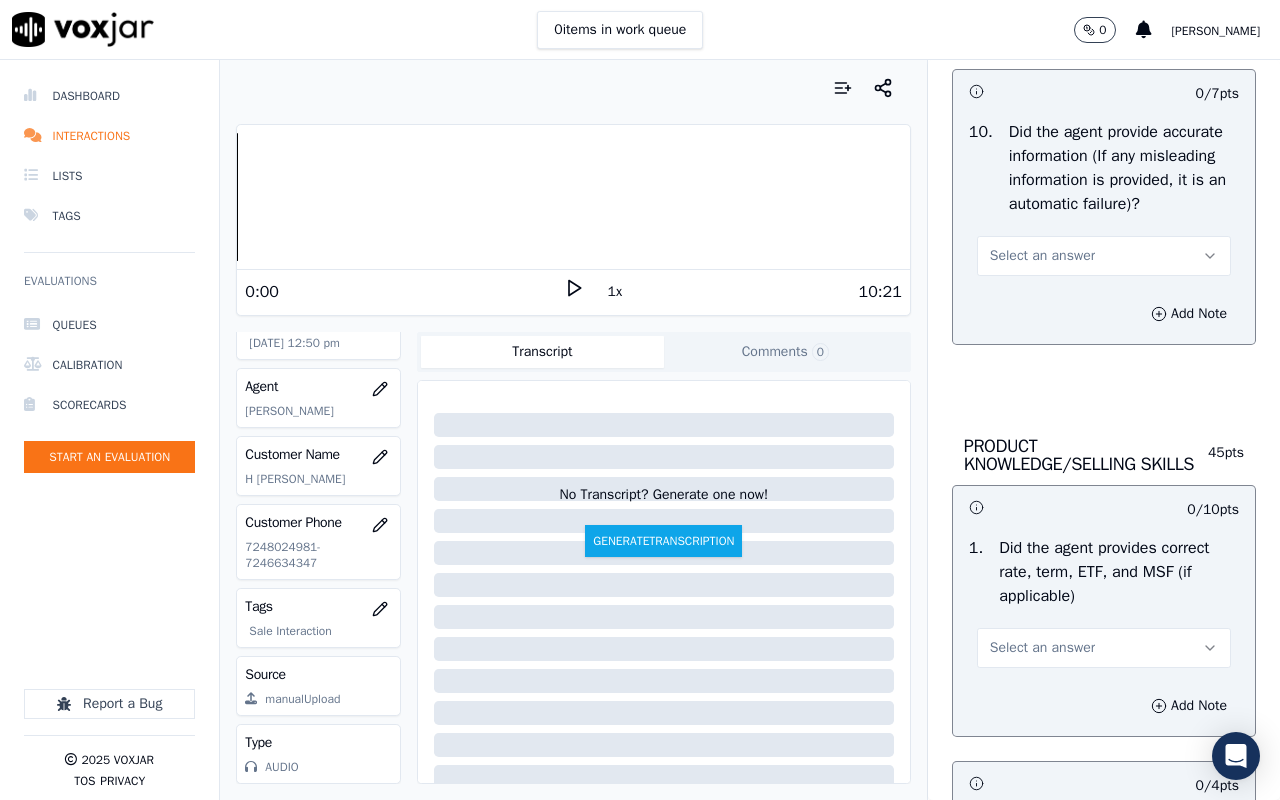 scroll, scrollTop: 2600, scrollLeft: 0, axis: vertical 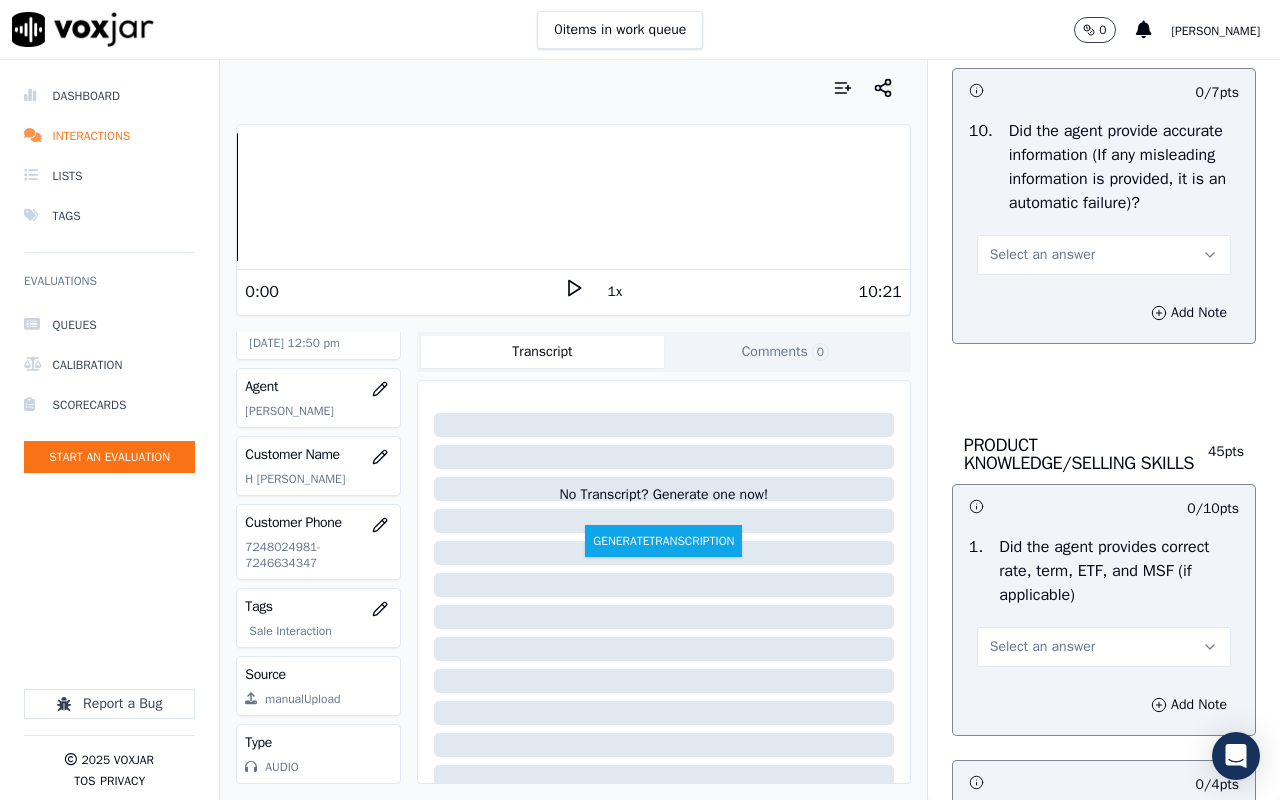 click on "Select an answer" at bounding box center (1042, 255) 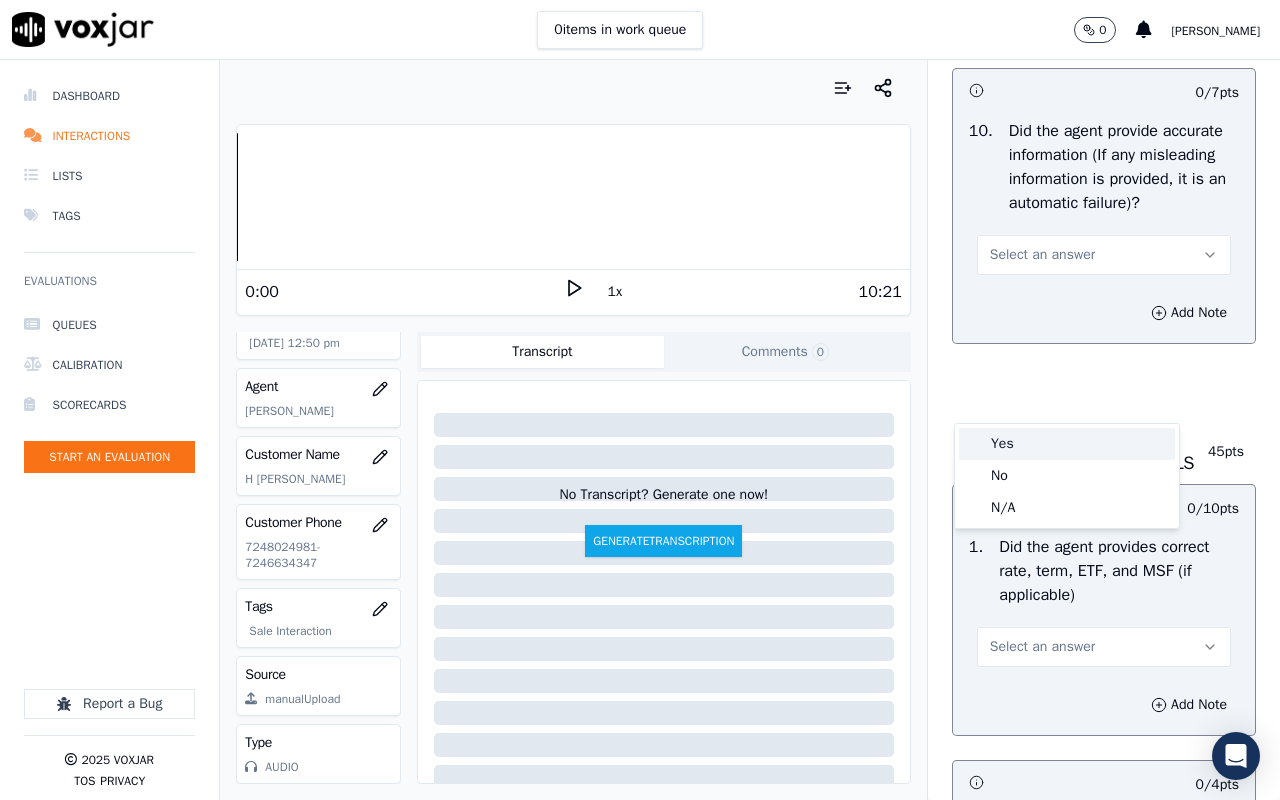 click on "Yes" at bounding box center [1067, 444] 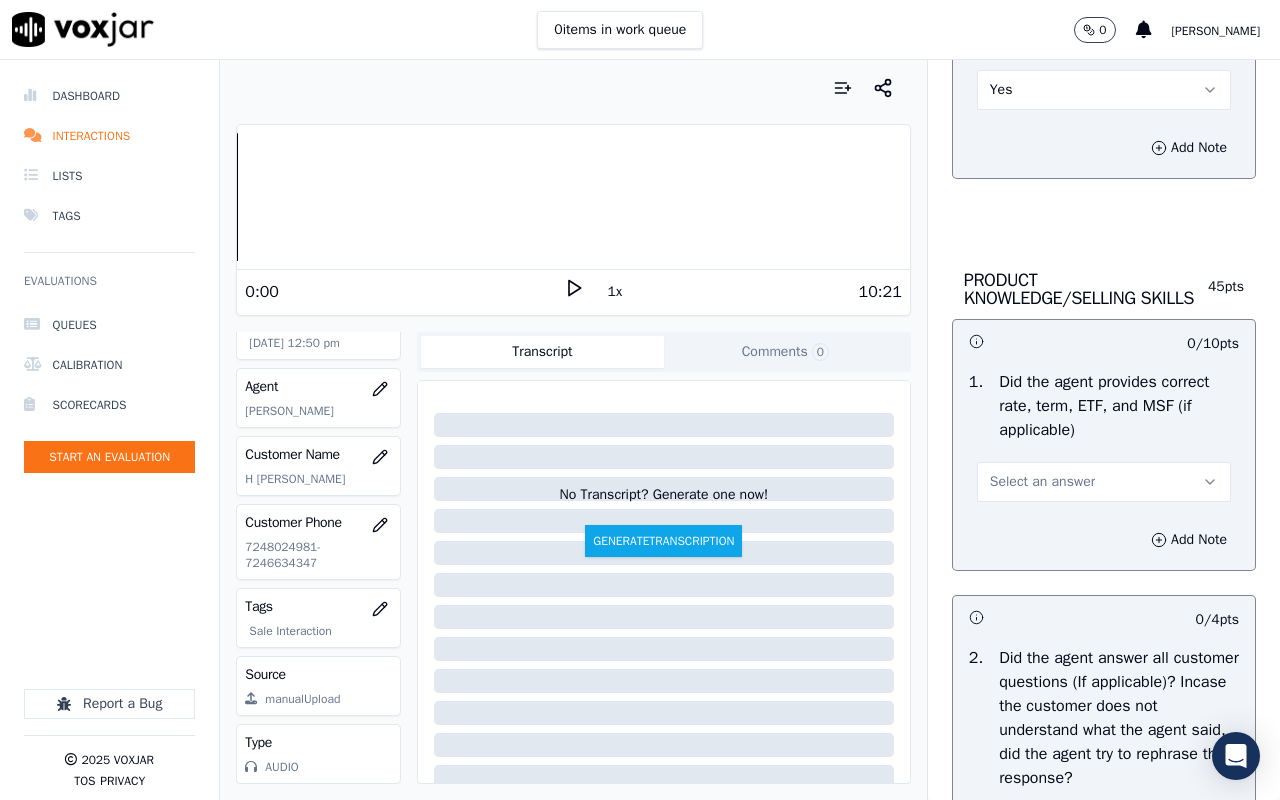 scroll, scrollTop: 2900, scrollLeft: 0, axis: vertical 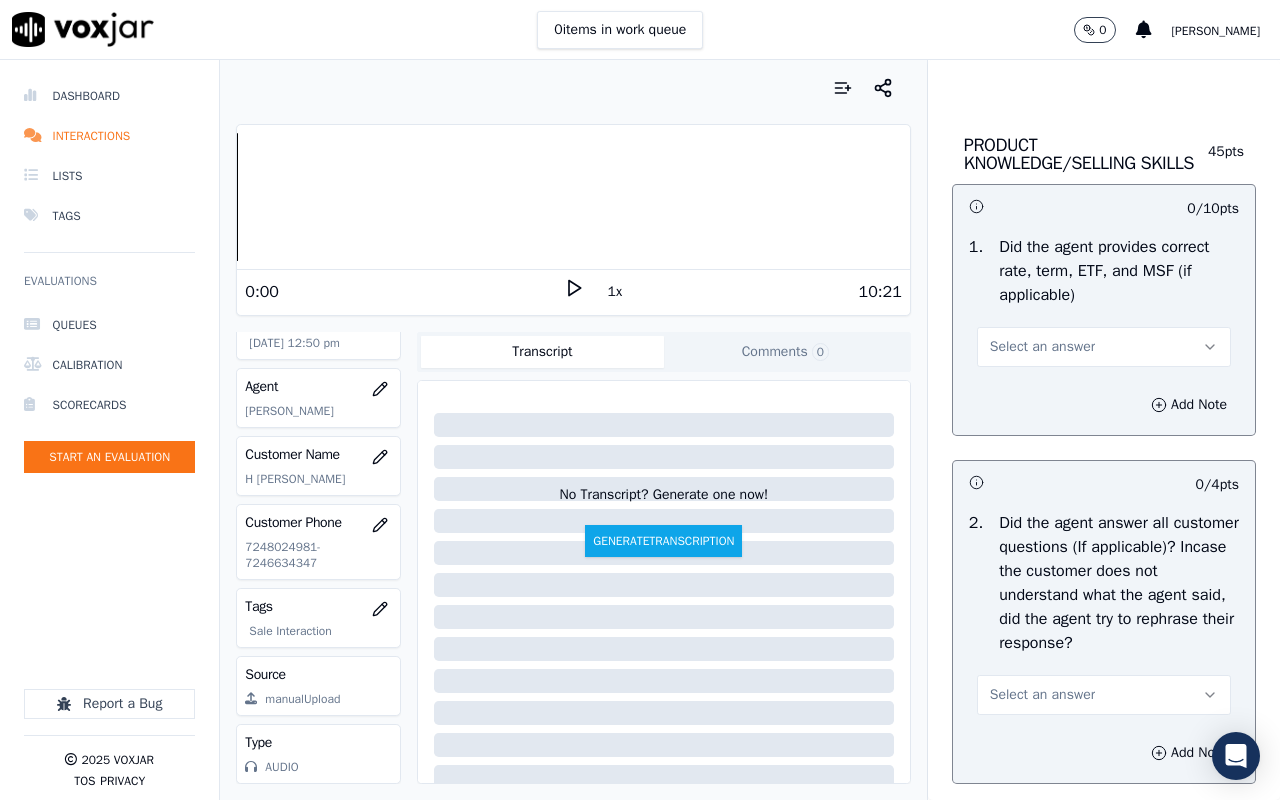click on "Select an answer" at bounding box center (1042, 347) 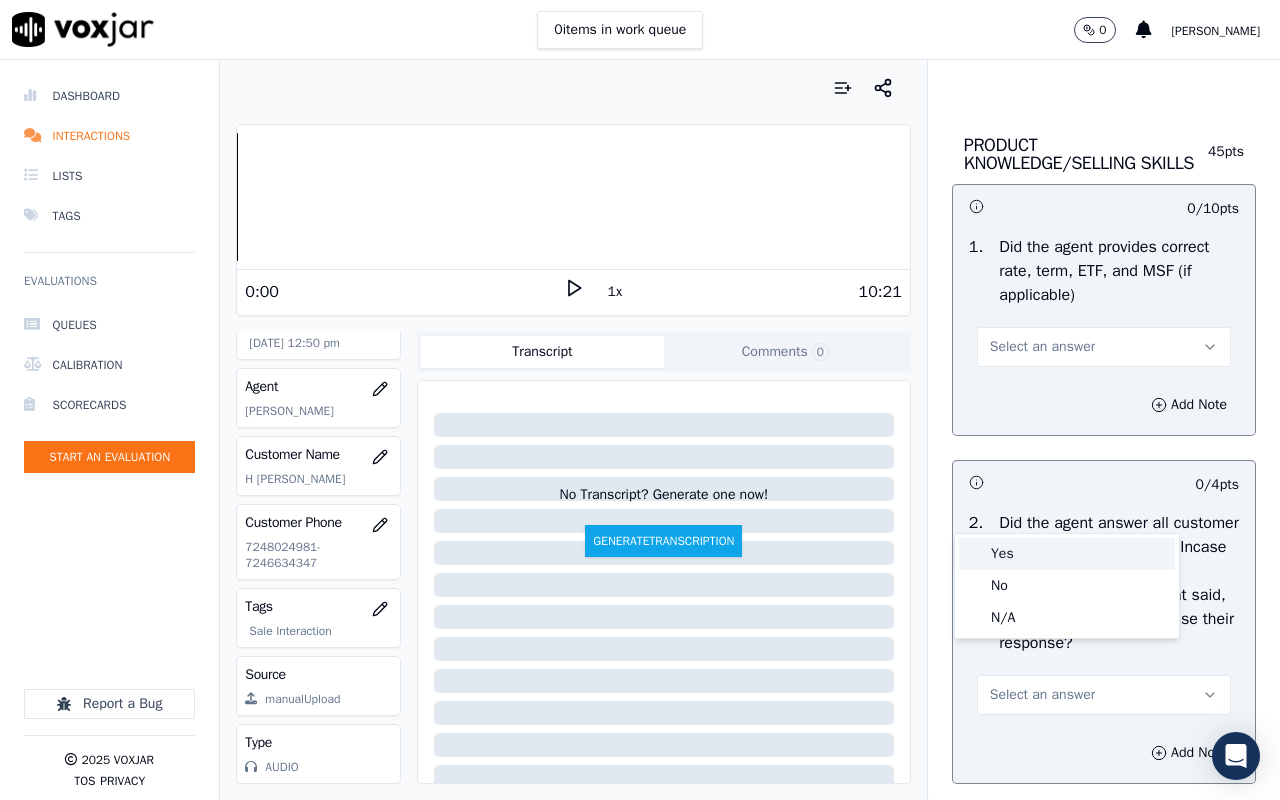 click on "Yes" at bounding box center (1067, 554) 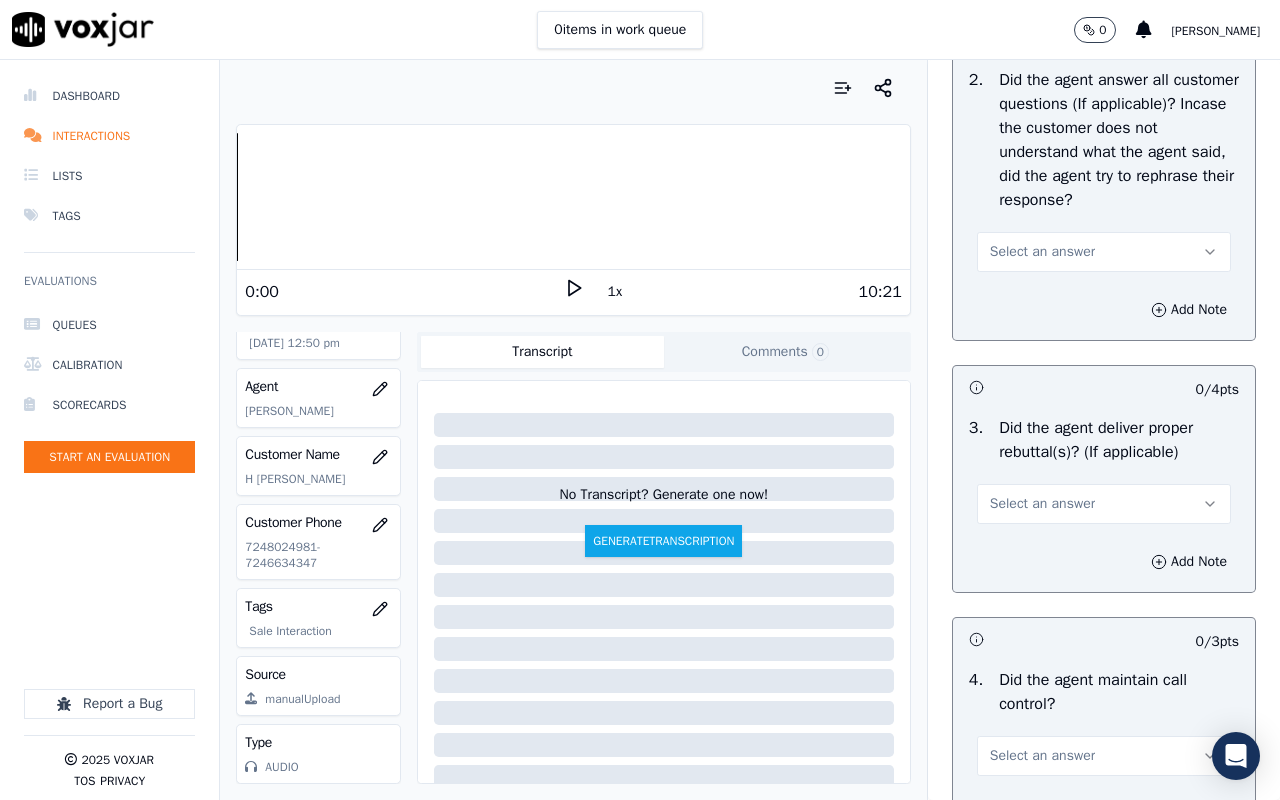 scroll, scrollTop: 3400, scrollLeft: 0, axis: vertical 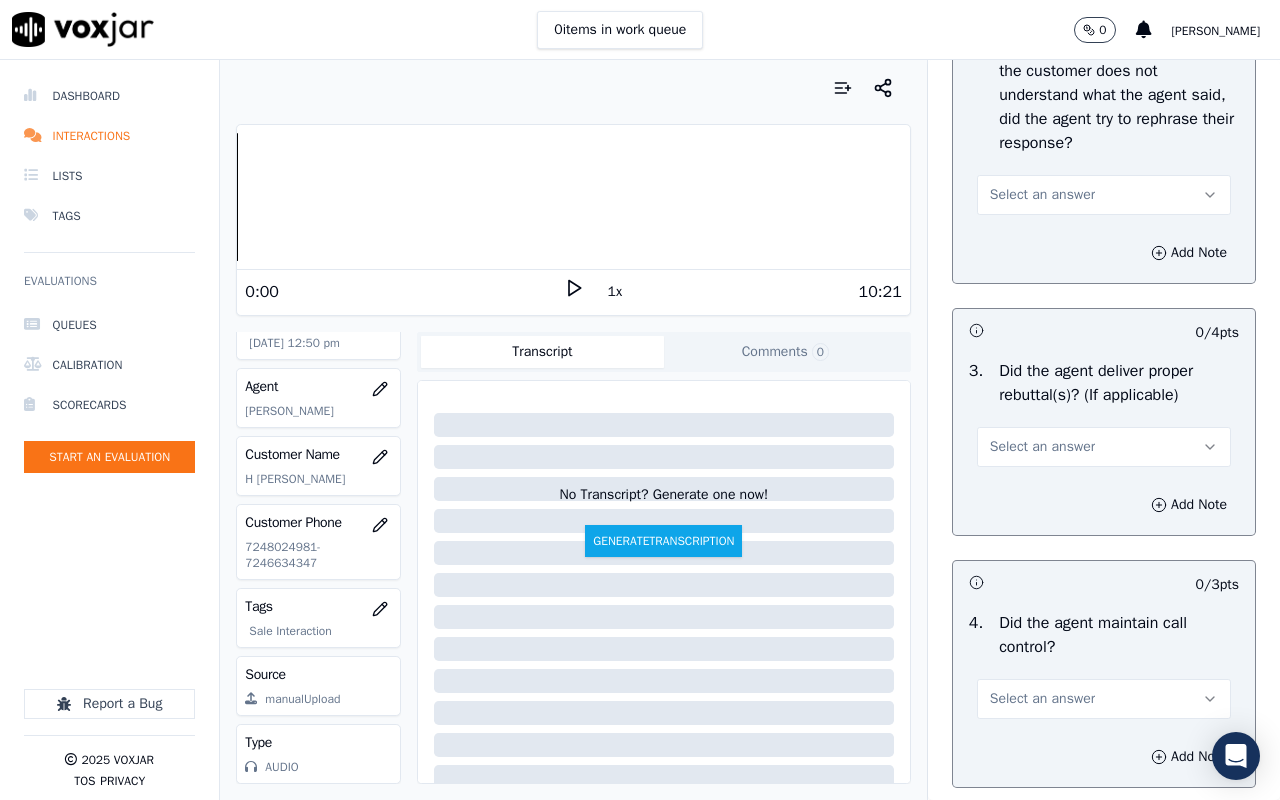 click on "Select an answer" at bounding box center [1104, 195] 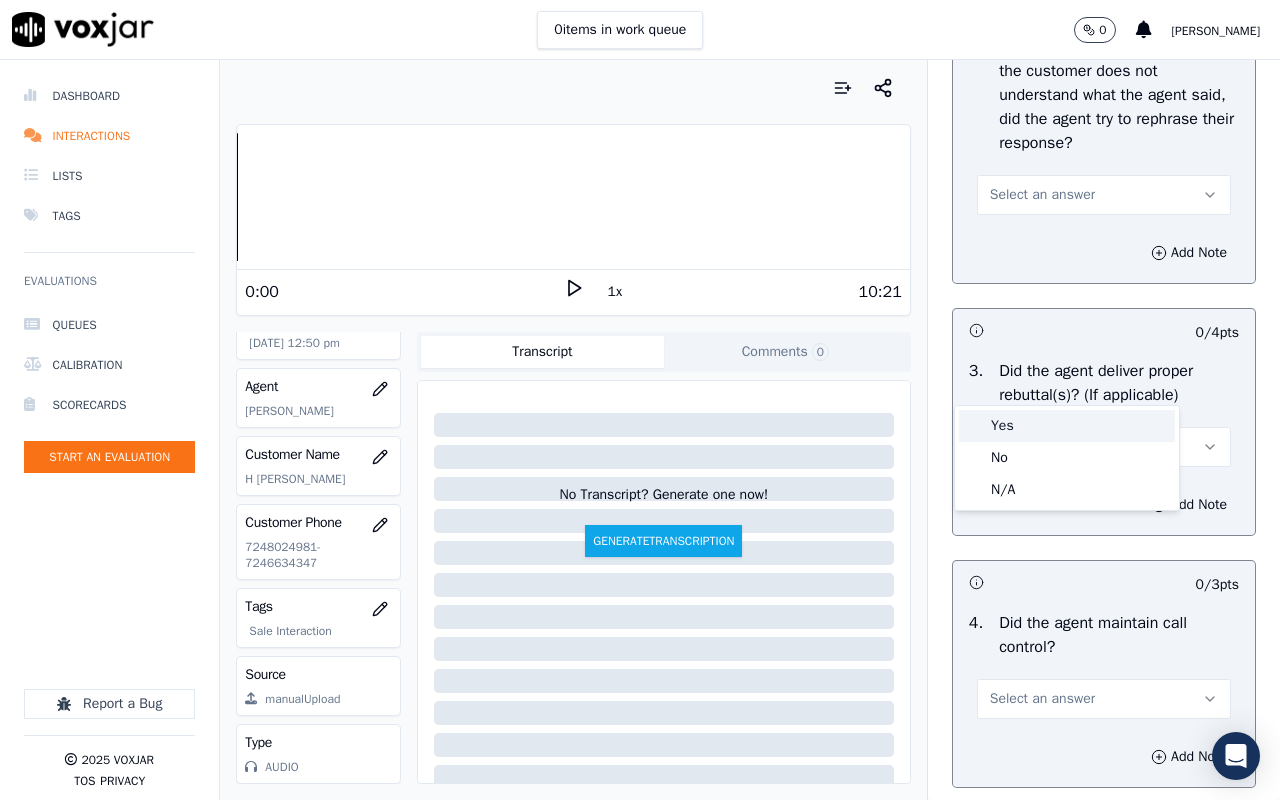 click on "Yes" at bounding box center [1067, 426] 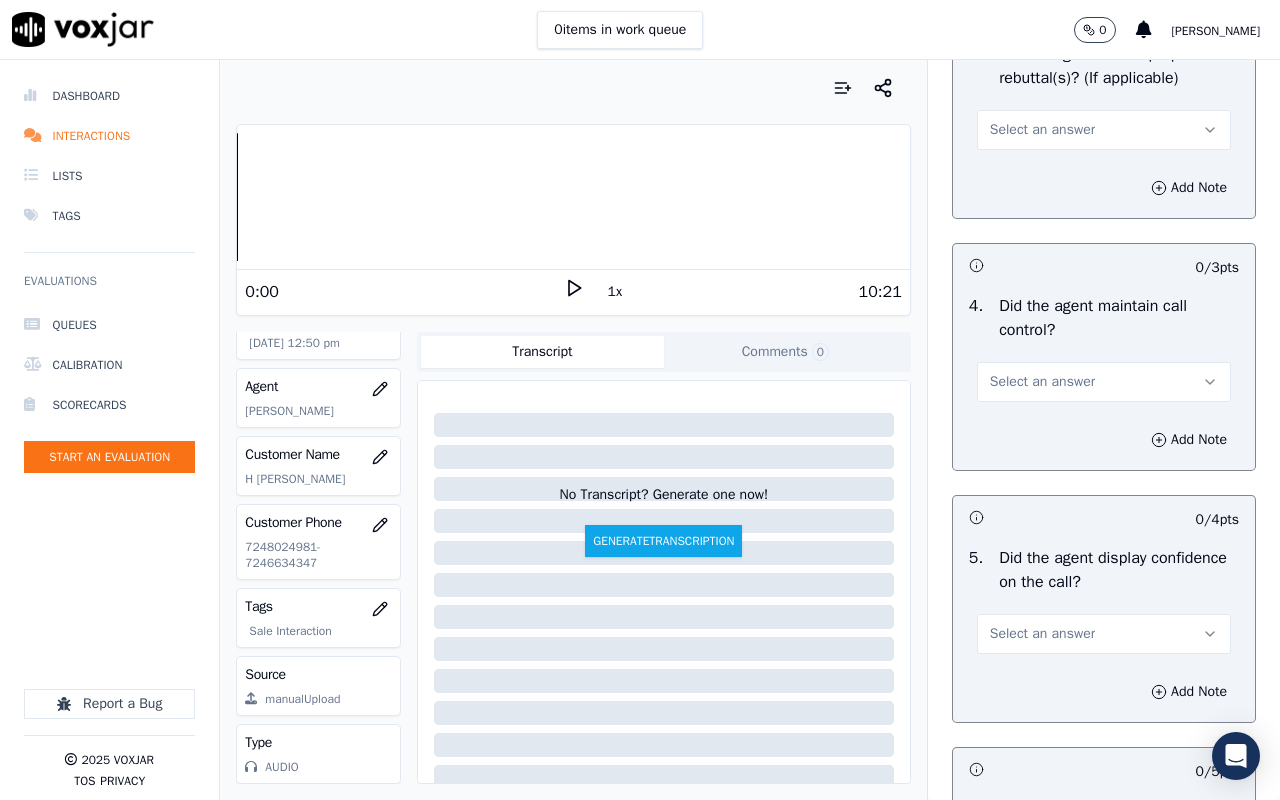 scroll, scrollTop: 3800, scrollLeft: 0, axis: vertical 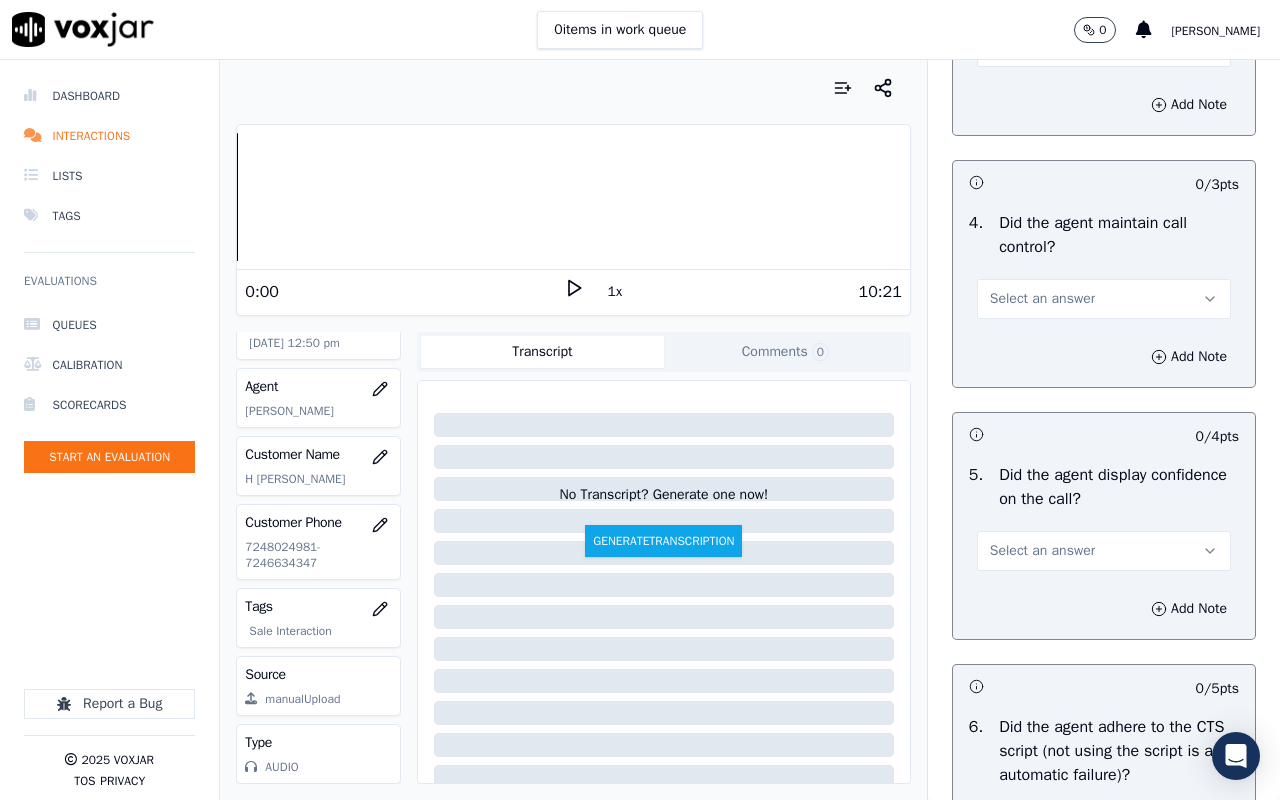 click on "Select an answer" at bounding box center [1042, 47] 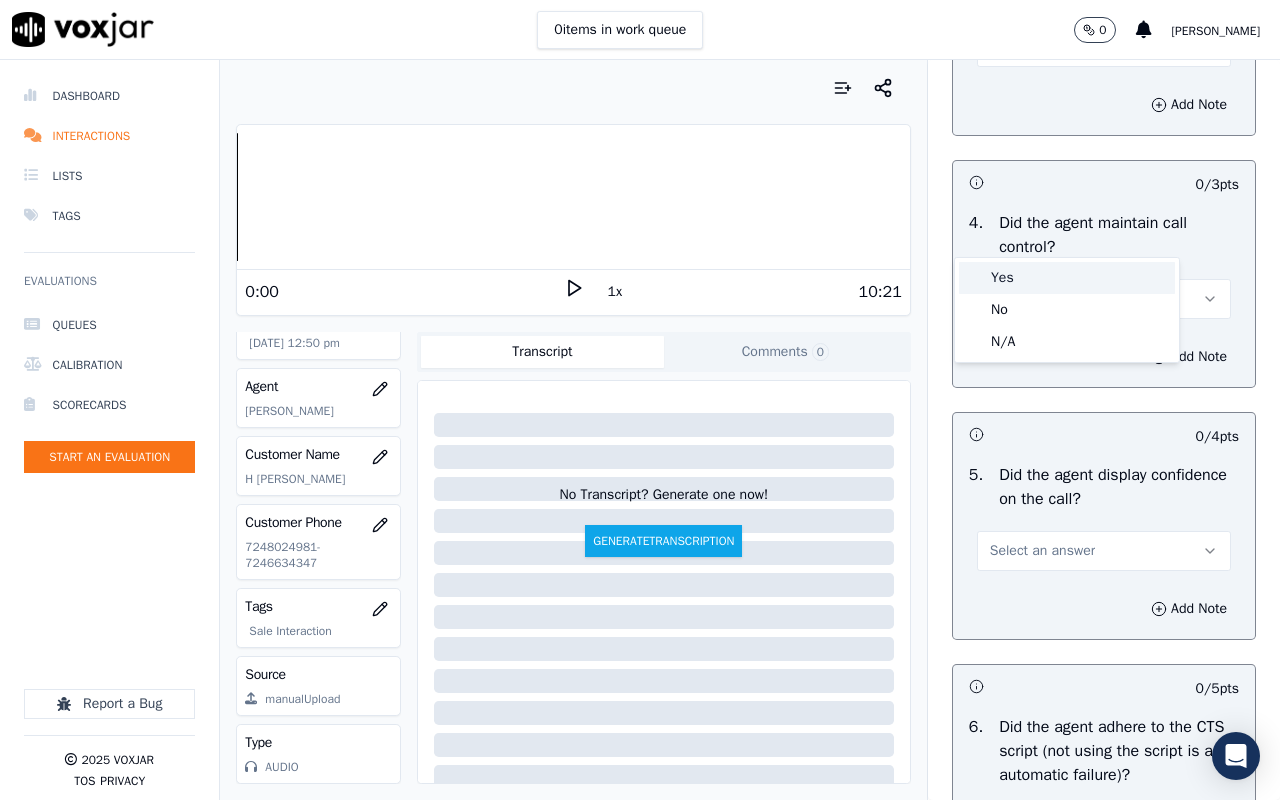 click on "Yes" at bounding box center (1067, 278) 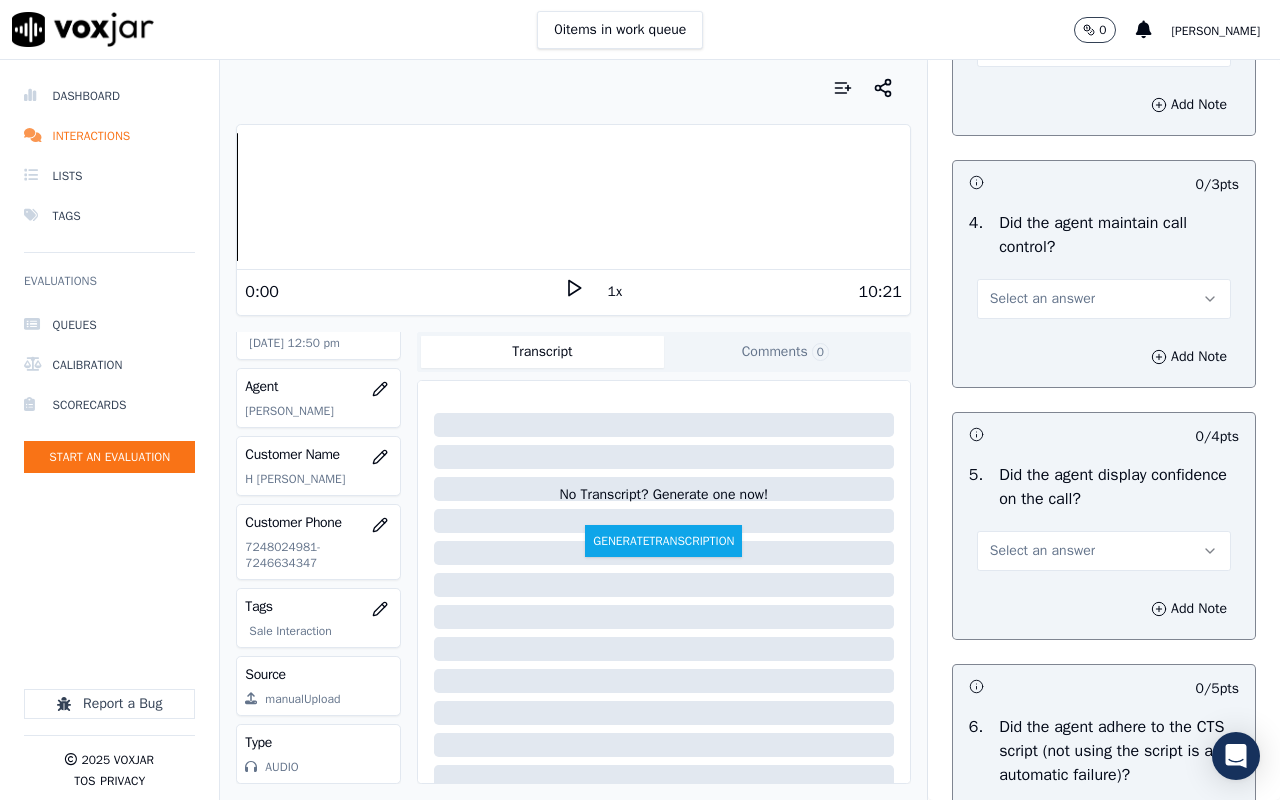 click on "Select an answer" at bounding box center [1042, 299] 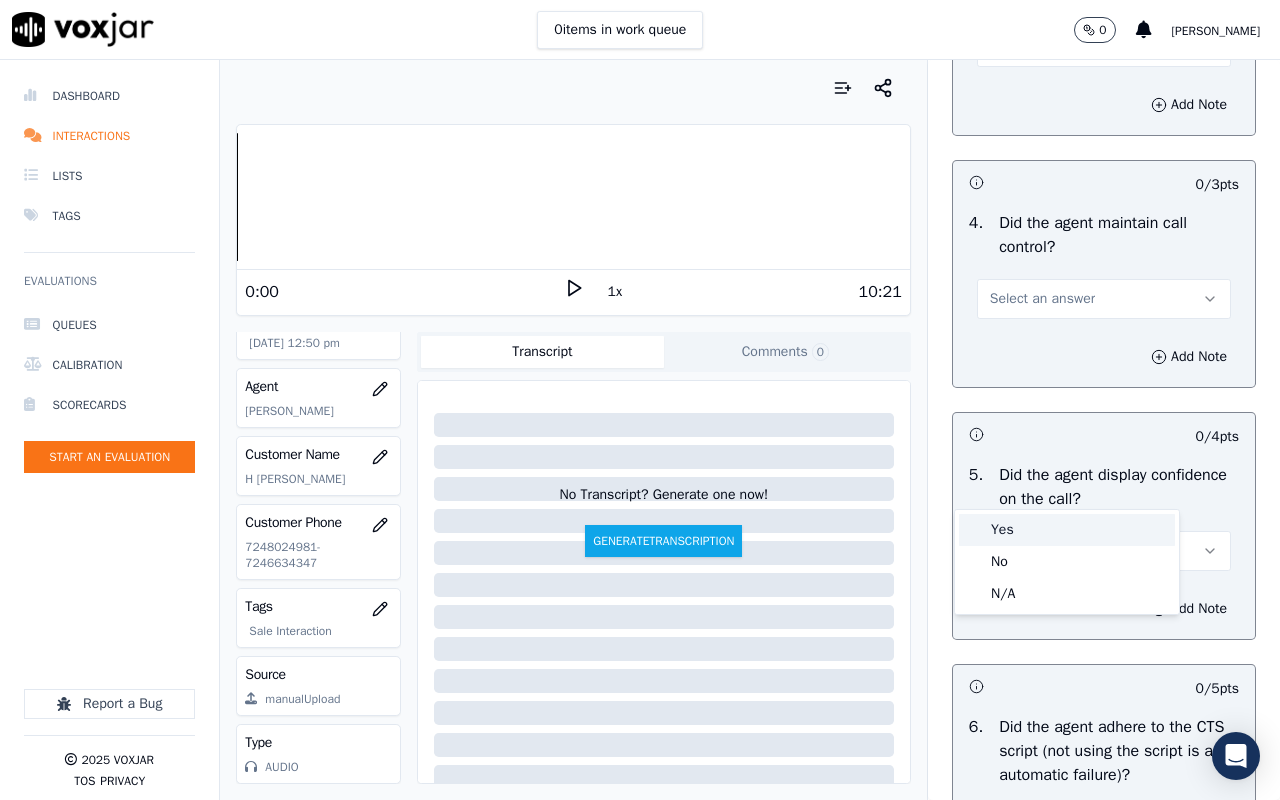click on "Yes" at bounding box center [1067, 530] 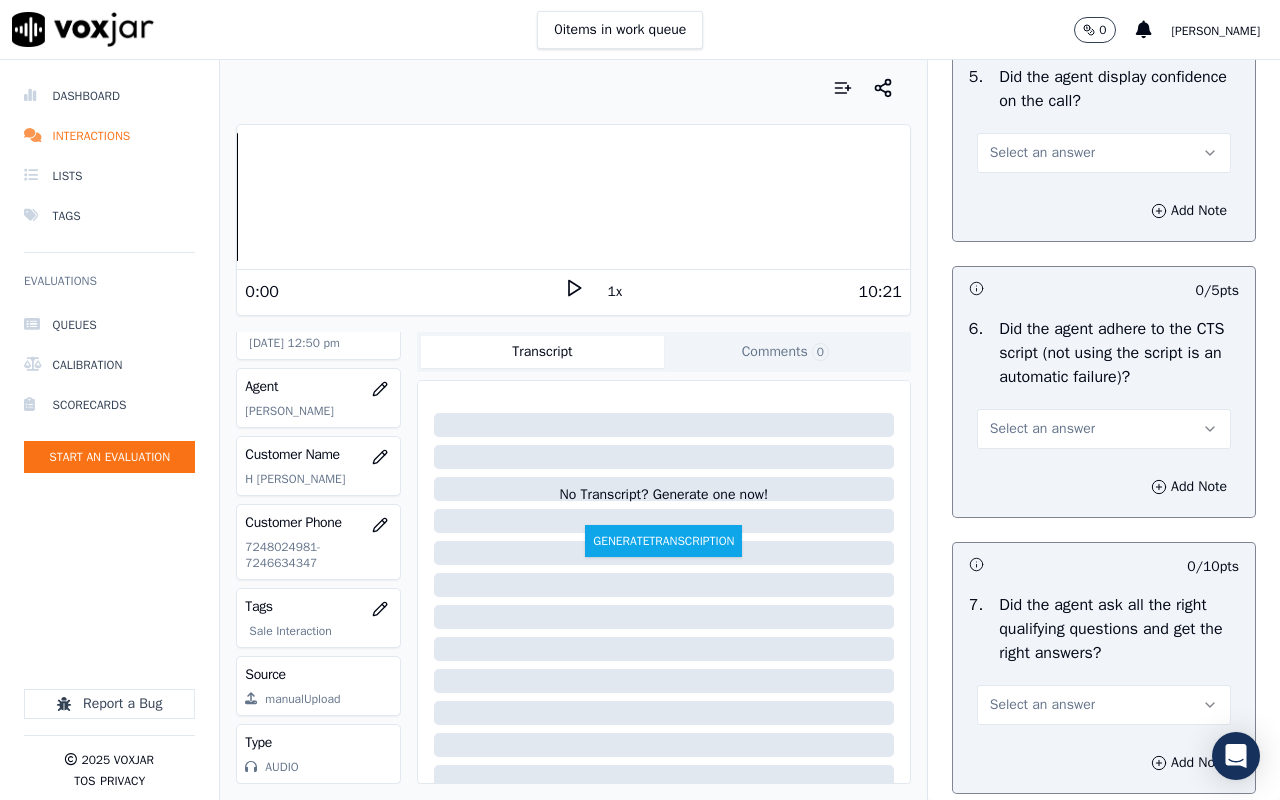 scroll, scrollTop: 4200, scrollLeft: 0, axis: vertical 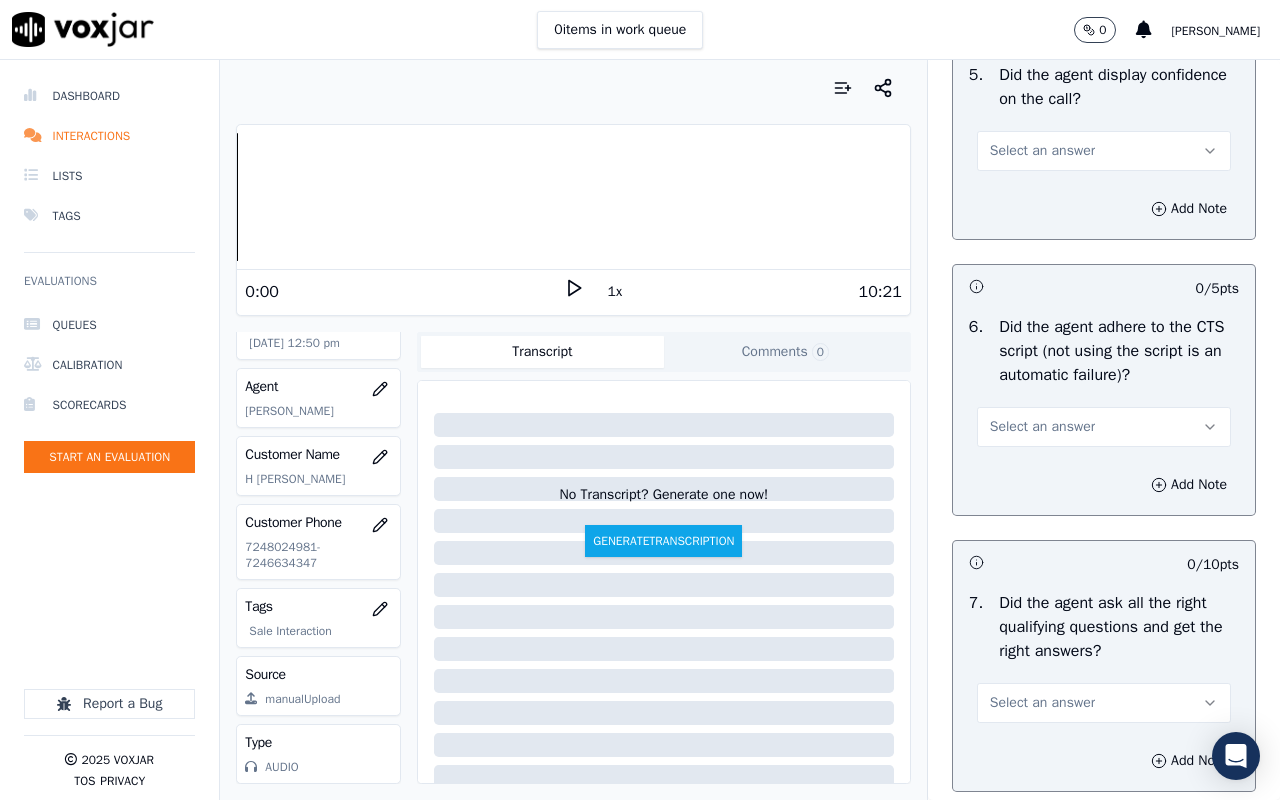 click on "Select an answer" at bounding box center (1042, 151) 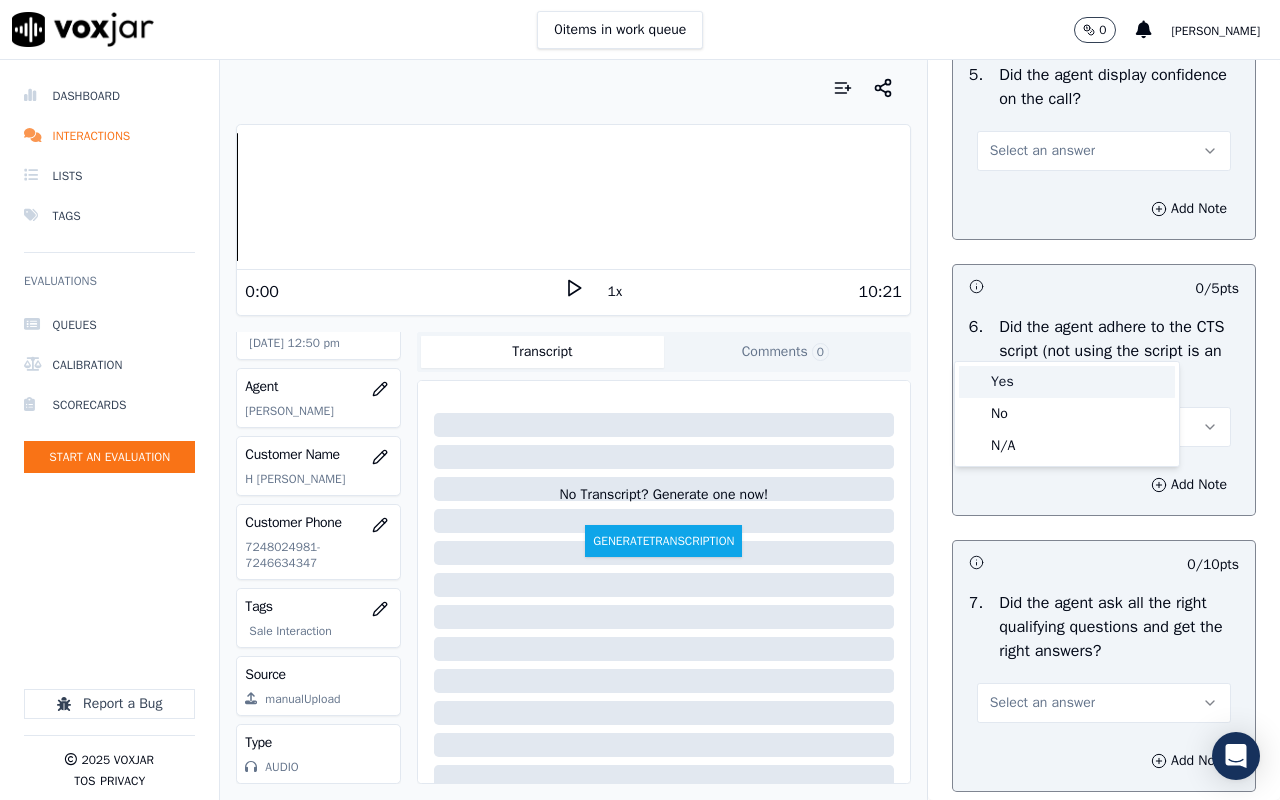 click on "Yes" at bounding box center (1067, 382) 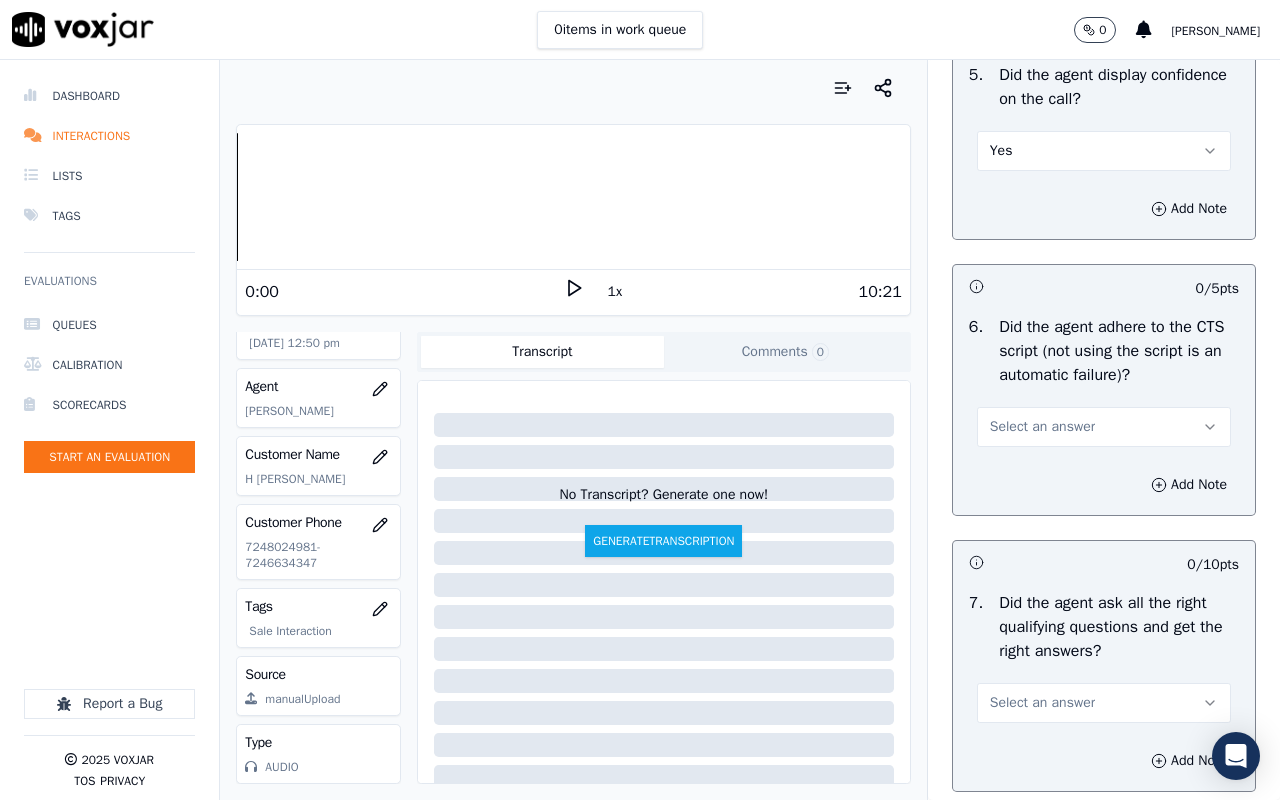 scroll, scrollTop: 4600, scrollLeft: 0, axis: vertical 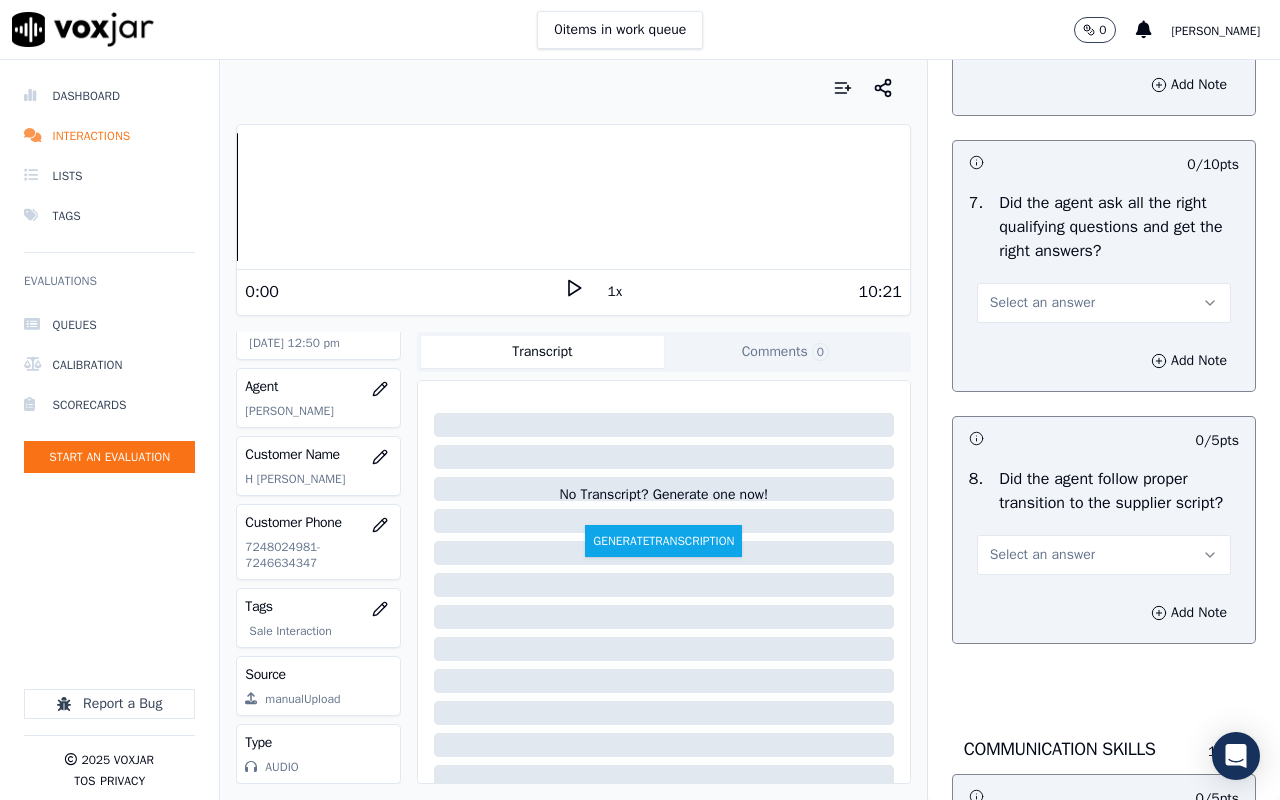 click on "Select an answer" at bounding box center (1042, 27) 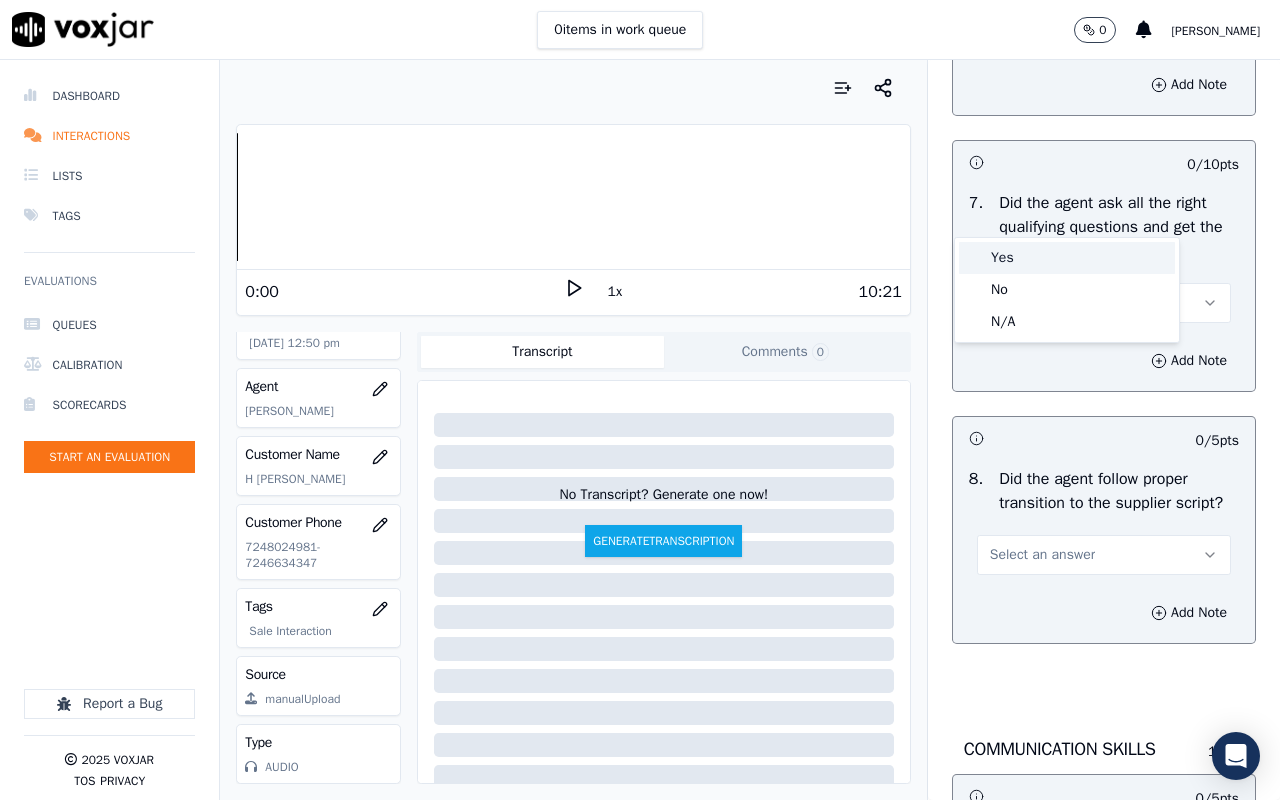 click on "Yes" at bounding box center [1067, 258] 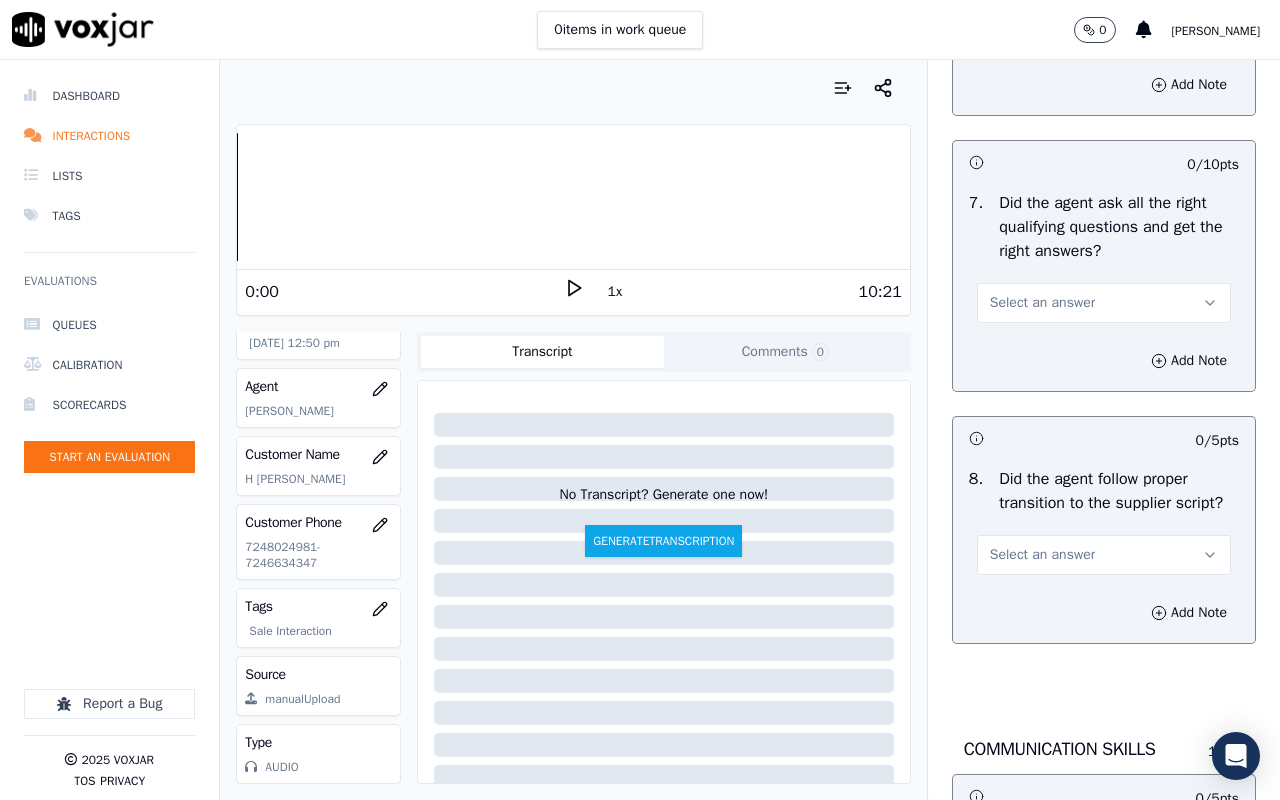 drag, startPoint x: 1038, startPoint y: 487, endPoint x: 1038, endPoint y: 500, distance: 13 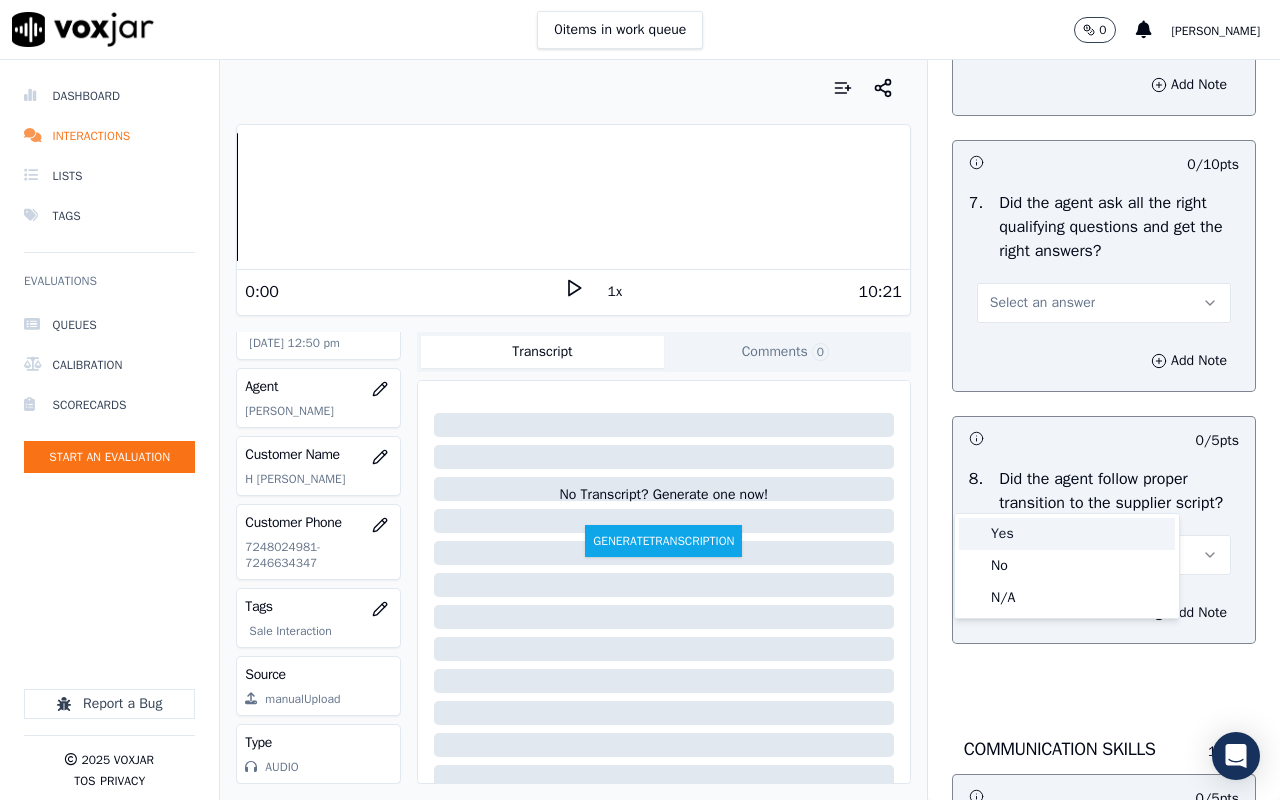 click on "Yes" at bounding box center [1067, 534] 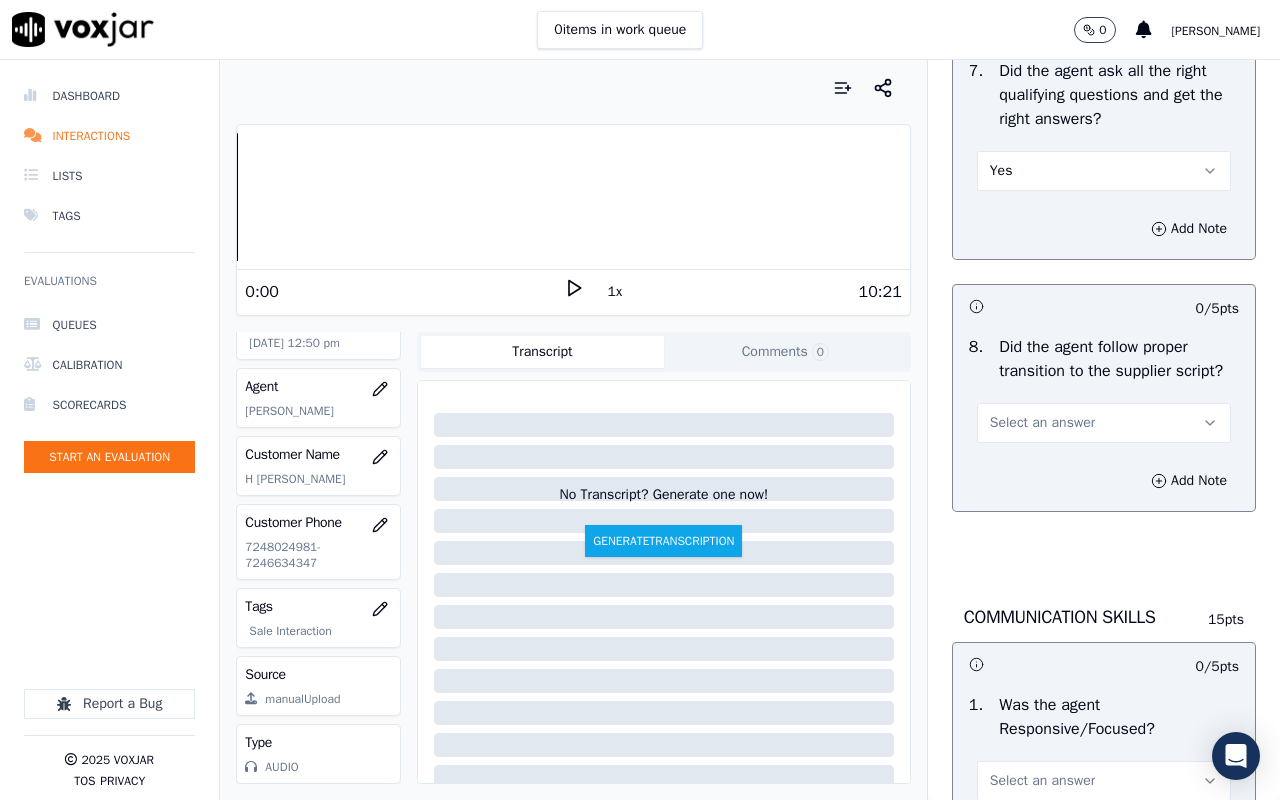scroll, scrollTop: 5100, scrollLeft: 0, axis: vertical 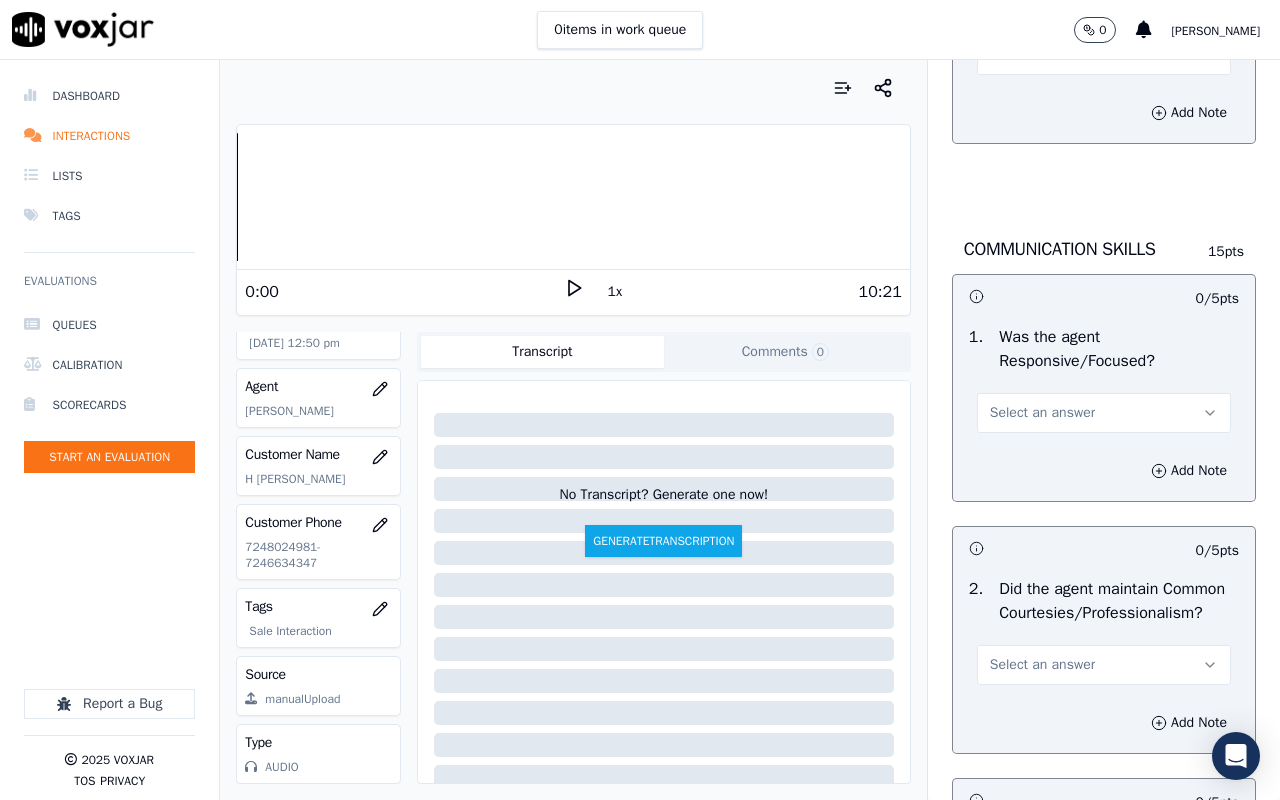 click on "Select an answer" at bounding box center [1042, 55] 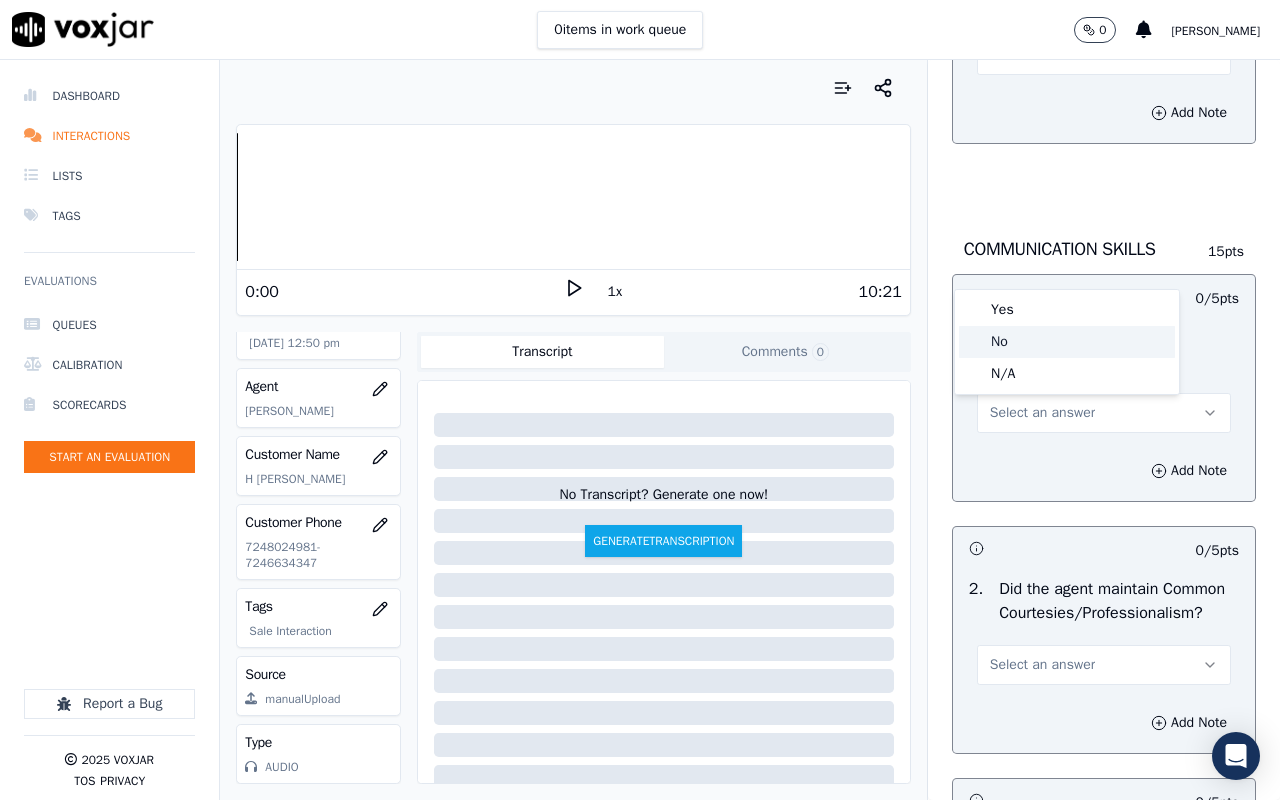 click on "Yes" at bounding box center [1067, 310] 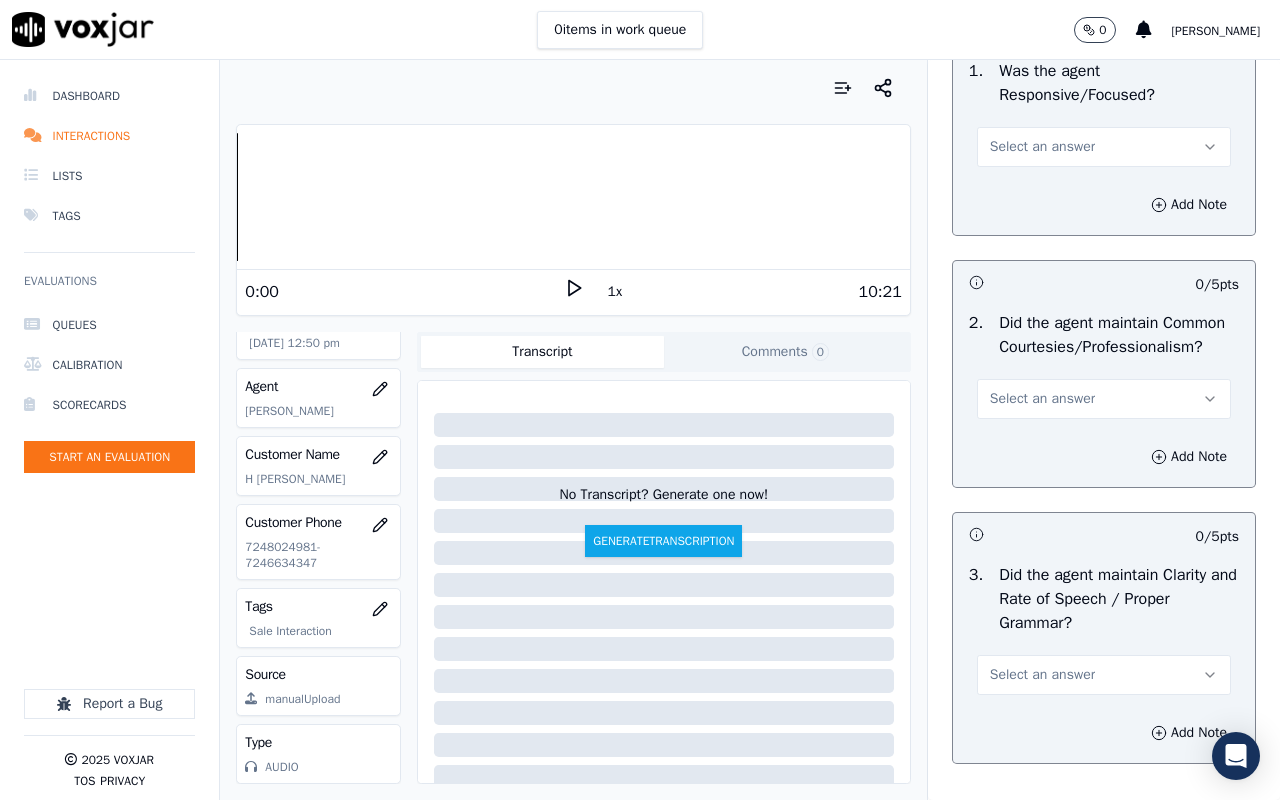 scroll, scrollTop: 5400, scrollLeft: 0, axis: vertical 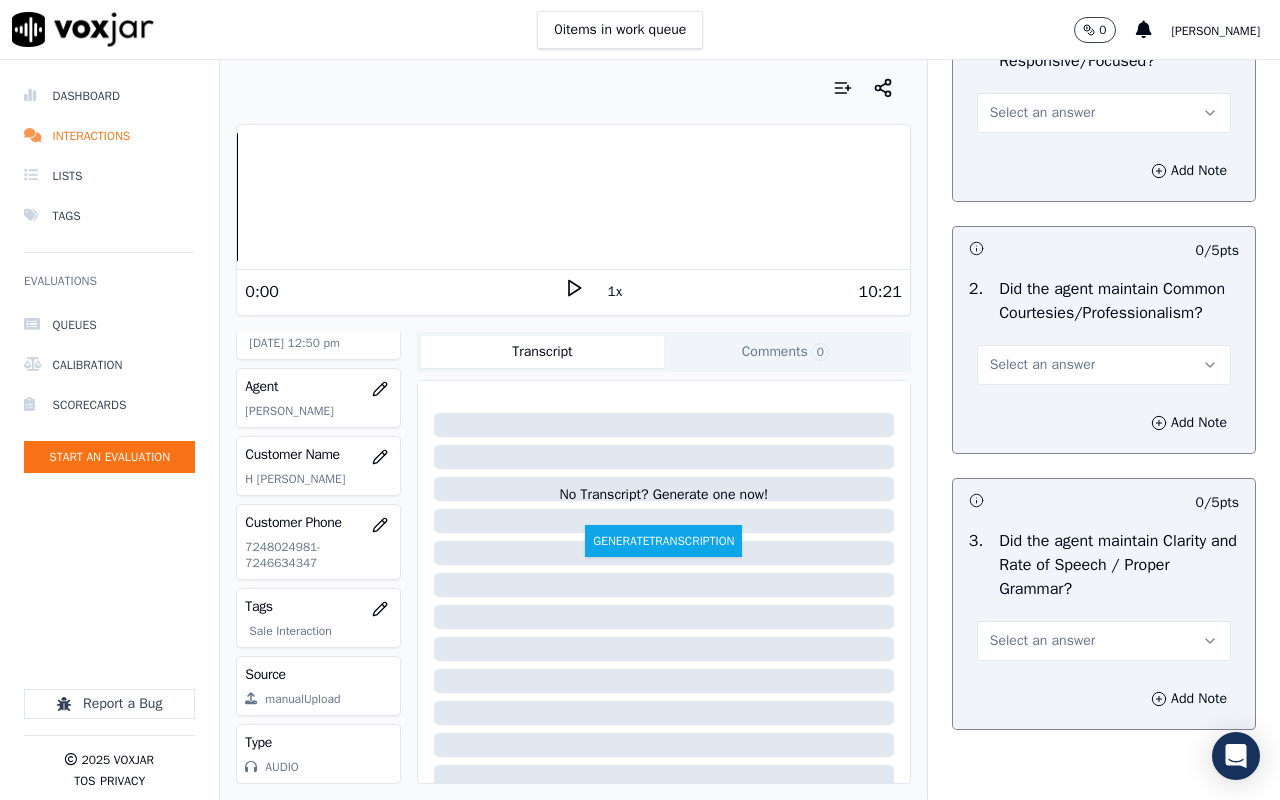 click on "Select an answer" at bounding box center (1042, 113) 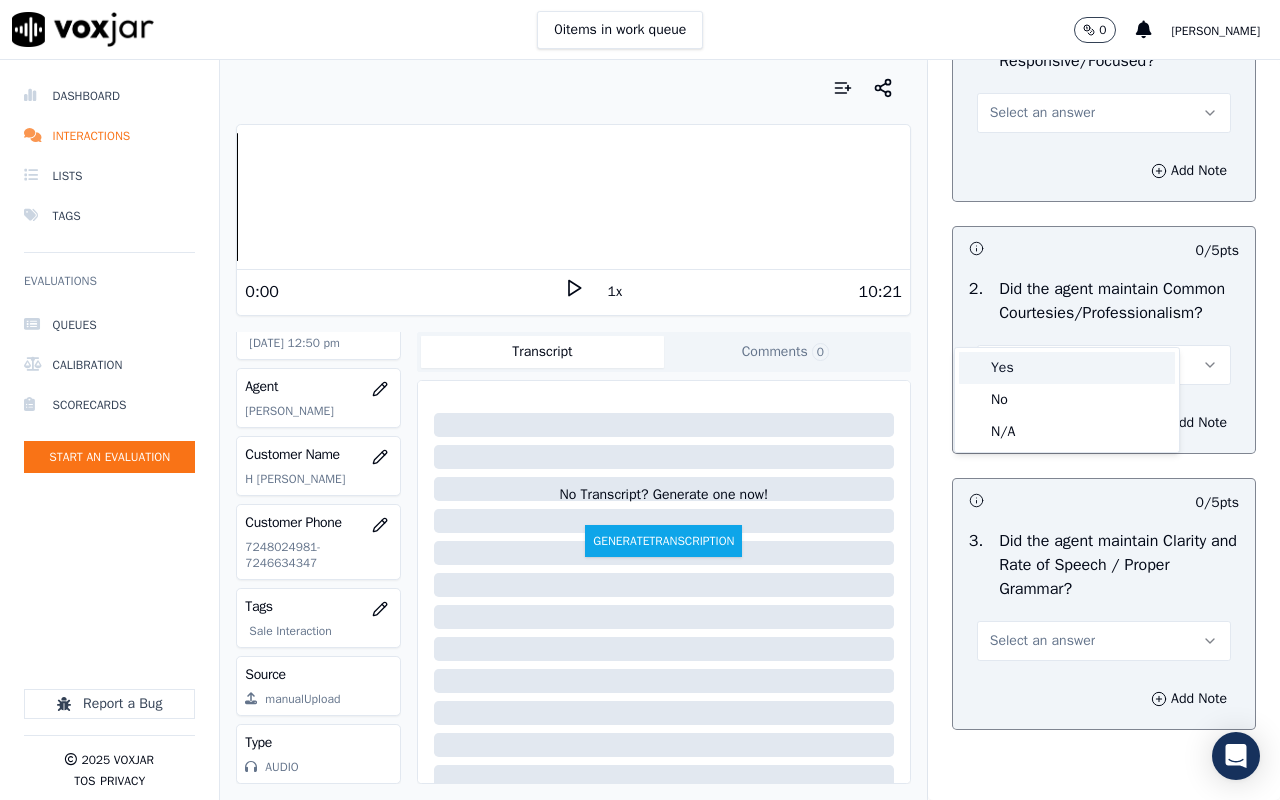 click on "Yes" at bounding box center (1067, 368) 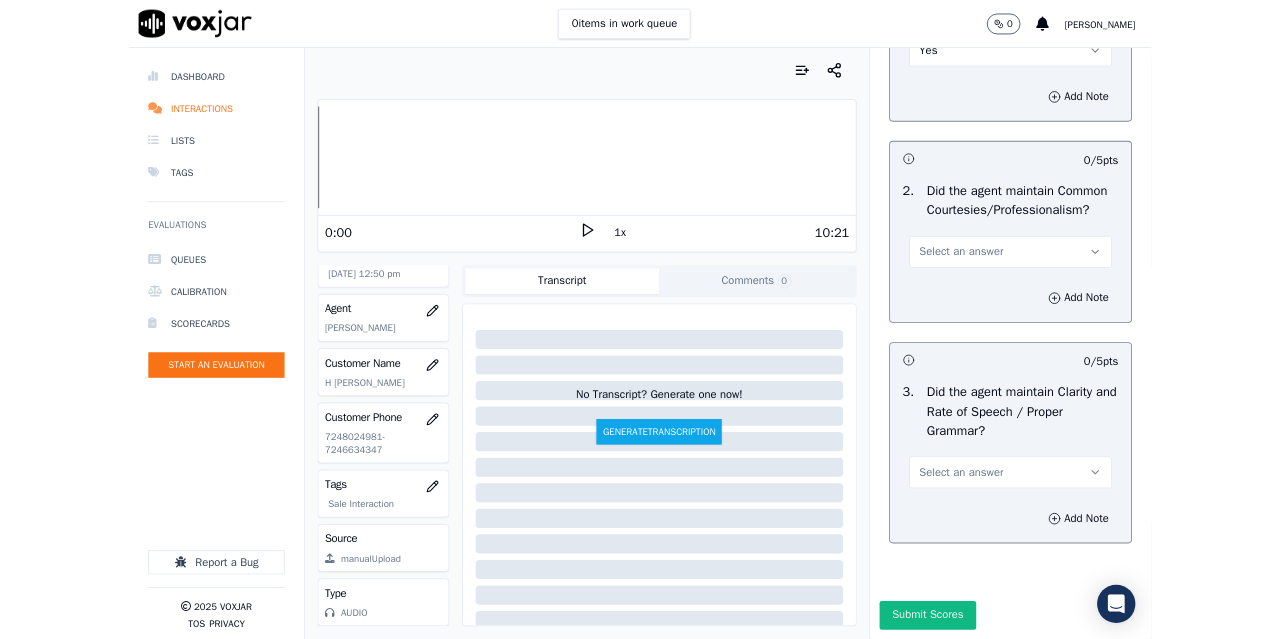 scroll, scrollTop: 5700, scrollLeft: 0, axis: vertical 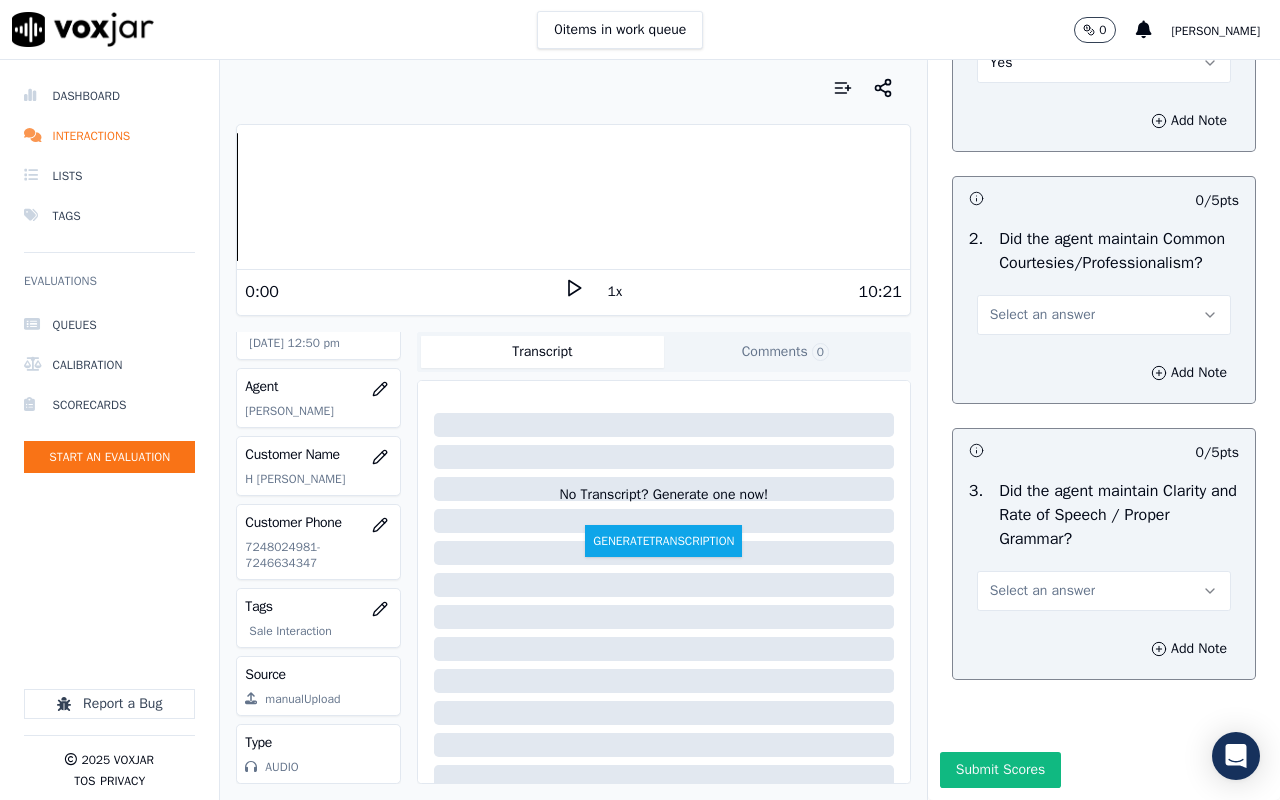 click on "Select an answer" at bounding box center (1042, 315) 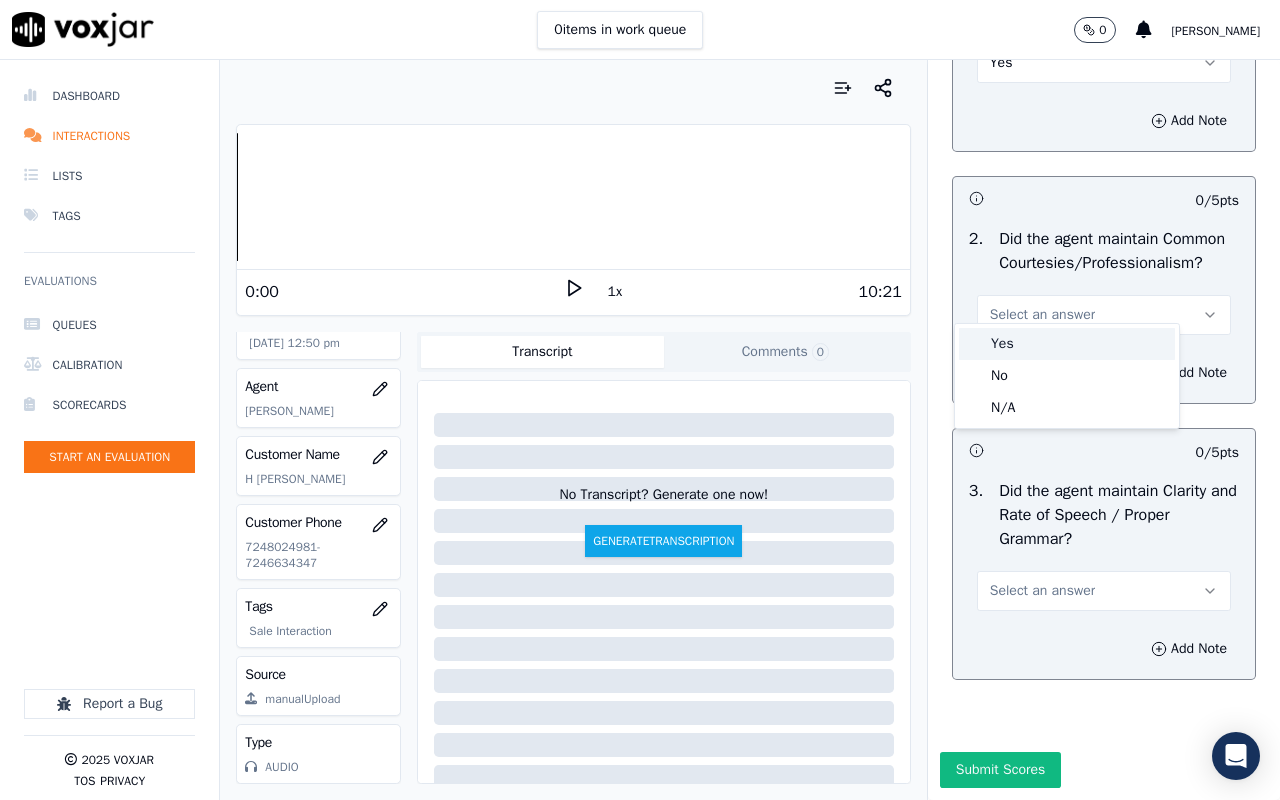 click on "Yes" at bounding box center (1067, 344) 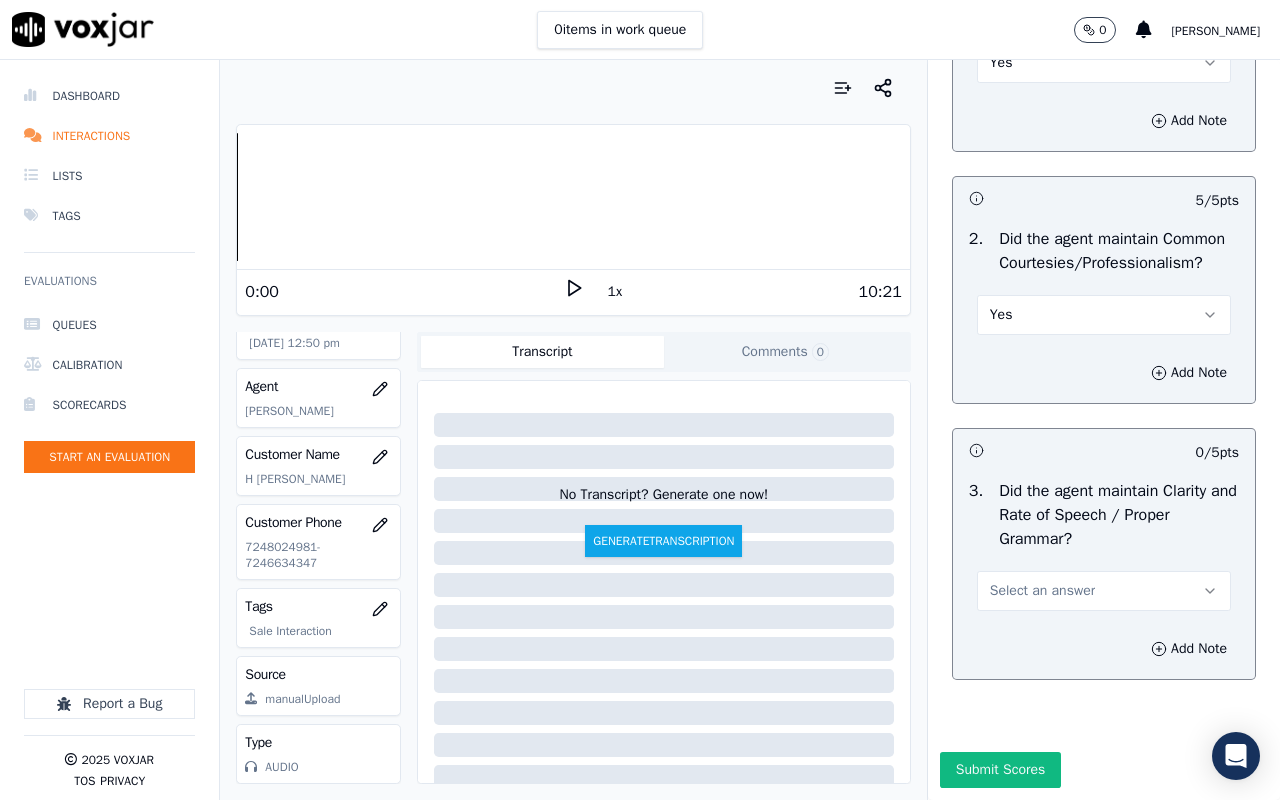 click on "Select an answer" at bounding box center [1042, 591] 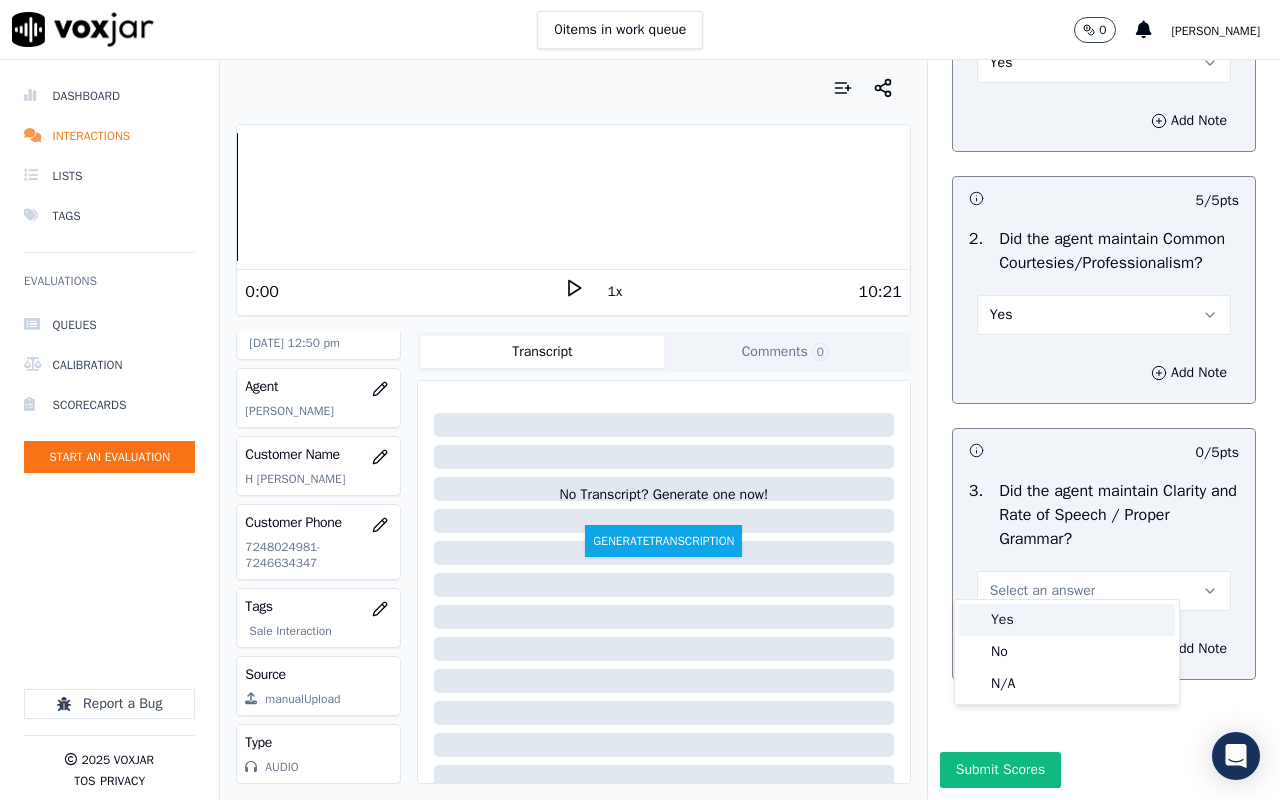 click on "Yes" at bounding box center (1067, 620) 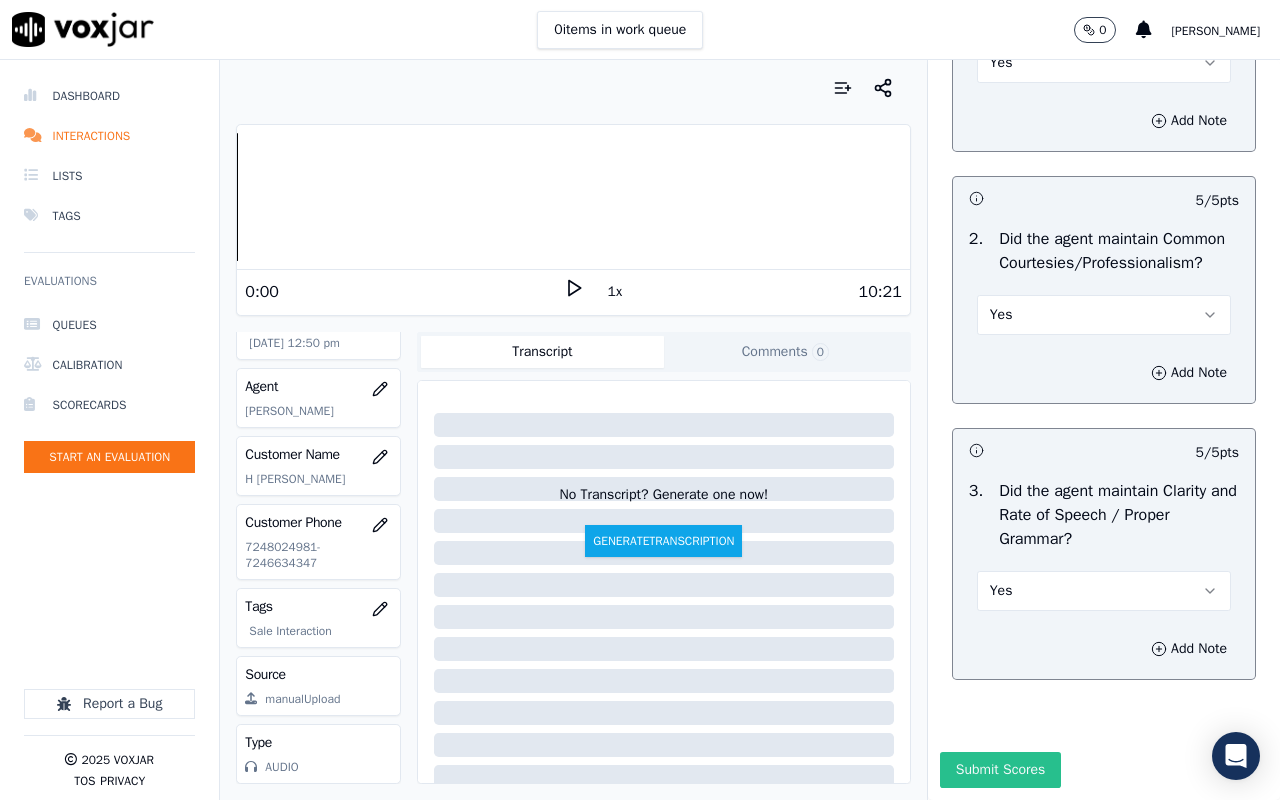 click on "Submit Scores" at bounding box center (1000, 770) 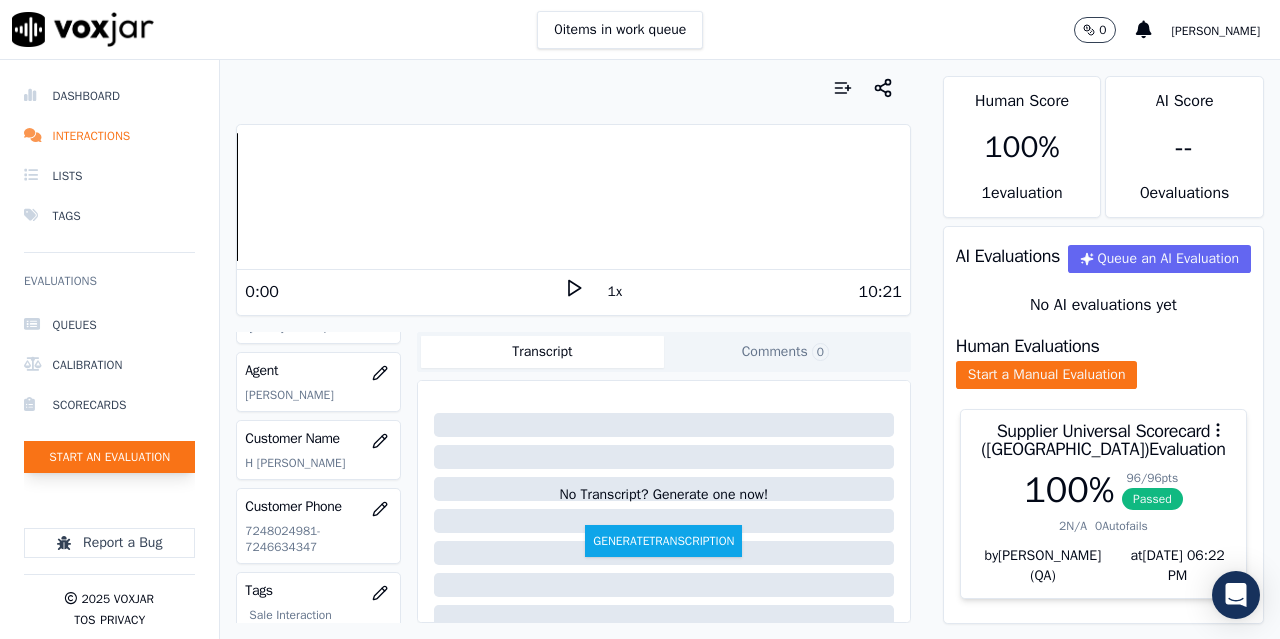 click on "Start an Evaluation" 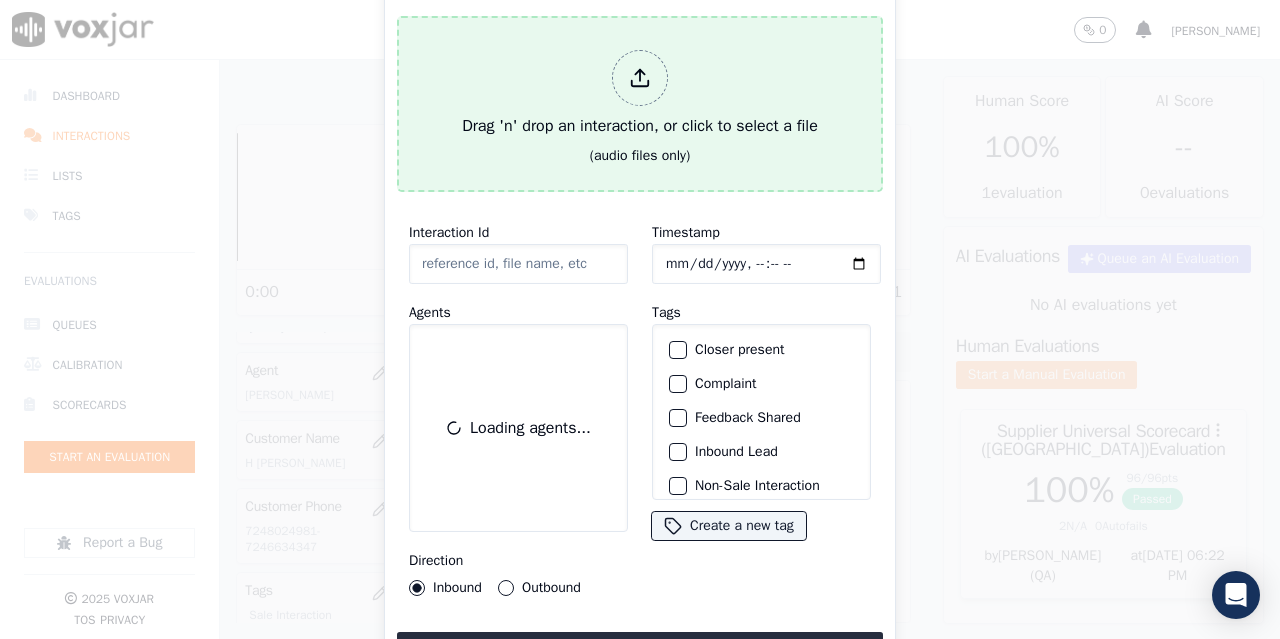 click on "Drag 'n' drop an interaction, or click to select a file" at bounding box center (640, 94) 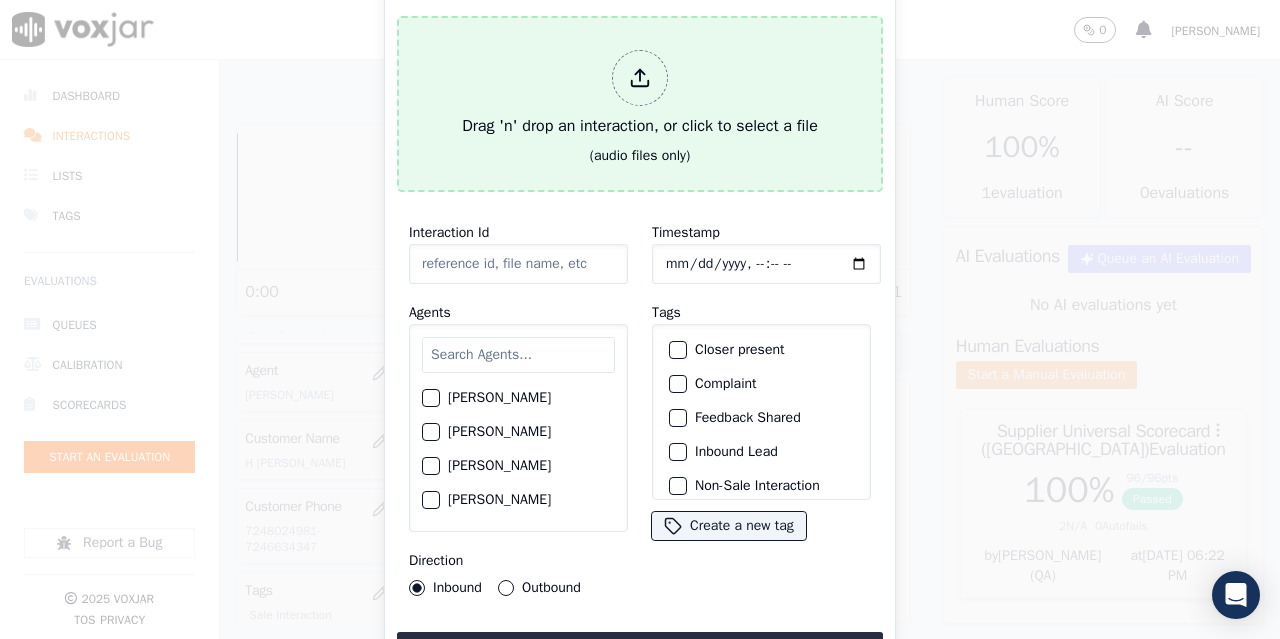 type on "20250630-133751_2155895799-all.mp3" 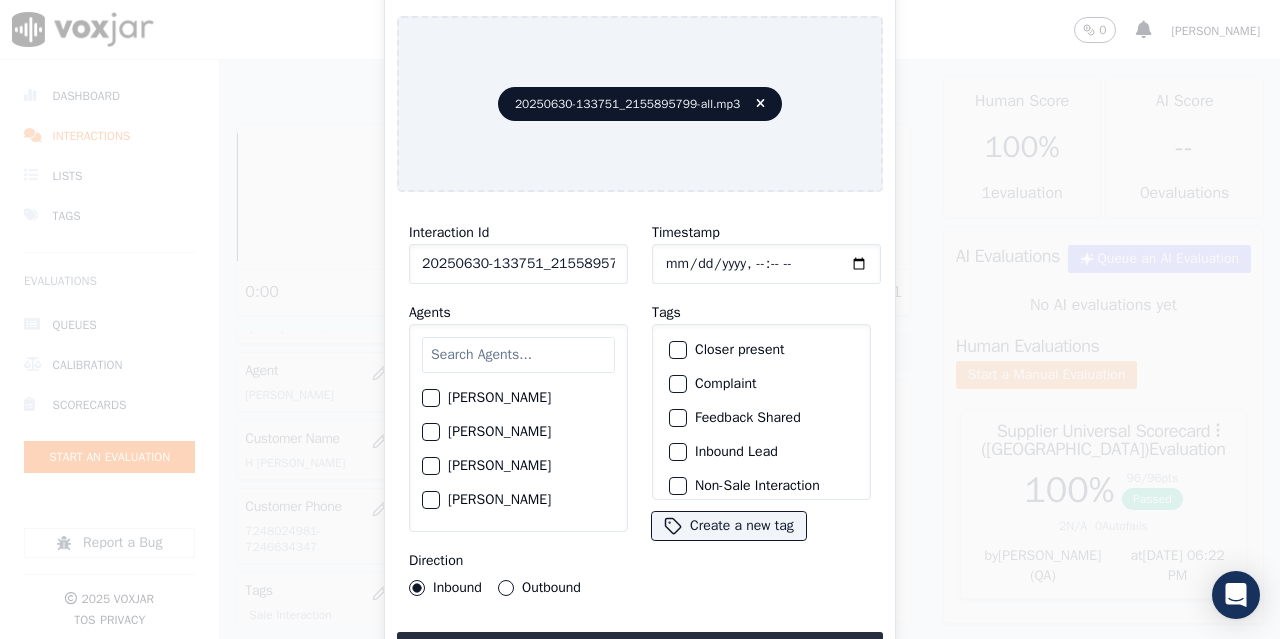 click at bounding box center [518, 355] 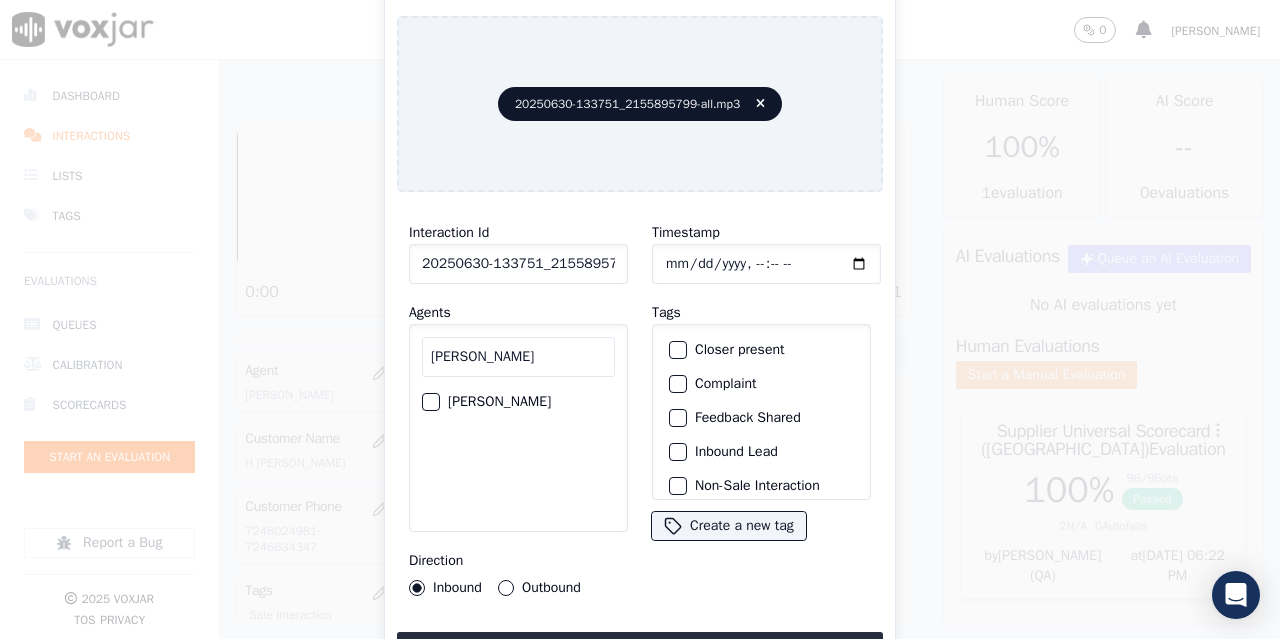 type on "luisa" 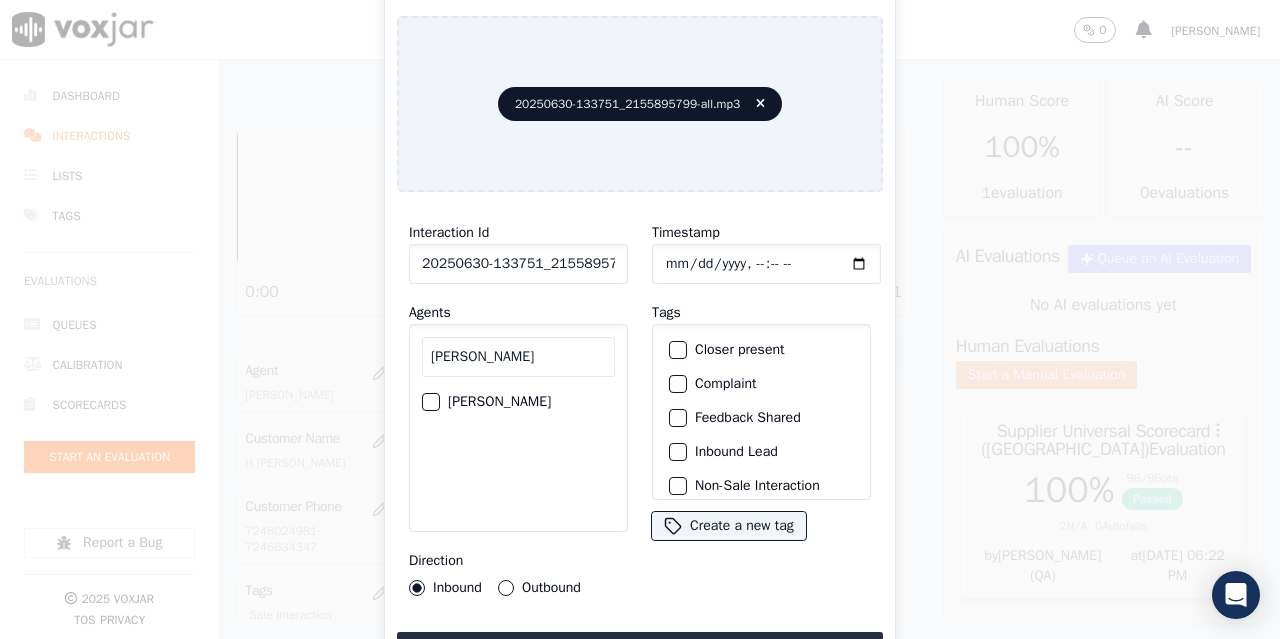 click on "LUISA CAMPO" 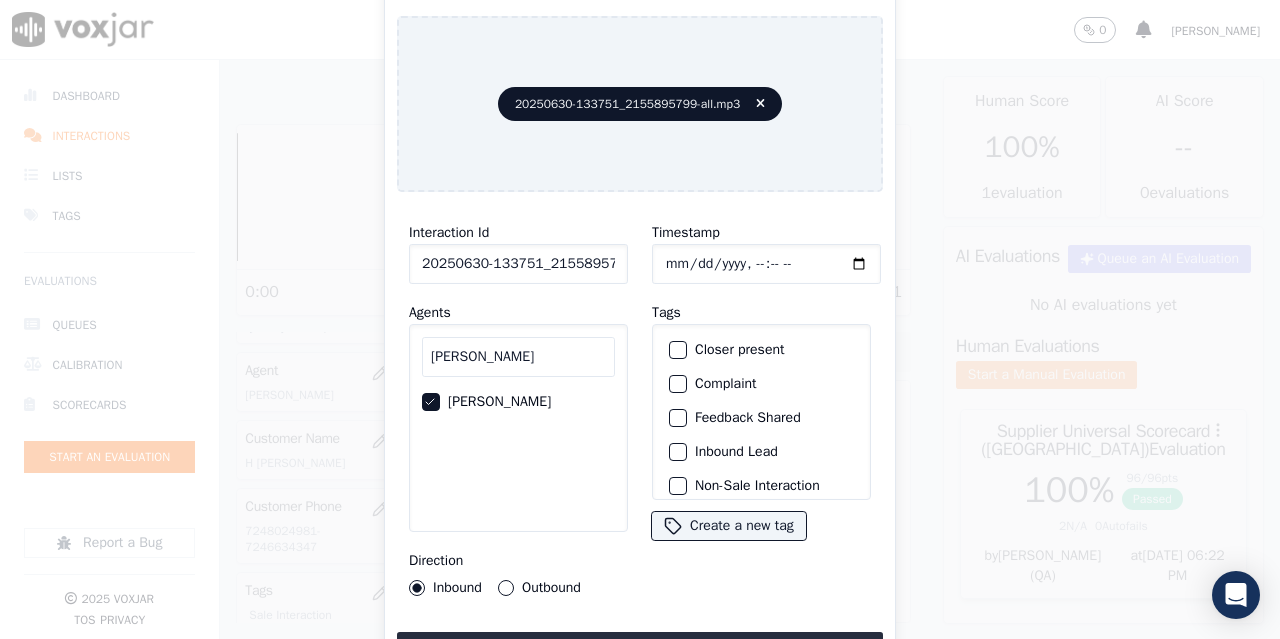click on "Timestamp" 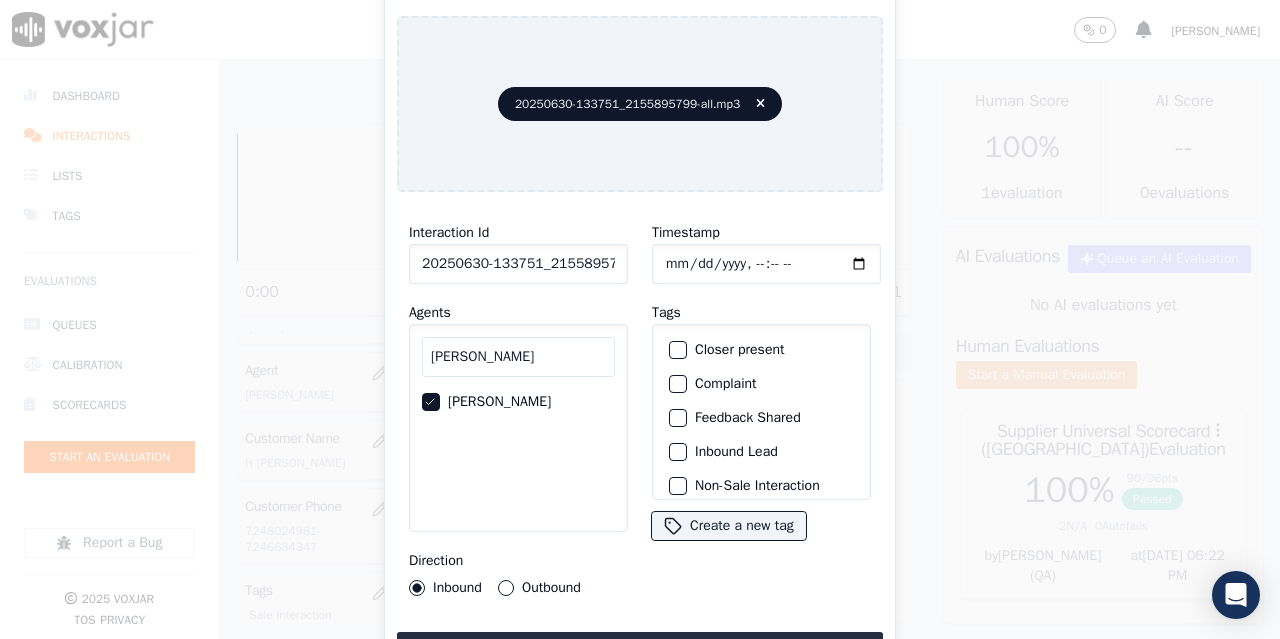 scroll, scrollTop: 189, scrollLeft: 0, axis: vertical 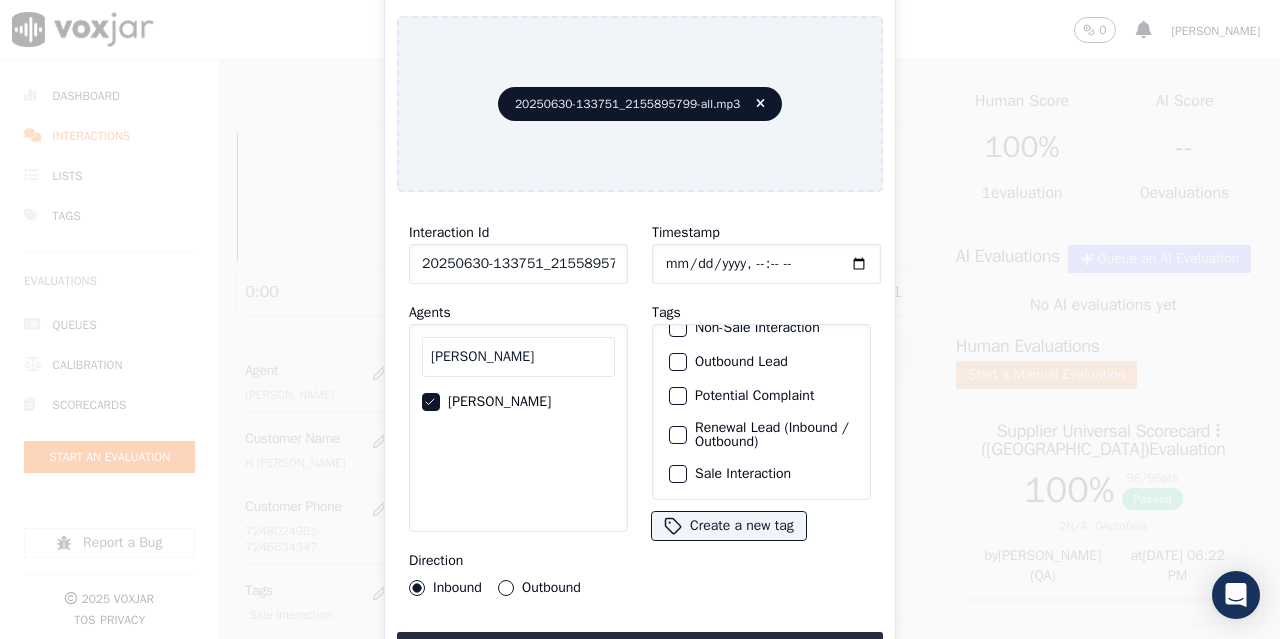 click on "Sale Interaction" 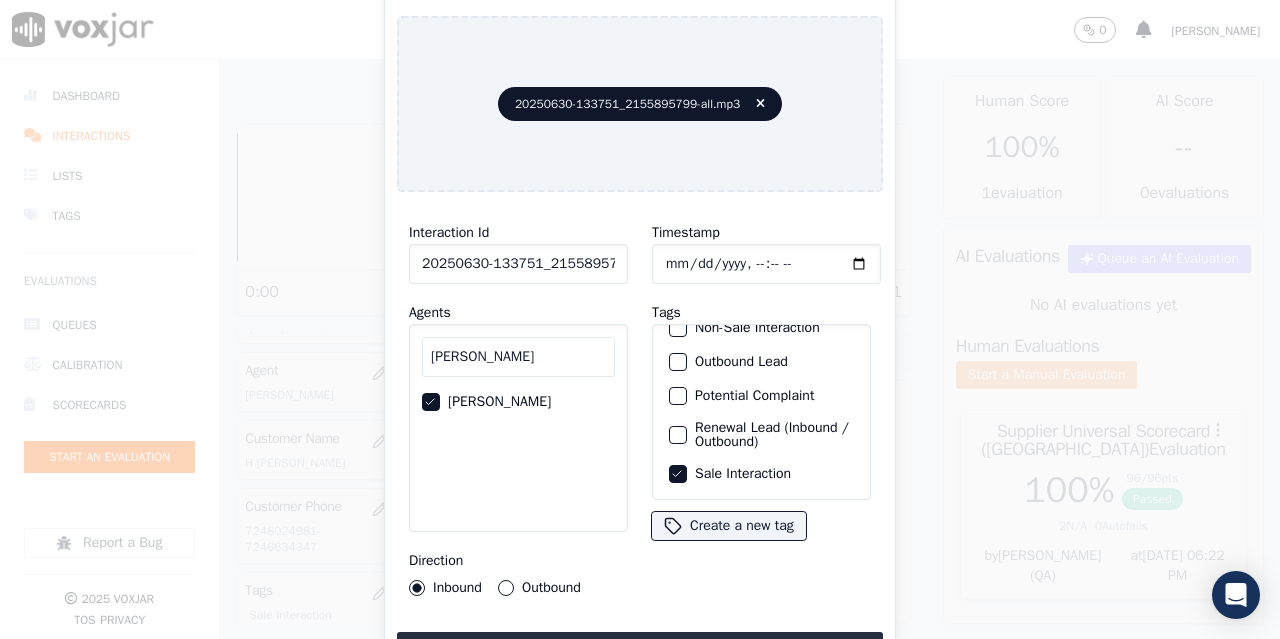 click on "Outbound" 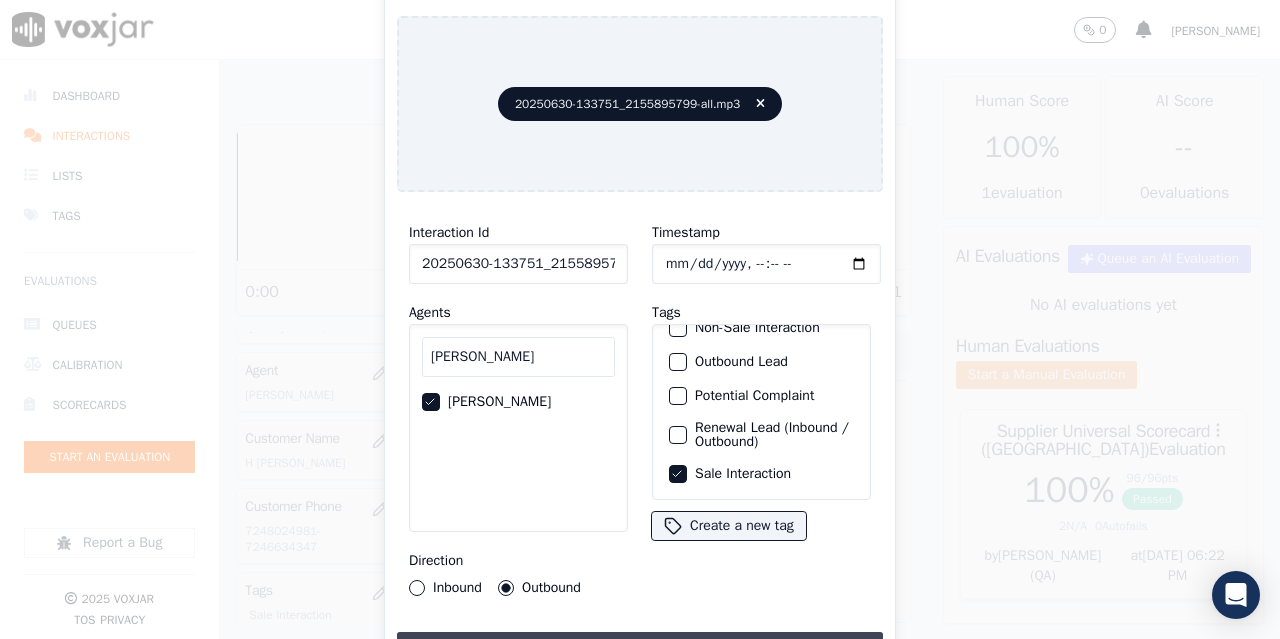 click on "Upload interaction to start evaluation" at bounding box center (640, 650) 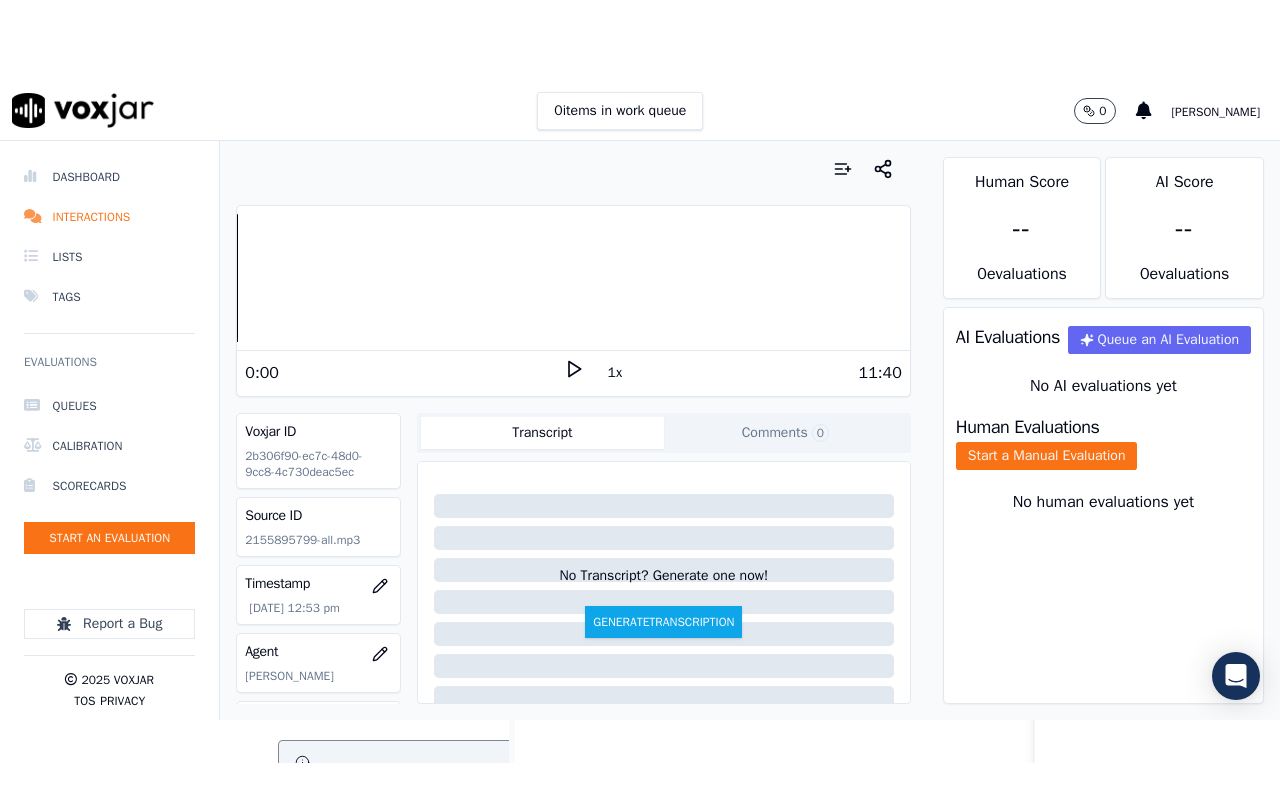 scroll, scrollTop: 200, scrollLeft: 0, axis: vertical 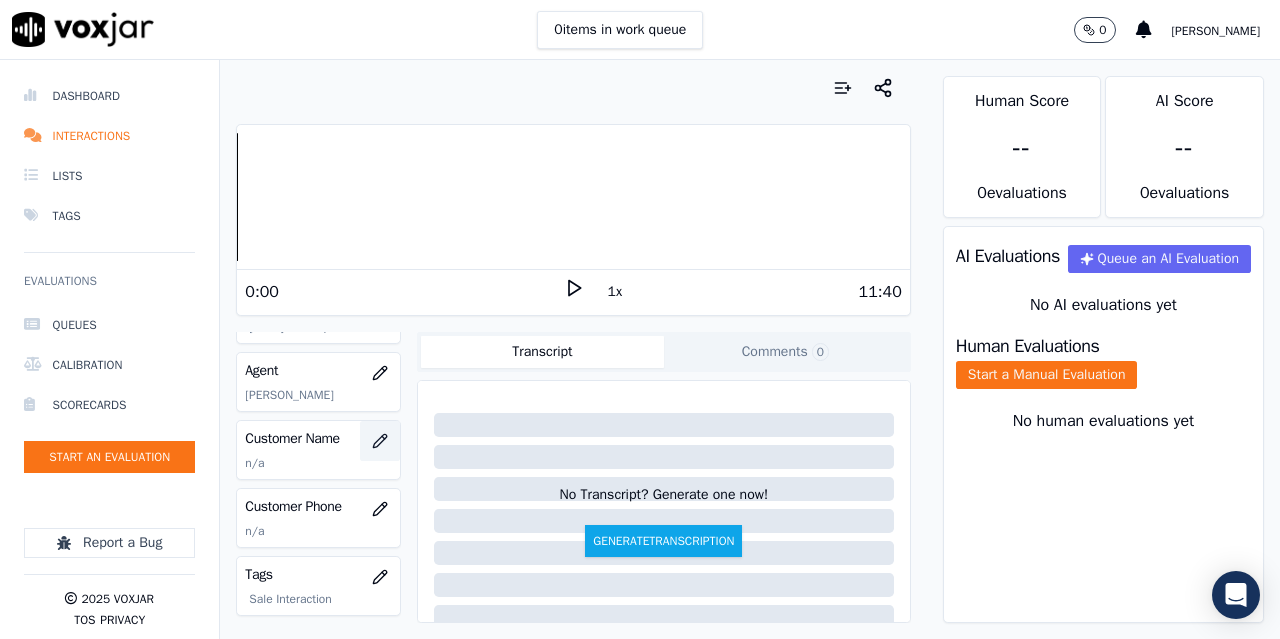 click 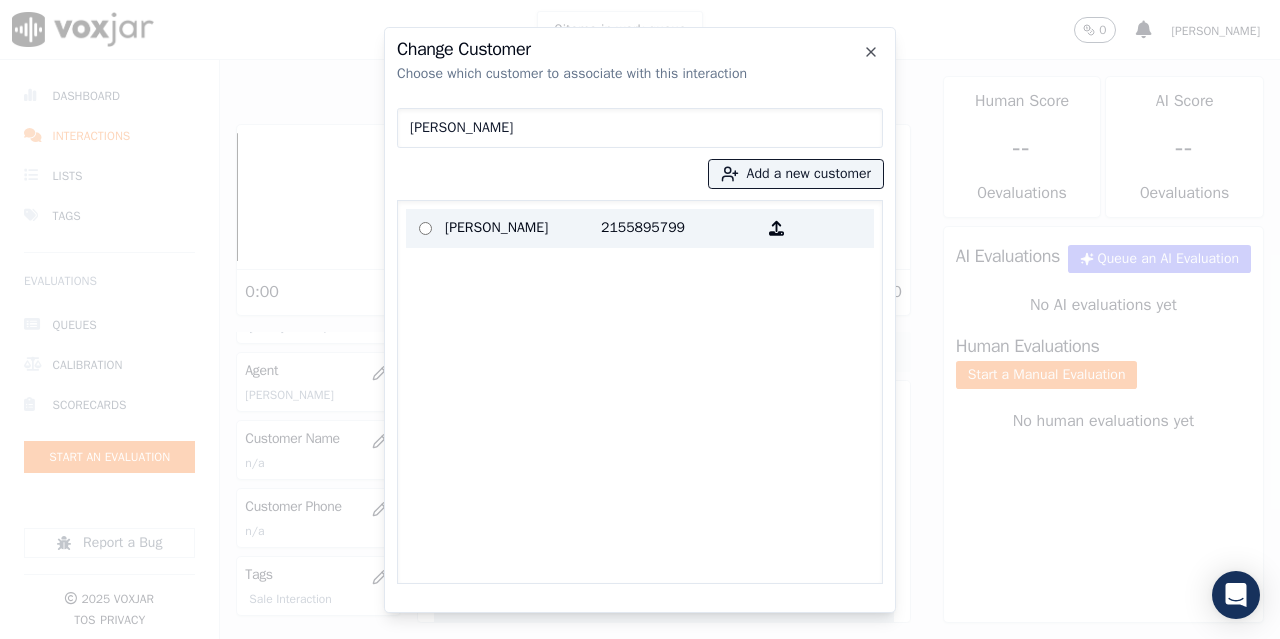type on "ELIZABETH G JONES" 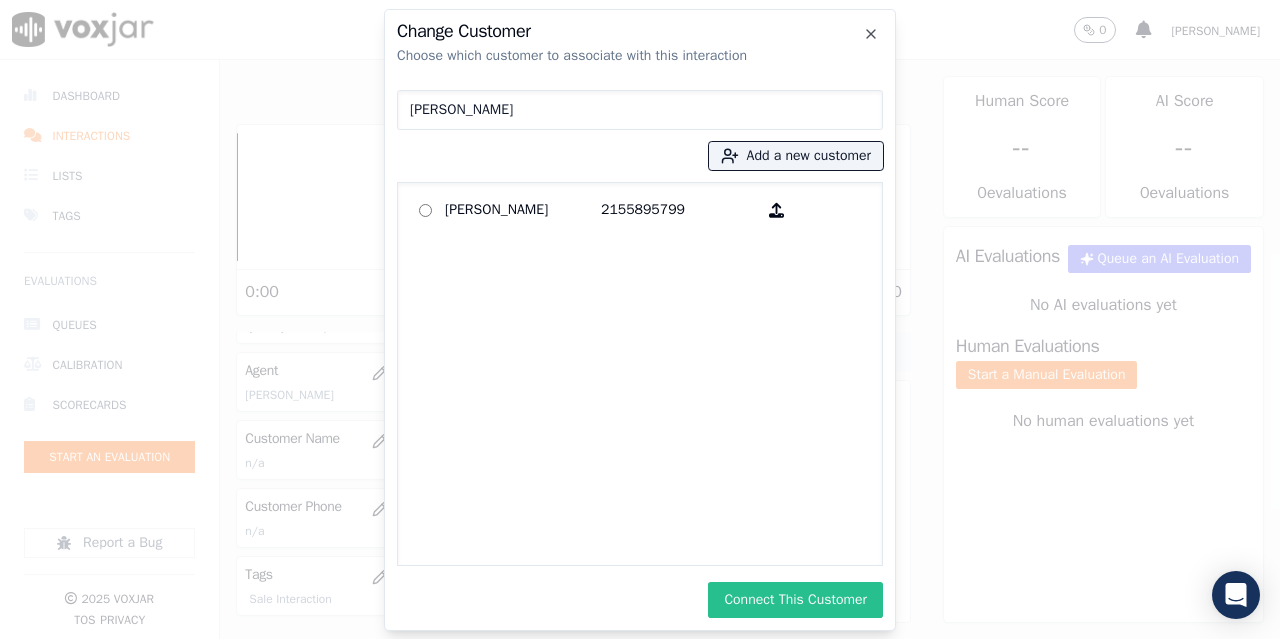 click on "Connect This Customer" at bounding box center [795, 600] 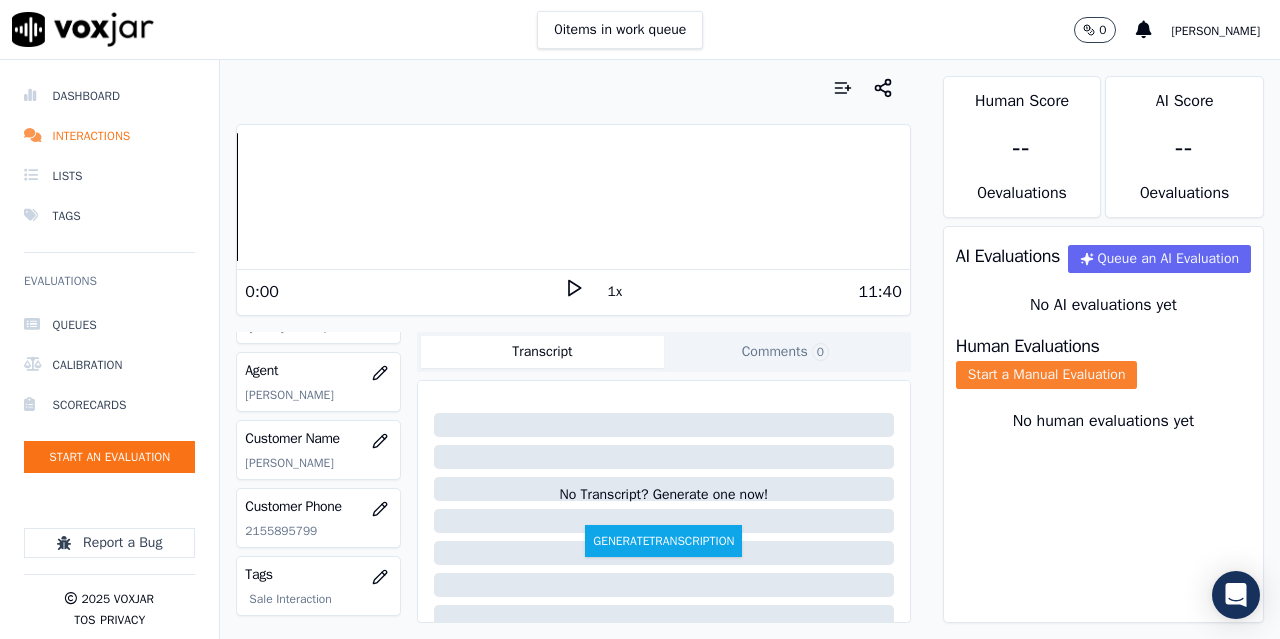 click on "Start a Manual Evaluation" 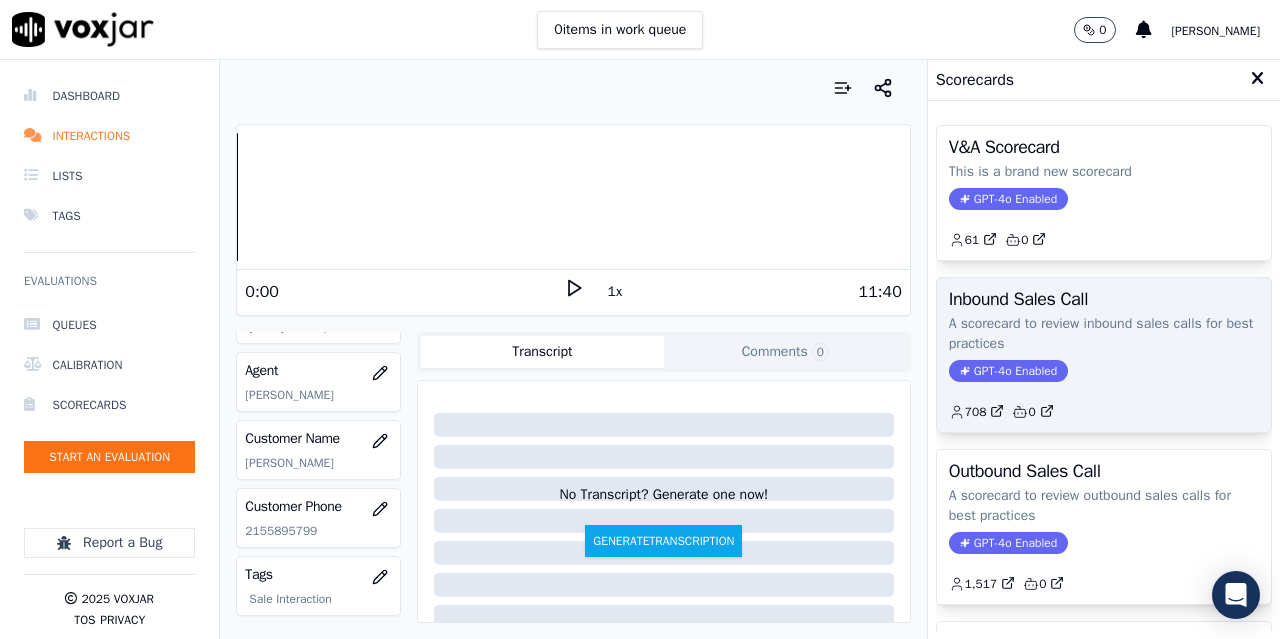 type 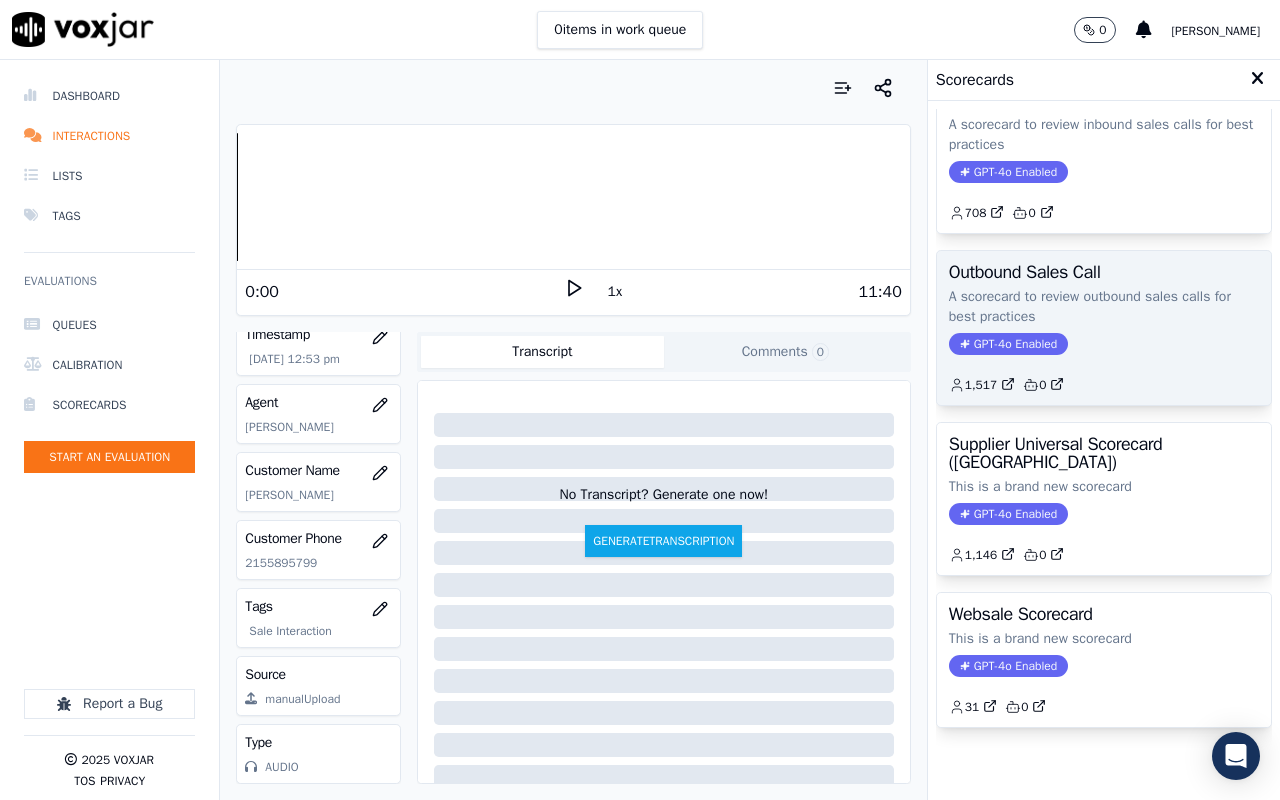 scroll, scrollTop: 250, scrollLeft: 0, axis: vertical 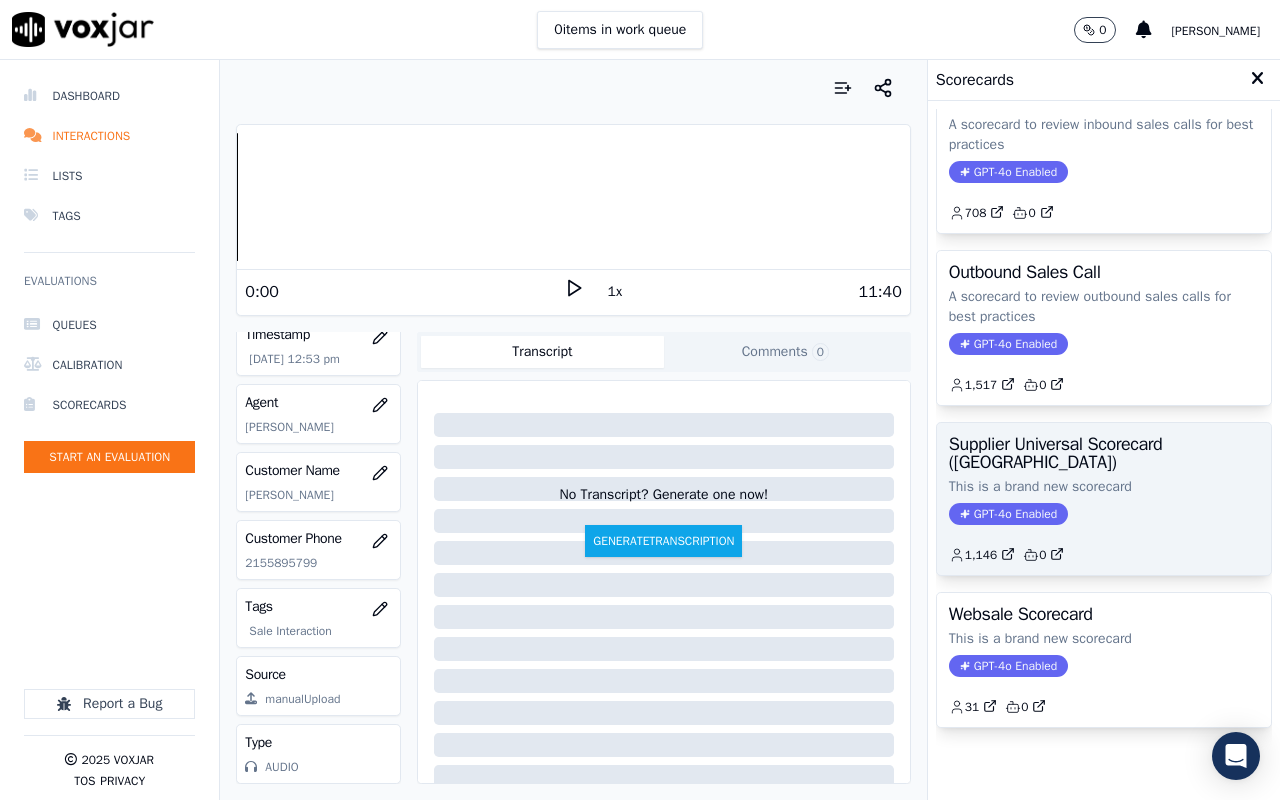 click on "Supplier Universal Scorecard (Colombia)" at bounding box center [1104, 453] 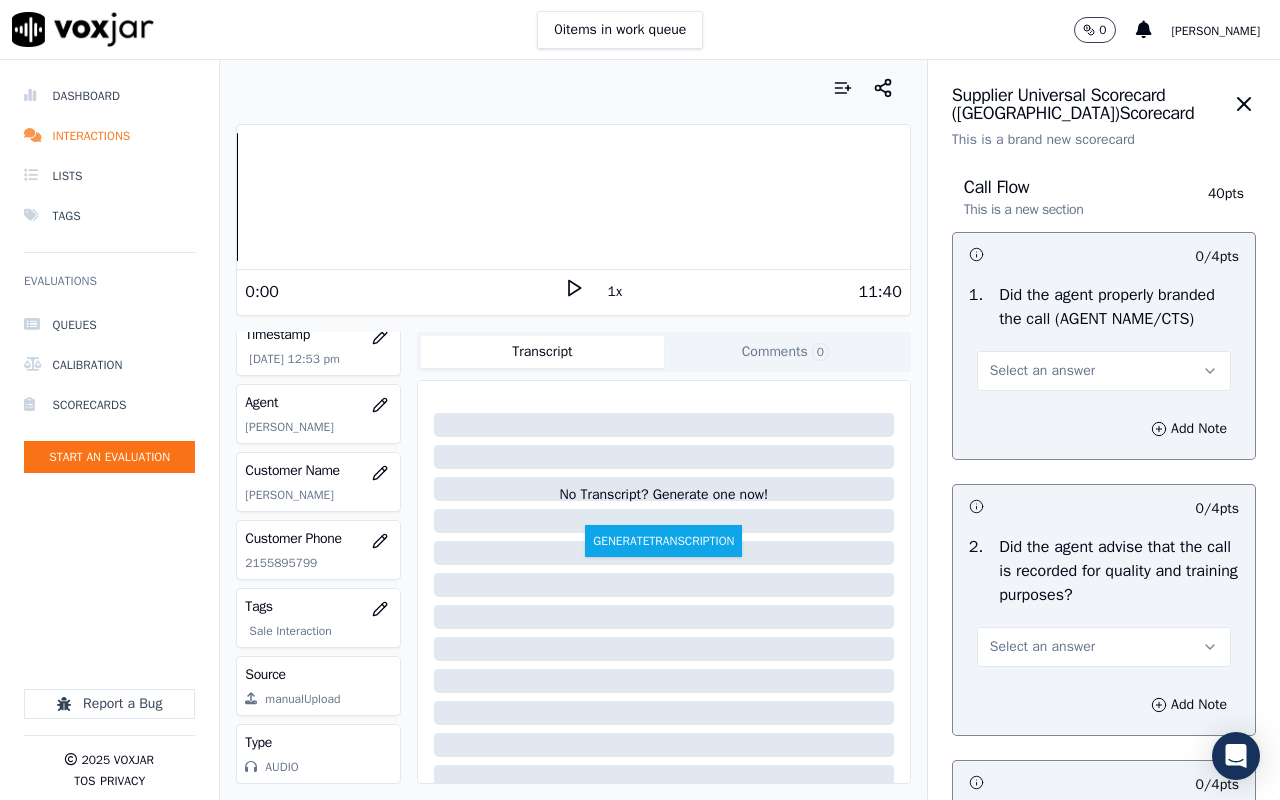 click on "Select an answer" at bounding box center [1104, 371] 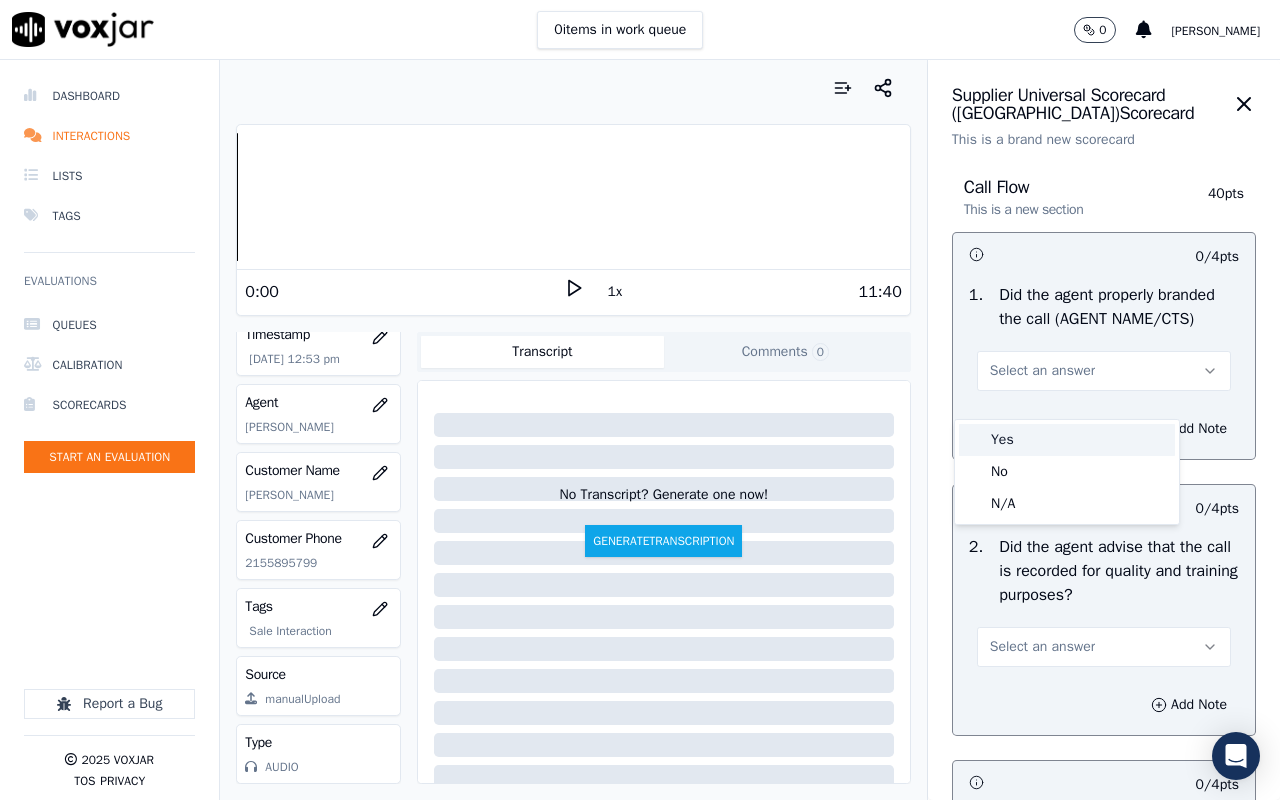 click on "Yes" at bounding box center (1067, 440) 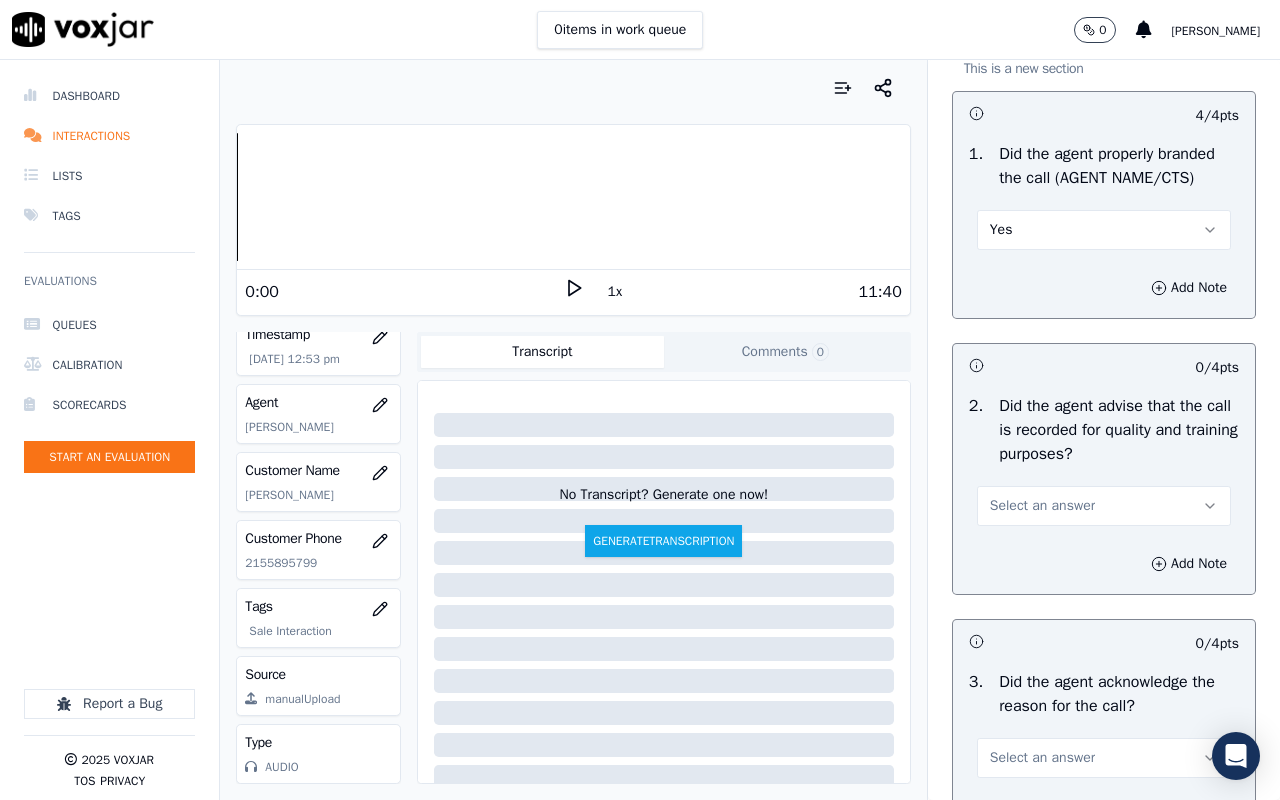 scroll, scrollTop: 300, scrollLeft: 0, axis: vertical 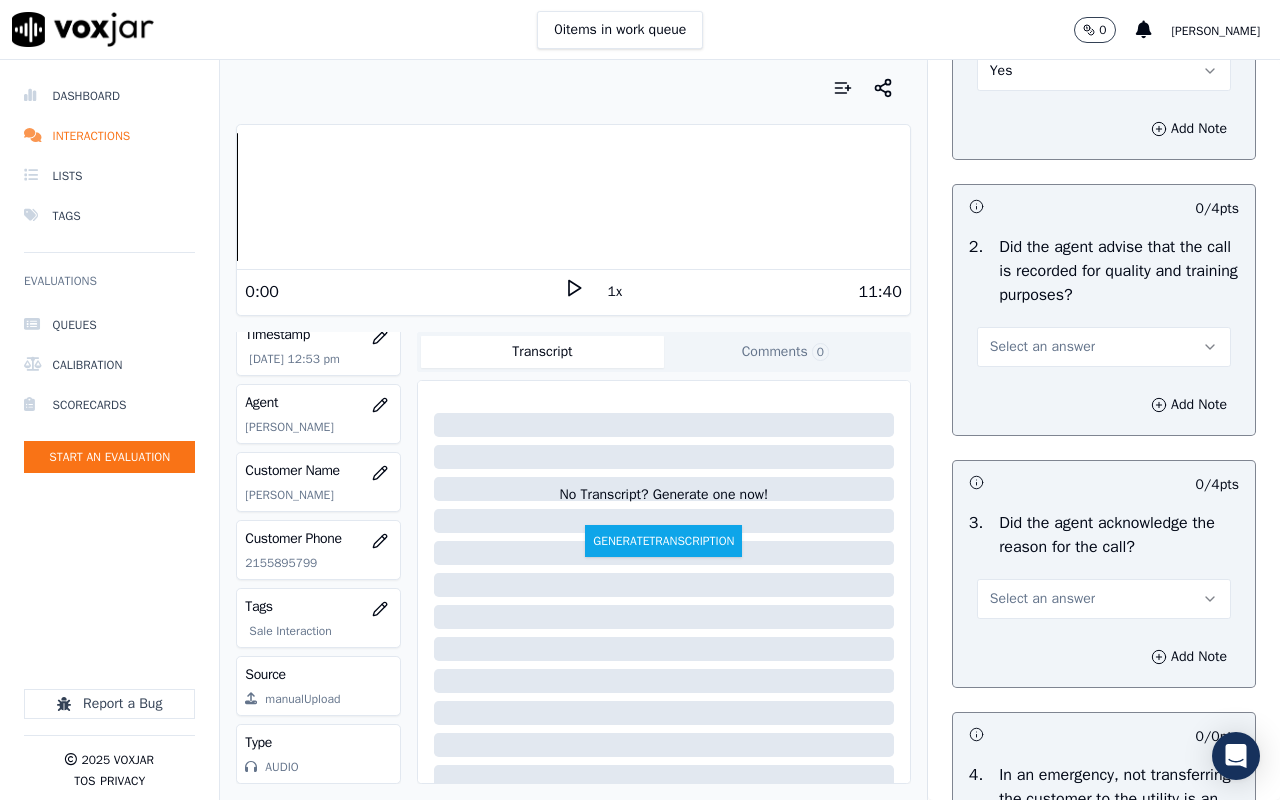 click on "Select an answer" at bounding box center [1104, 347] 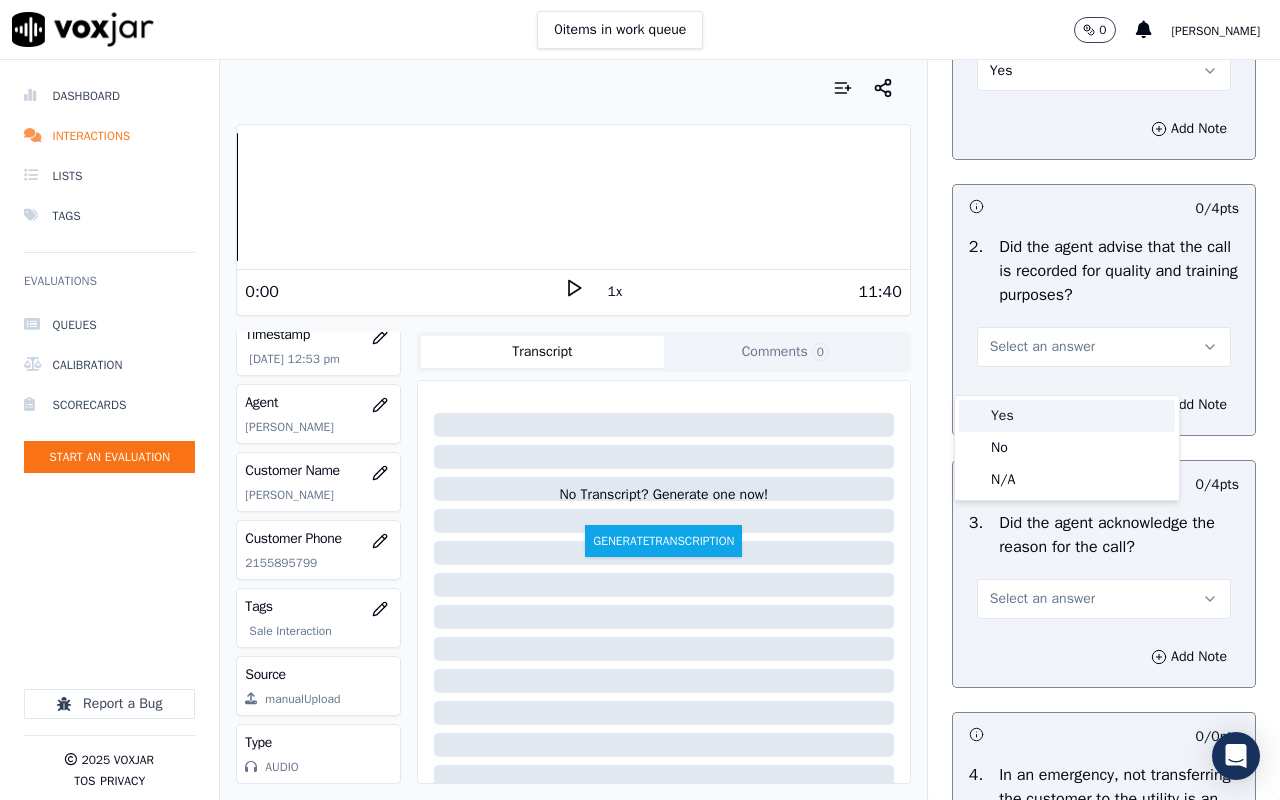 drag, startPoint x: 1067, startPoint y: 418, endPoint x: 1035, endPoint y: 470, distance: 61.05735 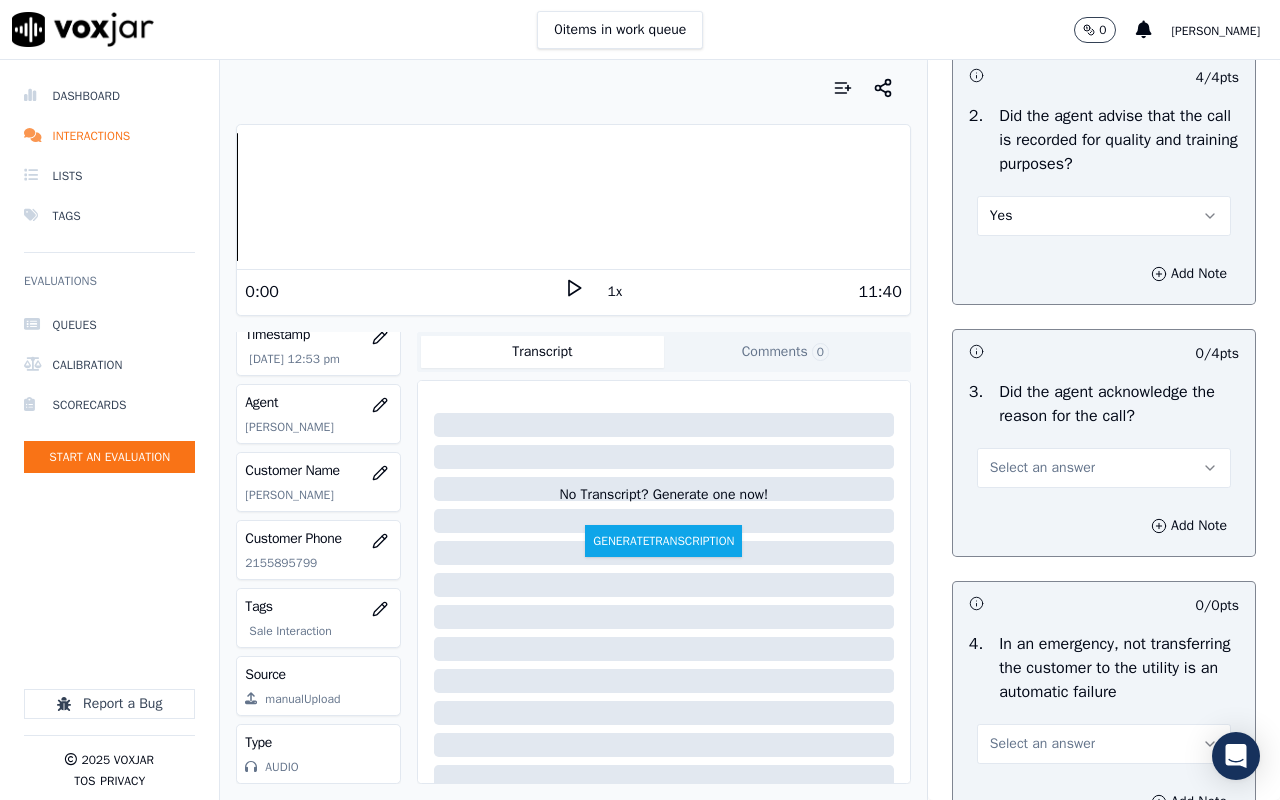scroll, scrollTop: 600, scrollLeft: 0, axis: vertical 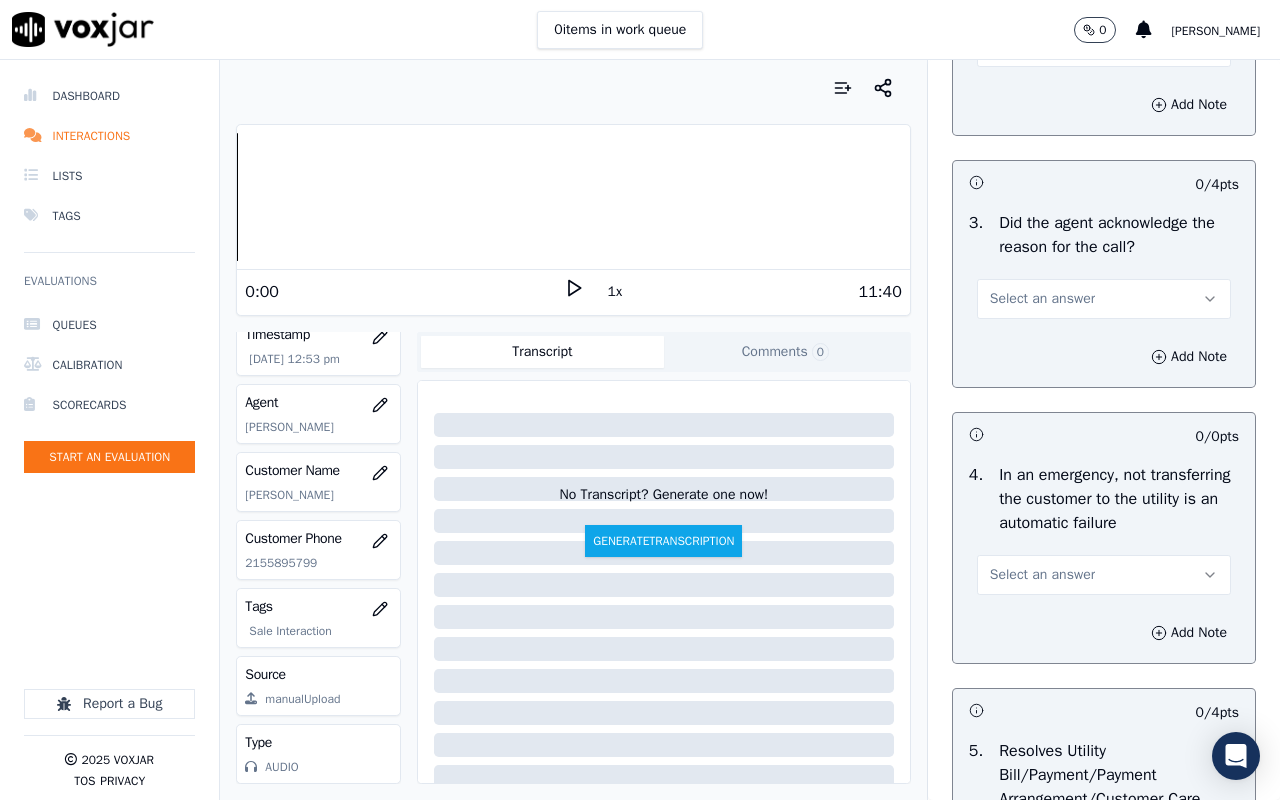 click on "Select an answer" at bounding box center (1042, 299) 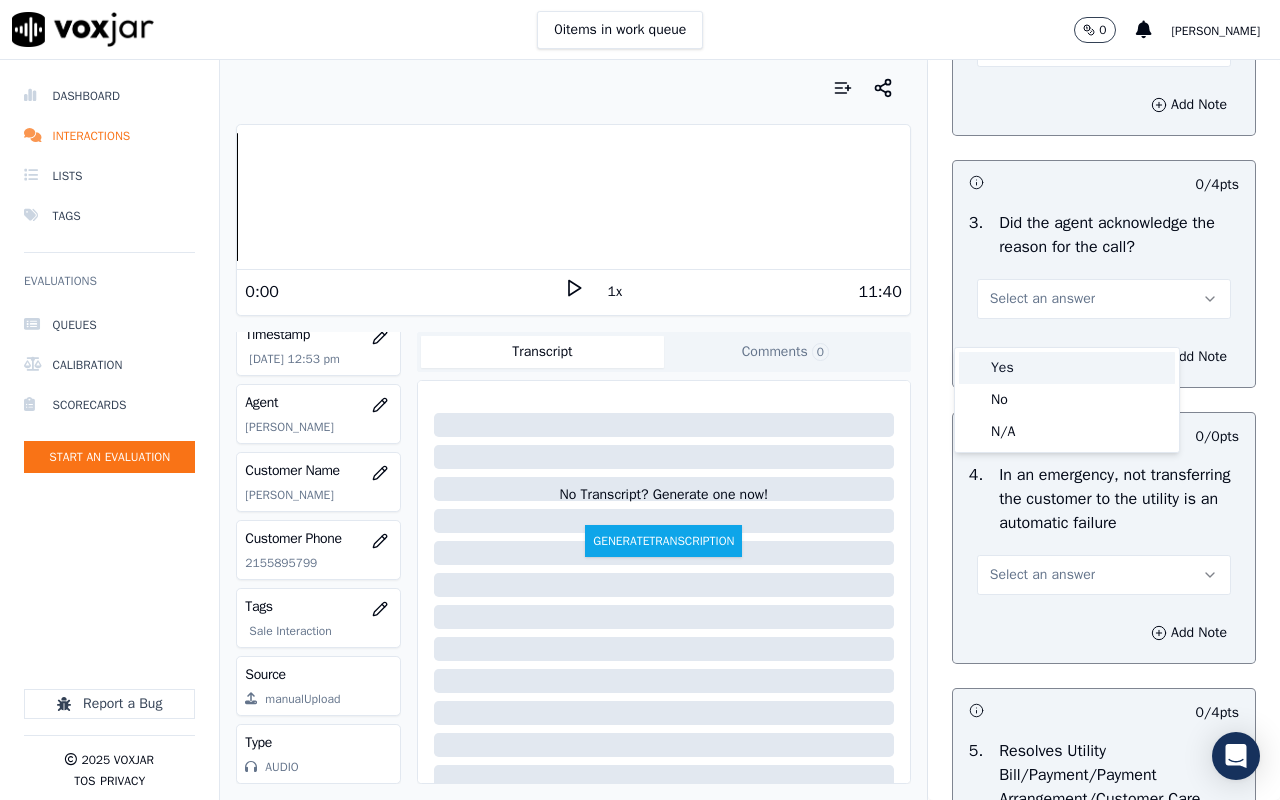 click on "Yes" at bounding box center [1067, 368] 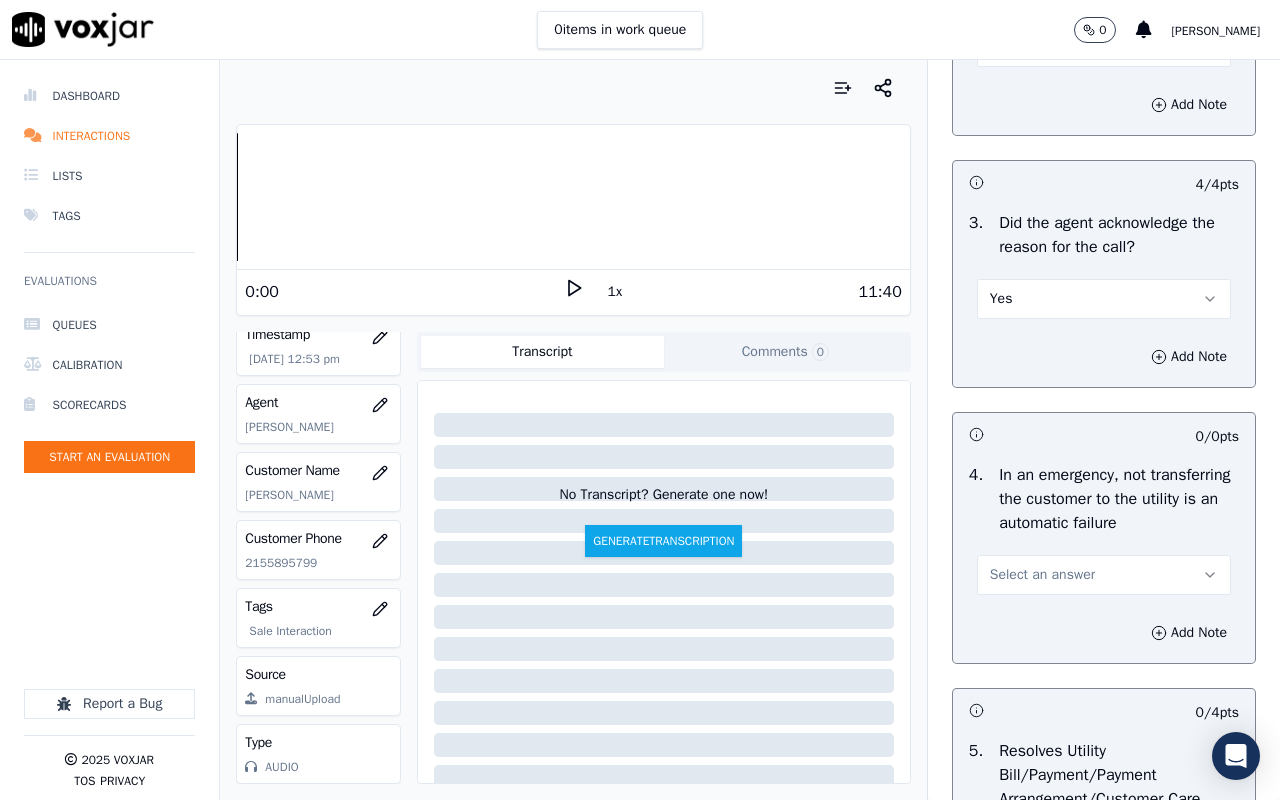 click on "Select an answer" at bounding box center [1042, 575] 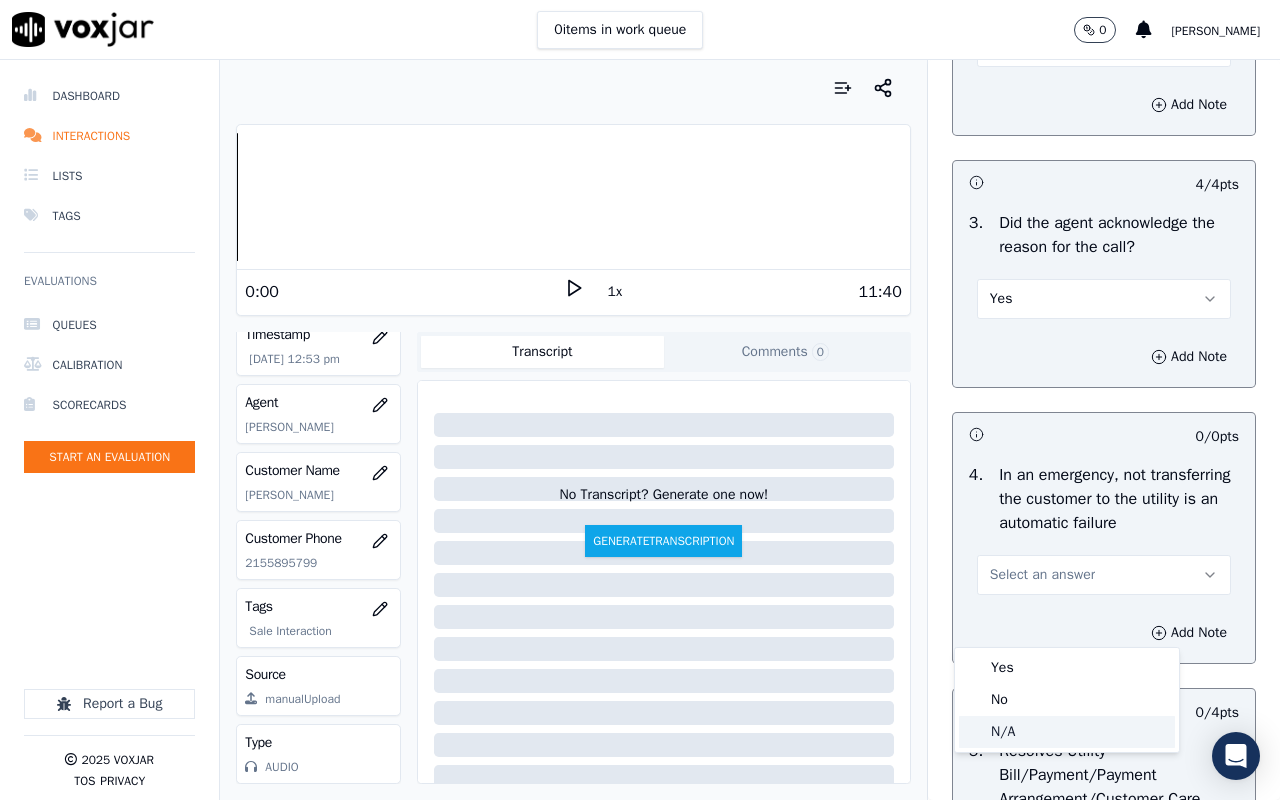 click on "N/A" 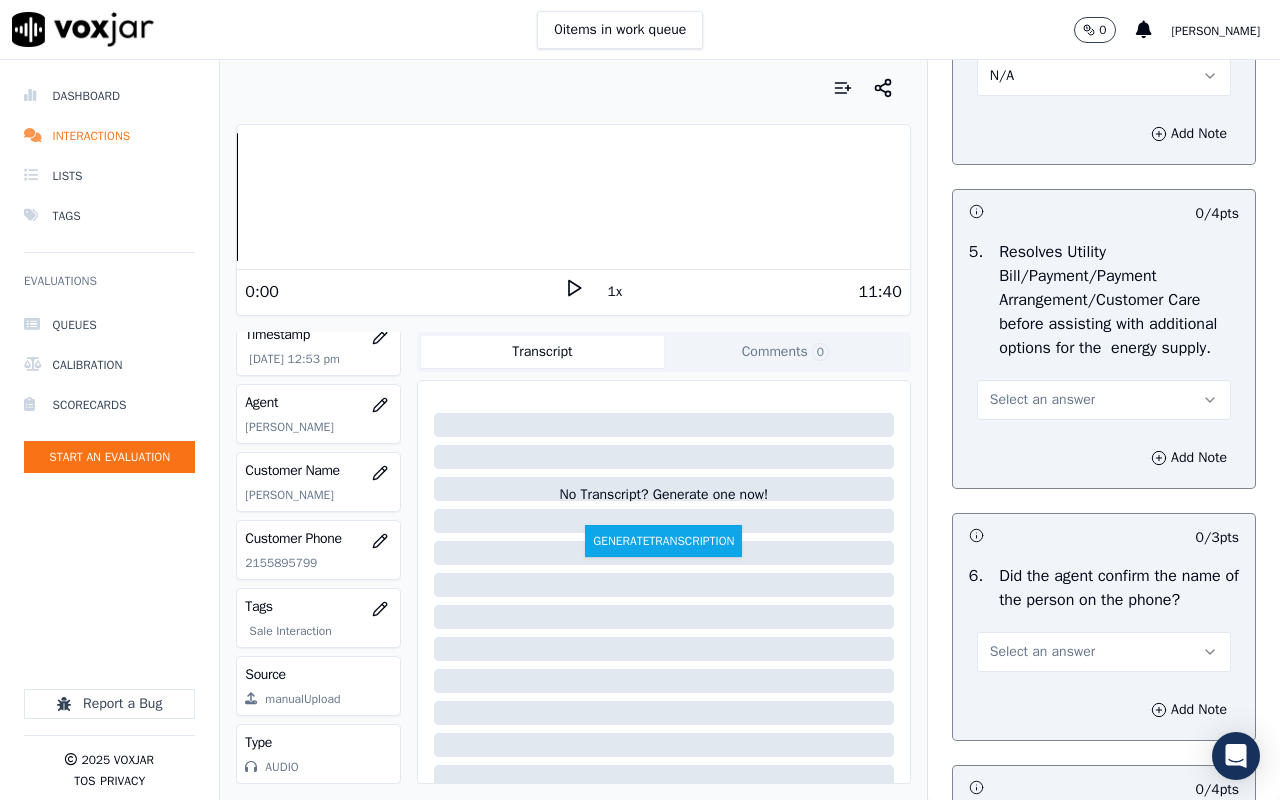 scroll, scrollTop: 1100, scrollLeft: 0, axis: vertical 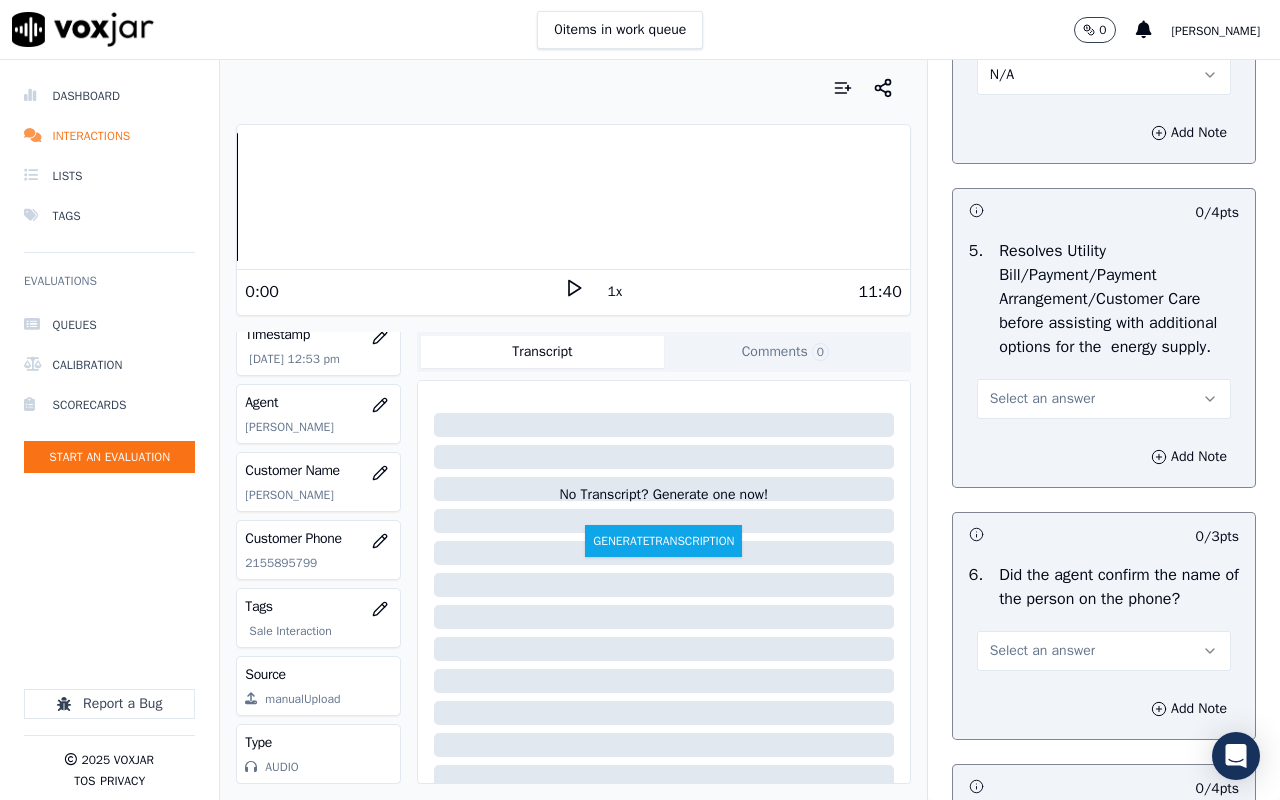 click on "Select an answer" at bounding box center [1042, 399] 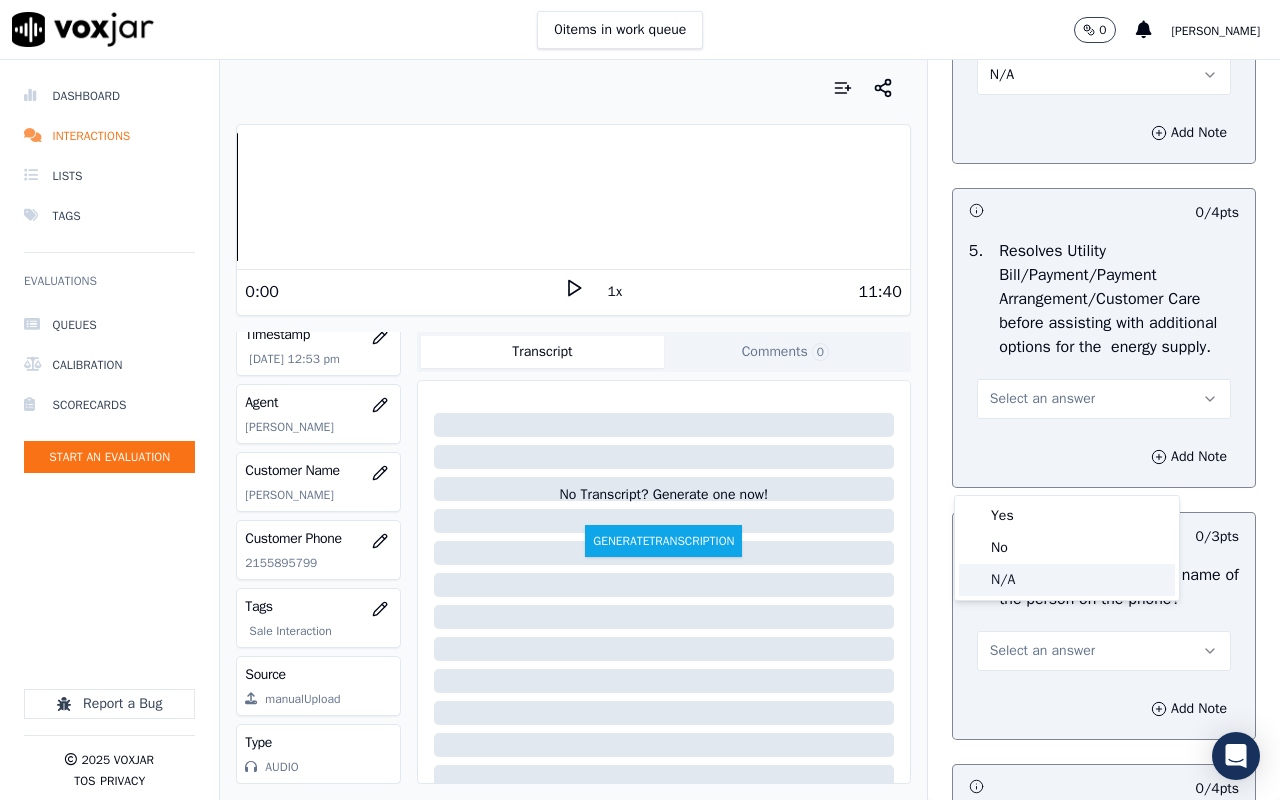click on "N/A" 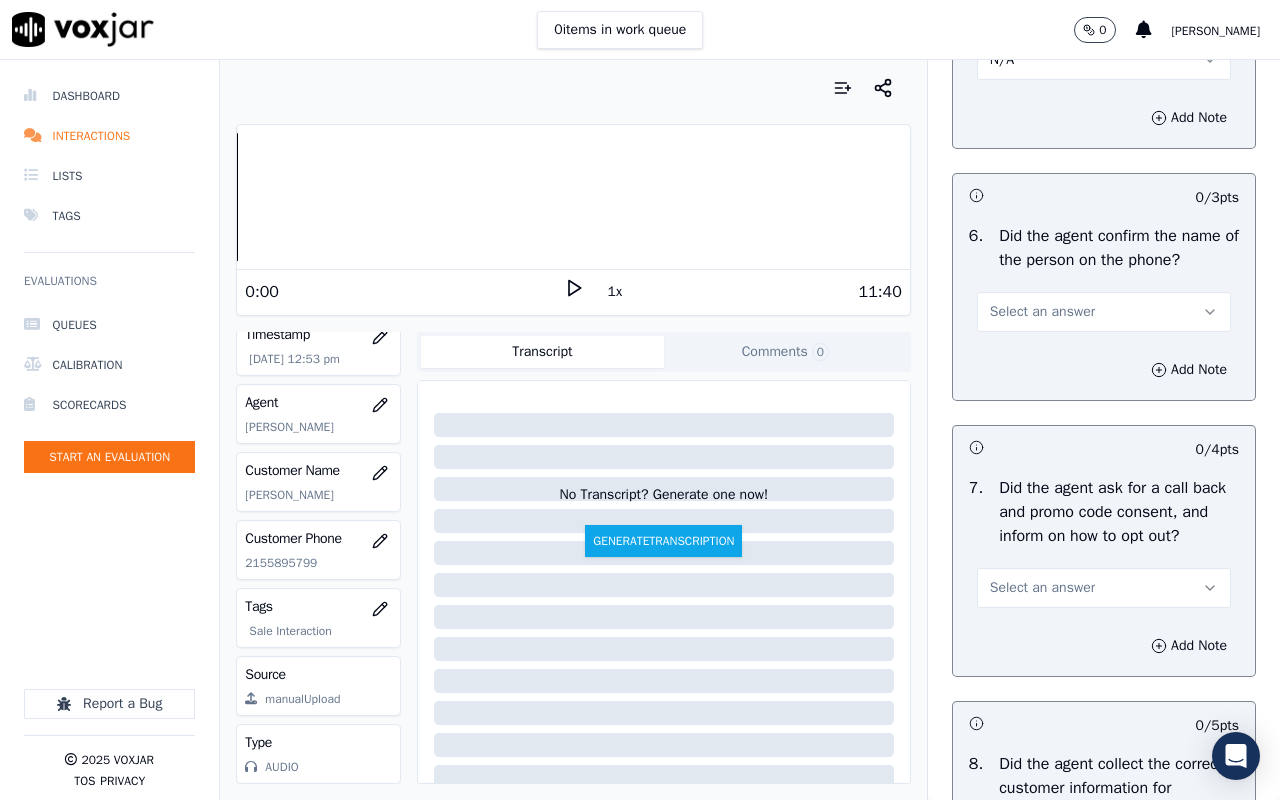 scroll, scrollTop: 1600, scrollLeft: 0, axis: vertical 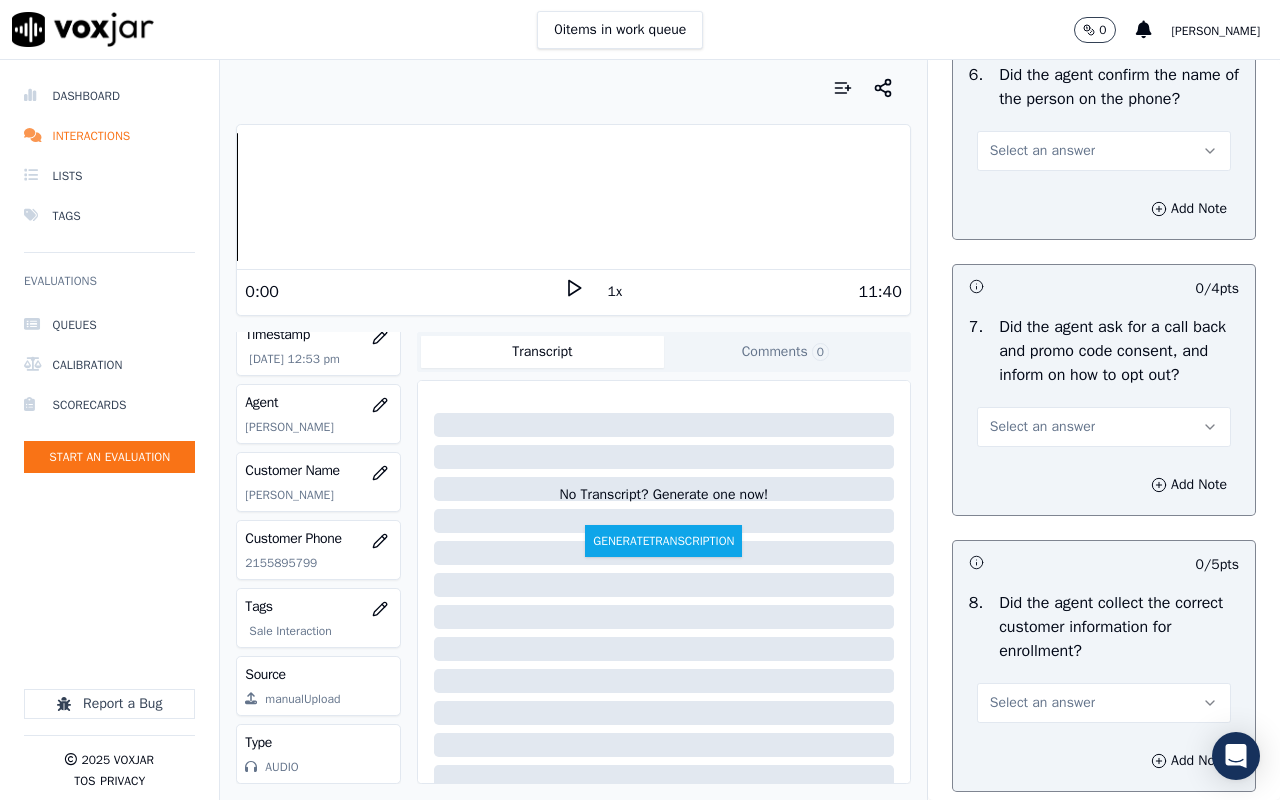 click on "Select an answer" at bounding box center [1104, 151] 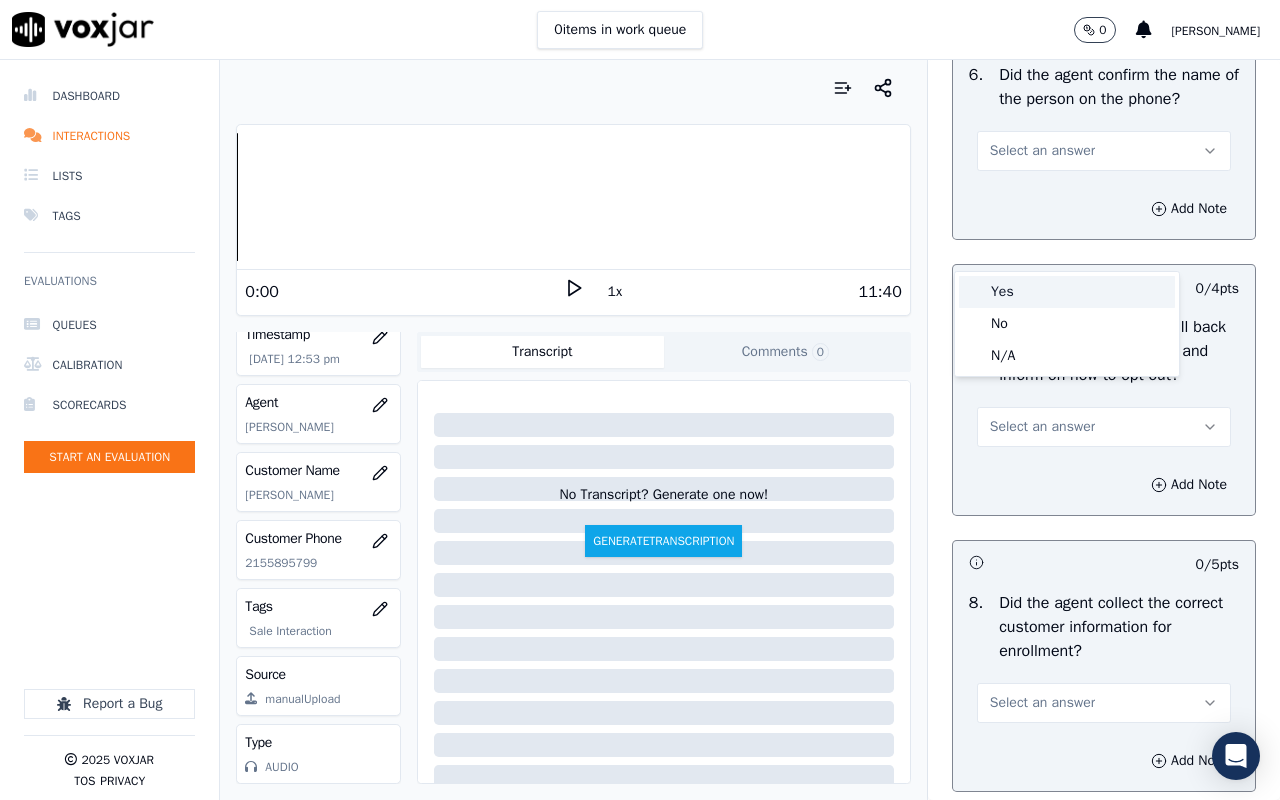 click on "Yes" at bounding box center [1067, 292] 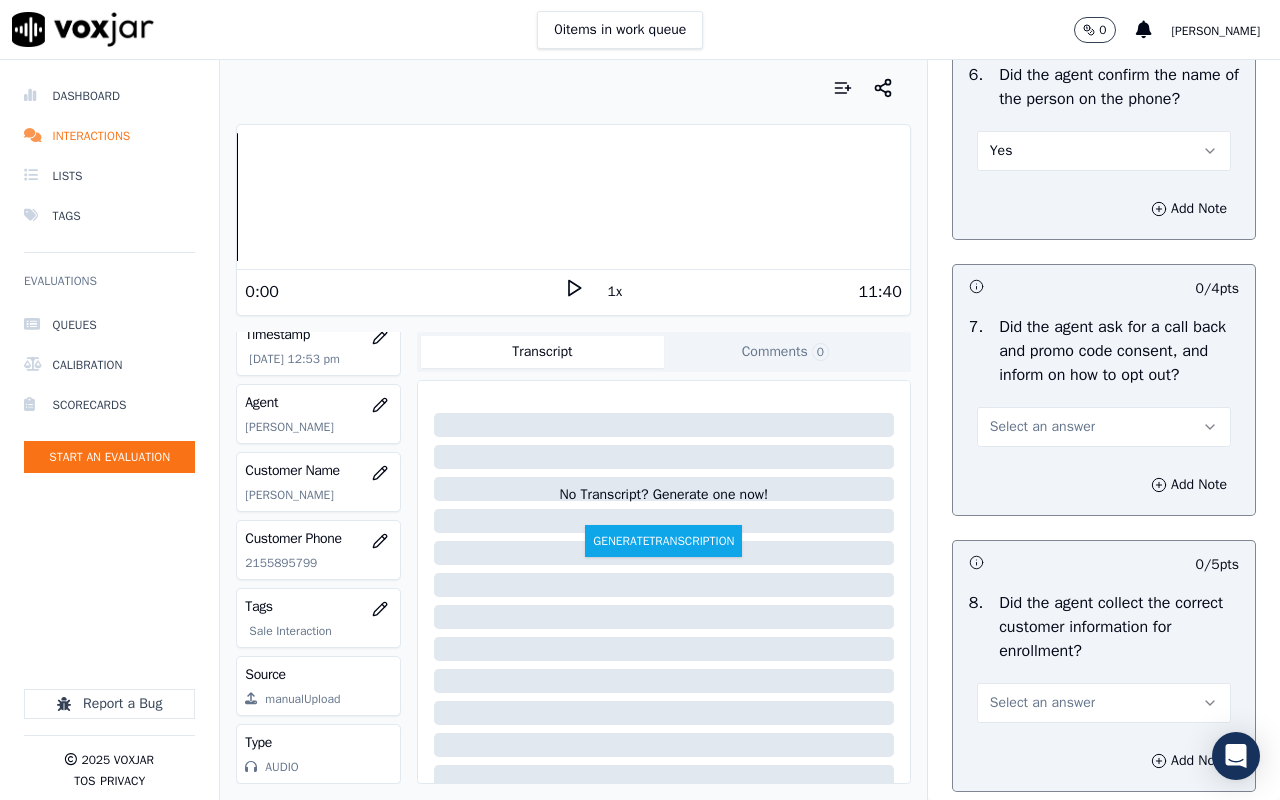 click on "Select an answer" at bounding box center (1042, 427) 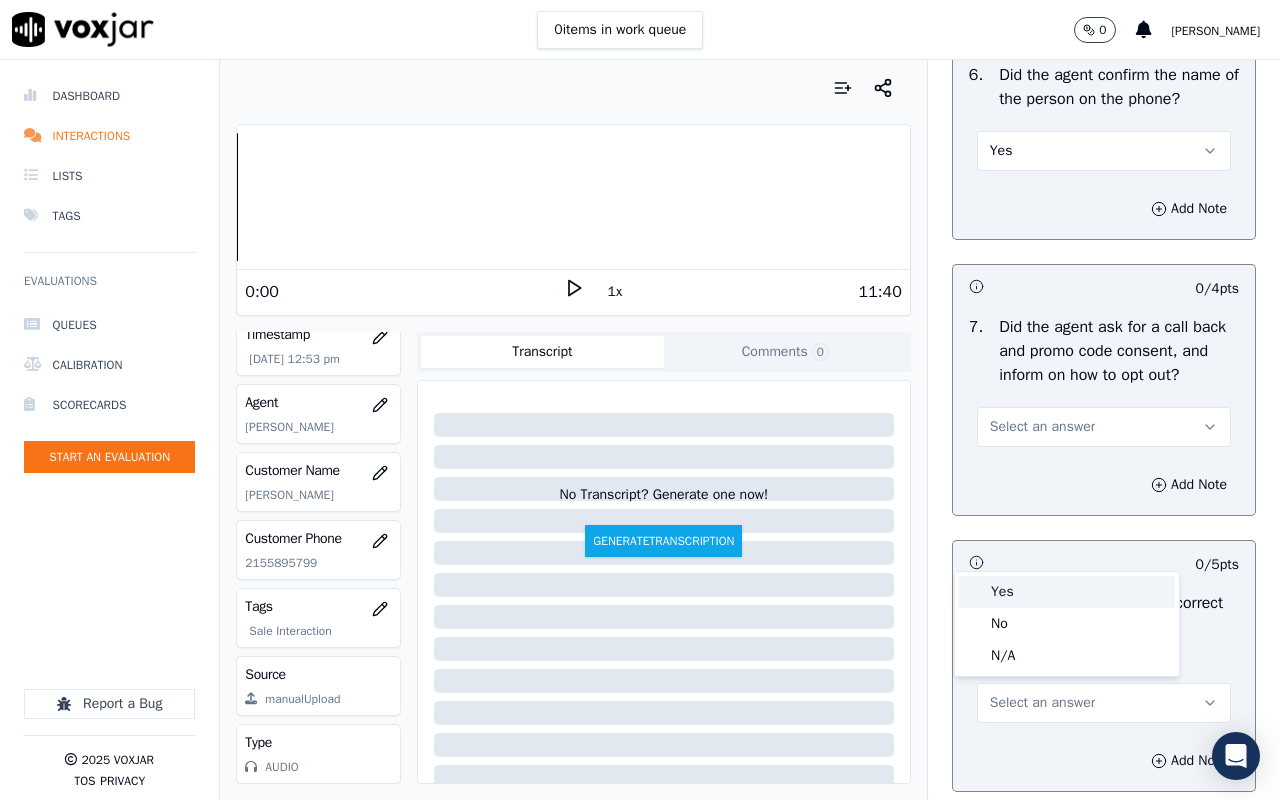 drag, startPoint x: 1038, startPoint y: 597, endPoint x: 1034, endPoint y: 647, distance: 50.159744 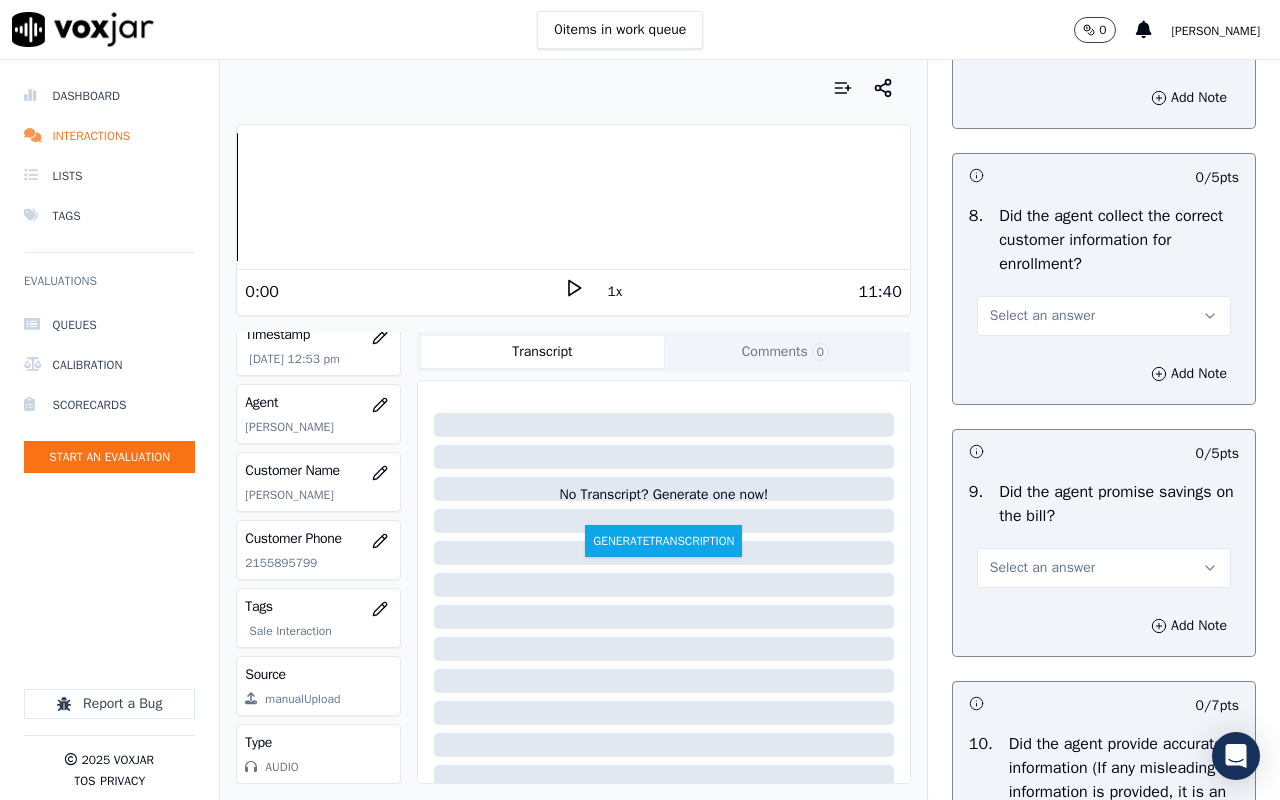 scroll, scrollTop: 2200, scrollLeft: 0, axis: vertical 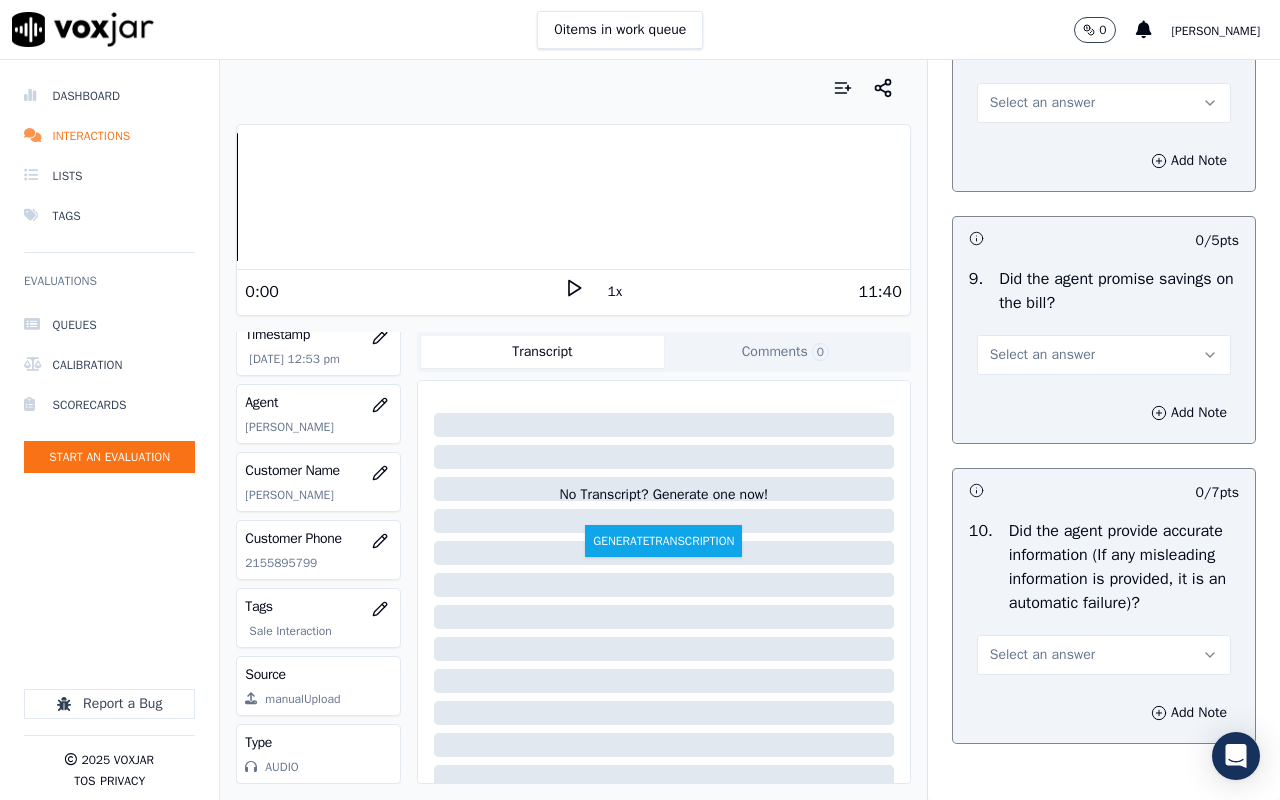 click on "Select an answer" at bounding box center (1042, 103) 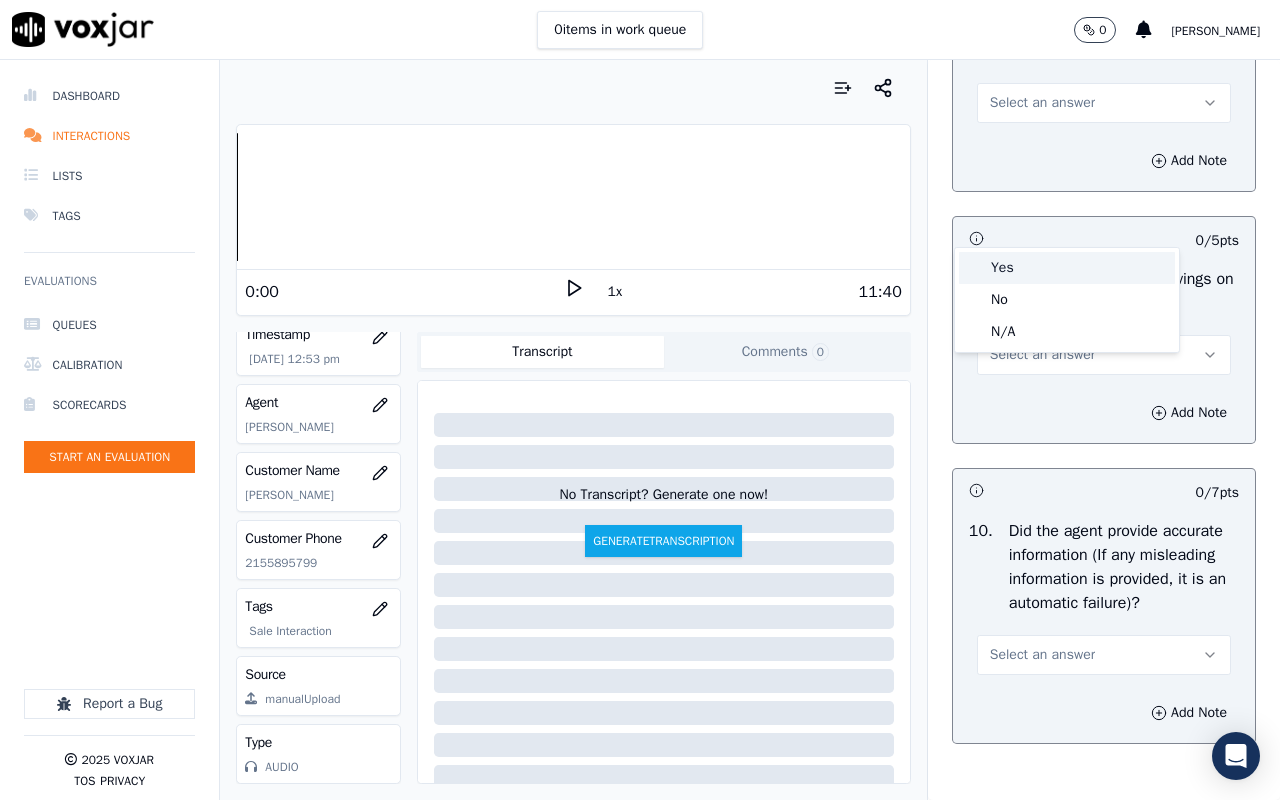 click on "Yes" at bounding box center (1067, 268) 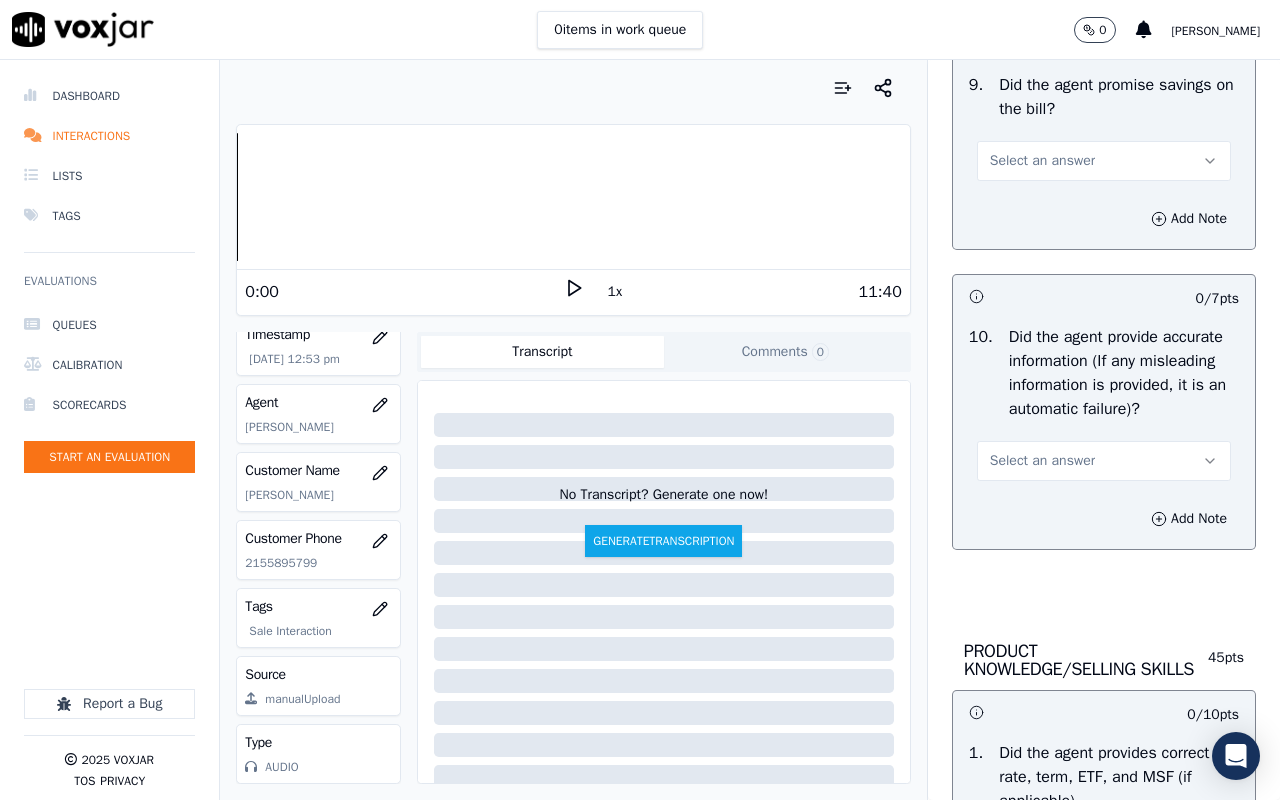 scroll, scrollTop: 2400, scrollLeft: 0, axis: vertical 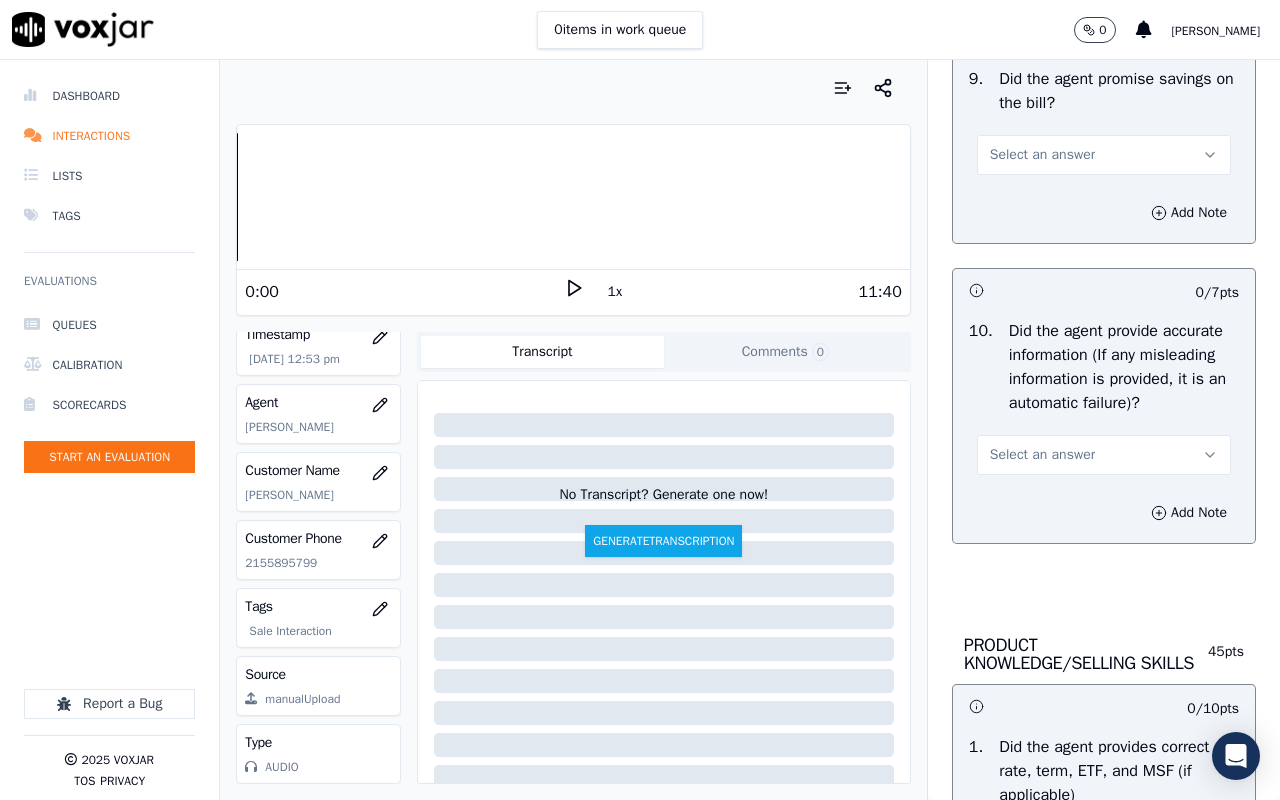 click on "Select an answer" at bounding box center (1042, 155) 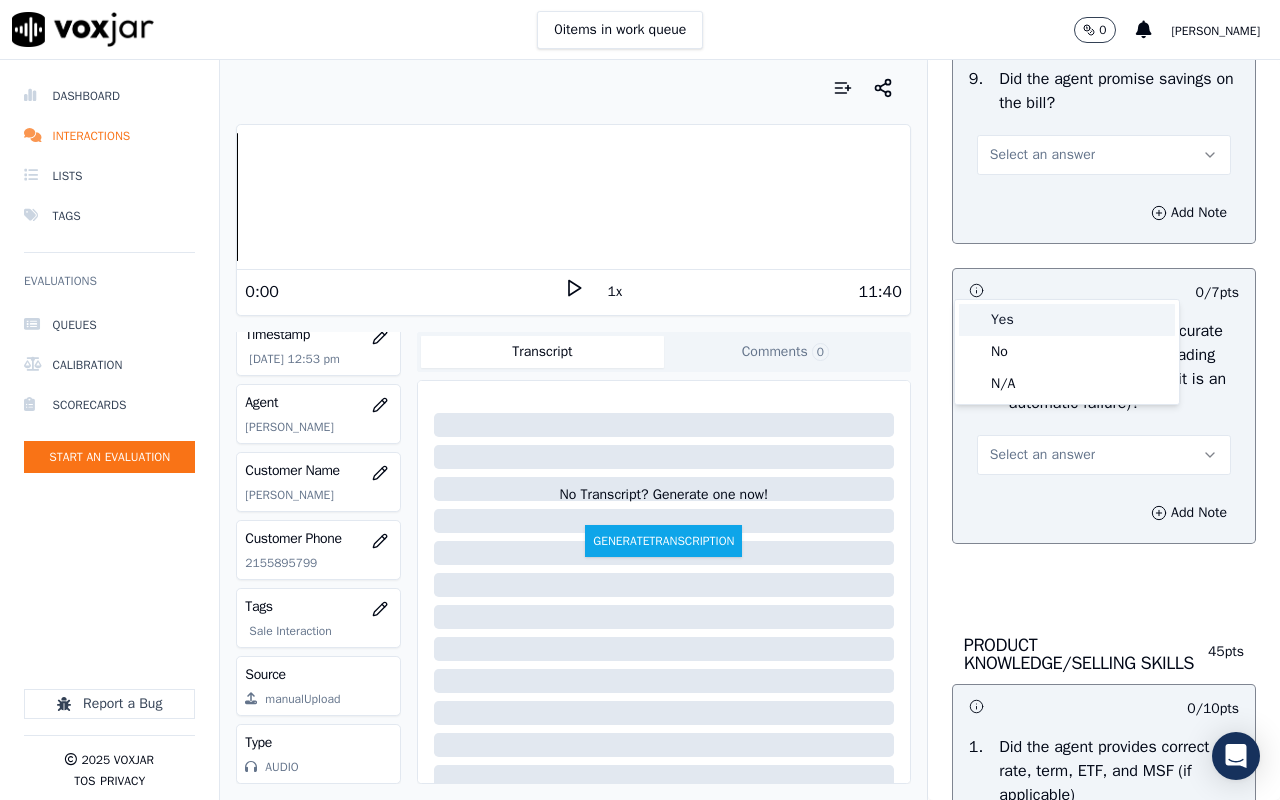 click on "Yes" at bounding box center (1067, 320) 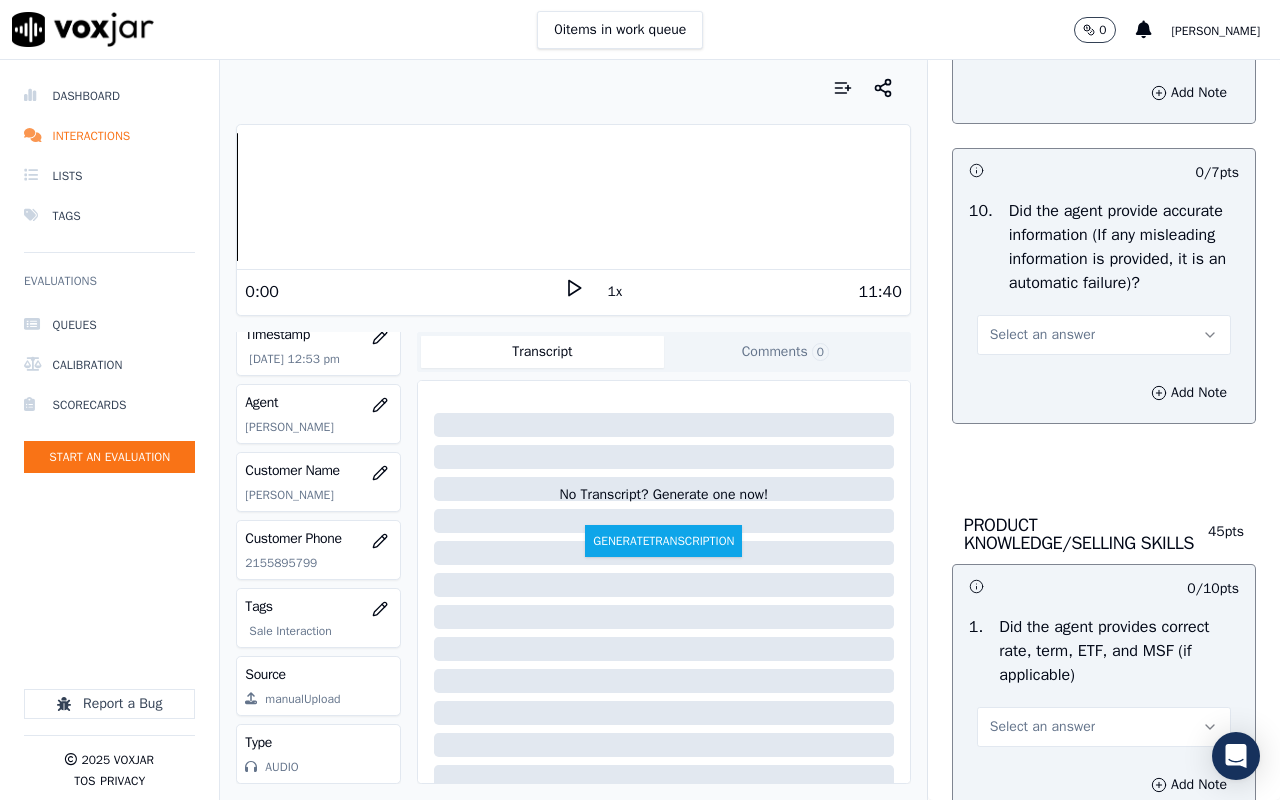 scroll, scrollTop: 2700, scrollLeft: 0, axis: vertical 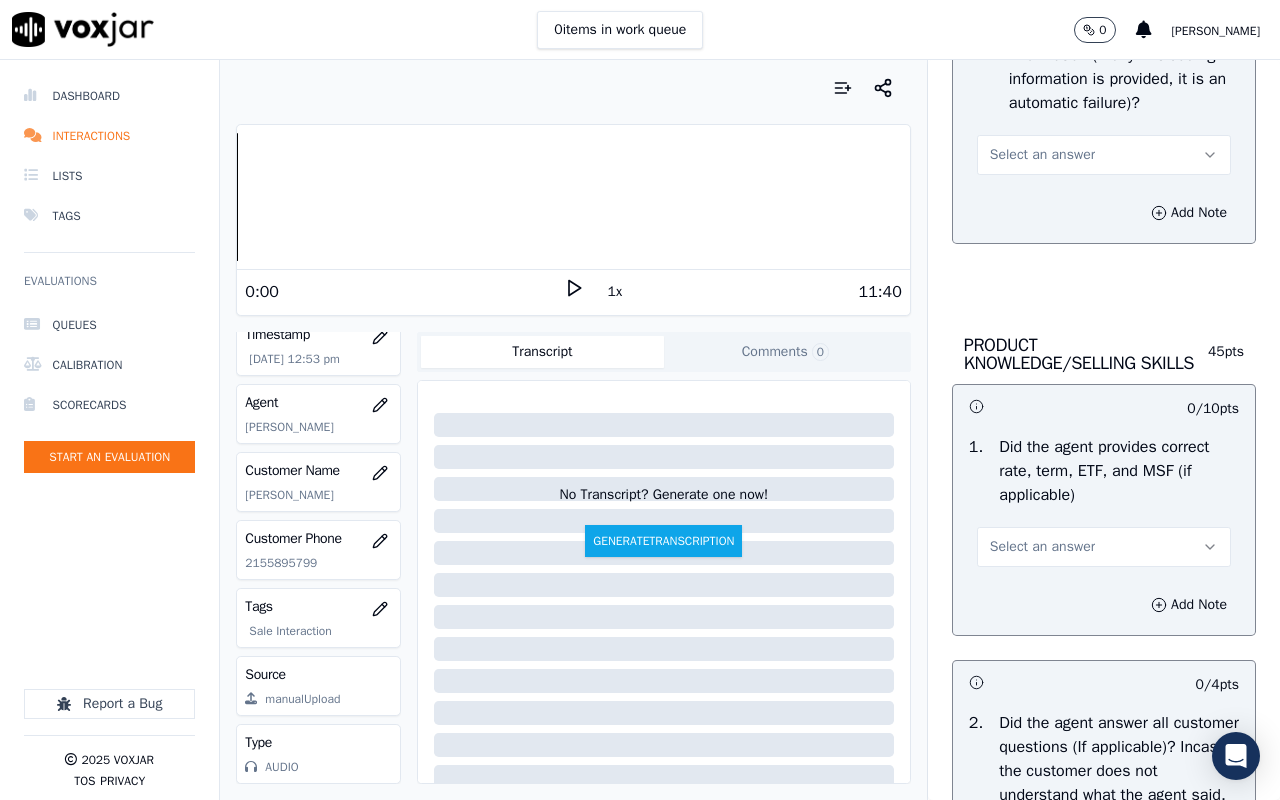 click on "Select an answer" at bounding box center [1042, 155] 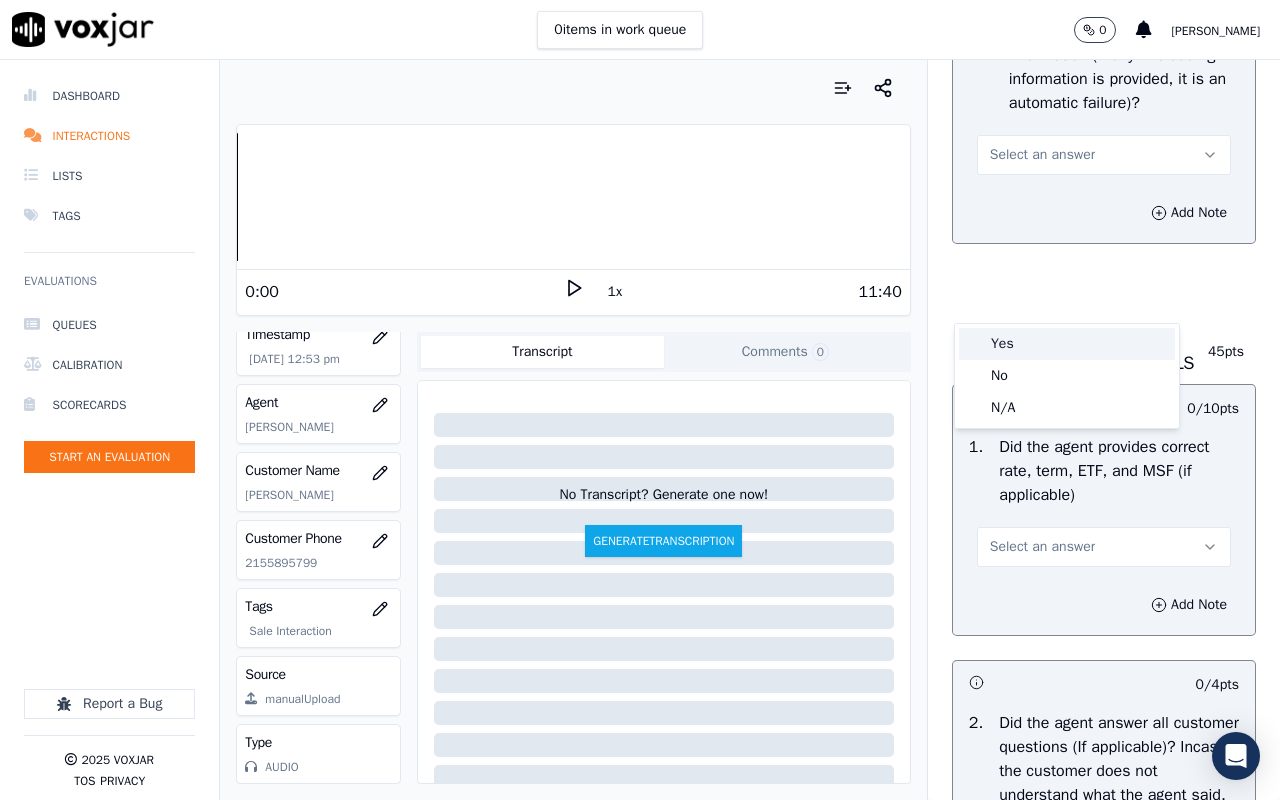 click on "Yes" at bounding box center (1067, 344) 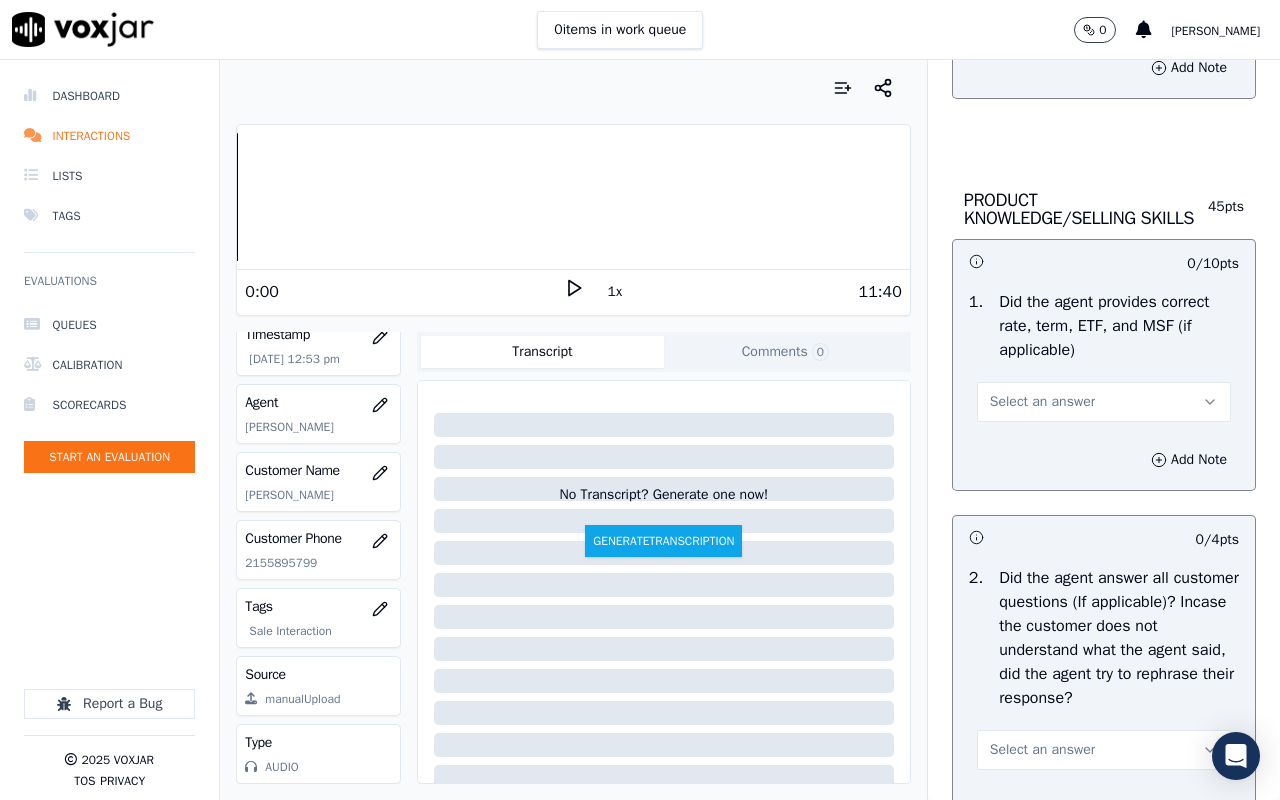 scroll, scrollTop: 3200, scrollLeft: 0, axis: vertical 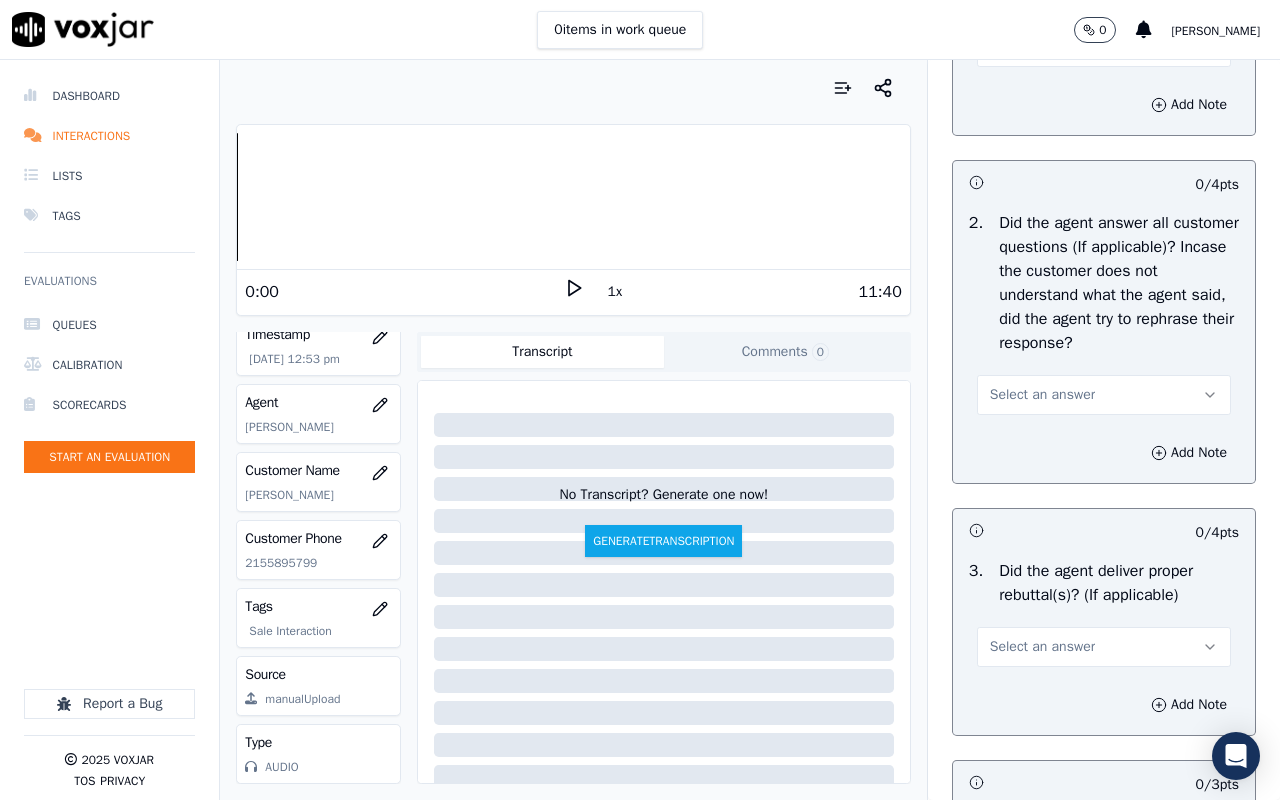 click on "Select an answer" at bounding box center (1042, 47) 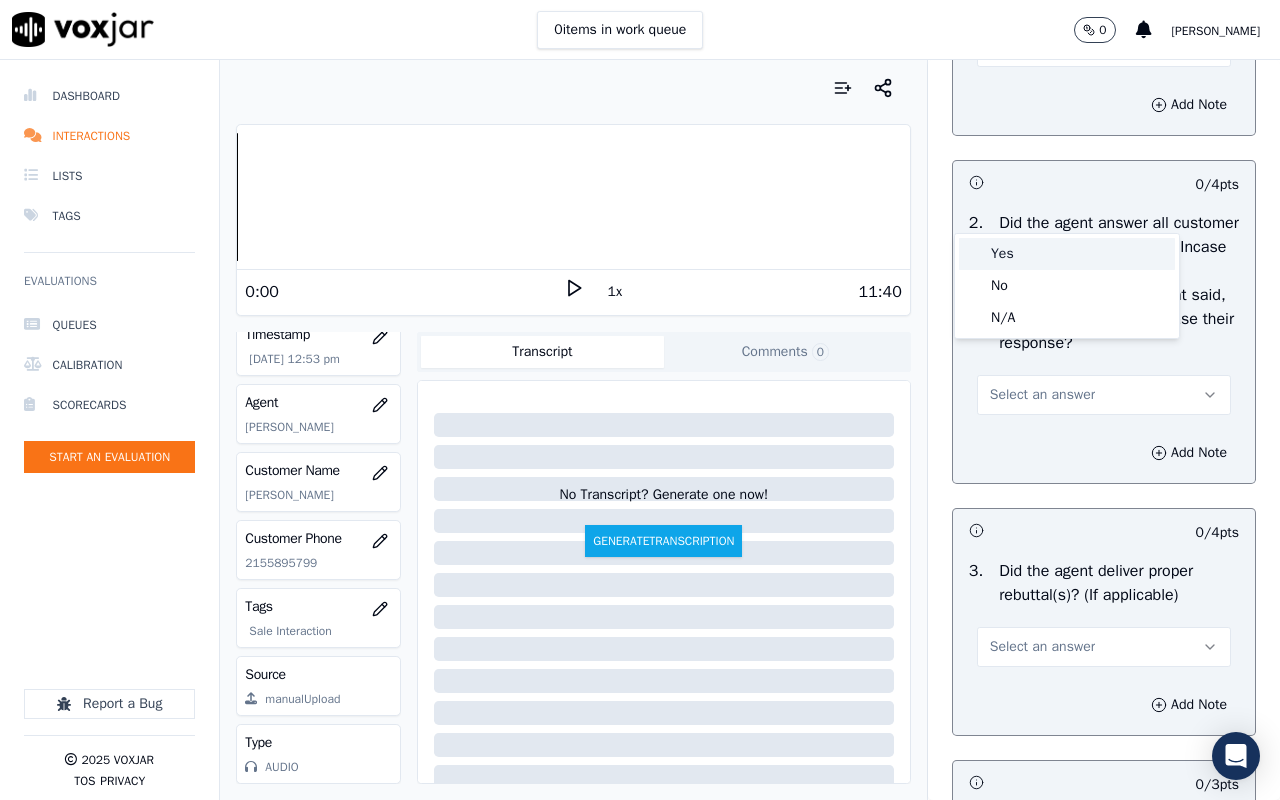click on "Yes" at bounding box center [1067, 254] 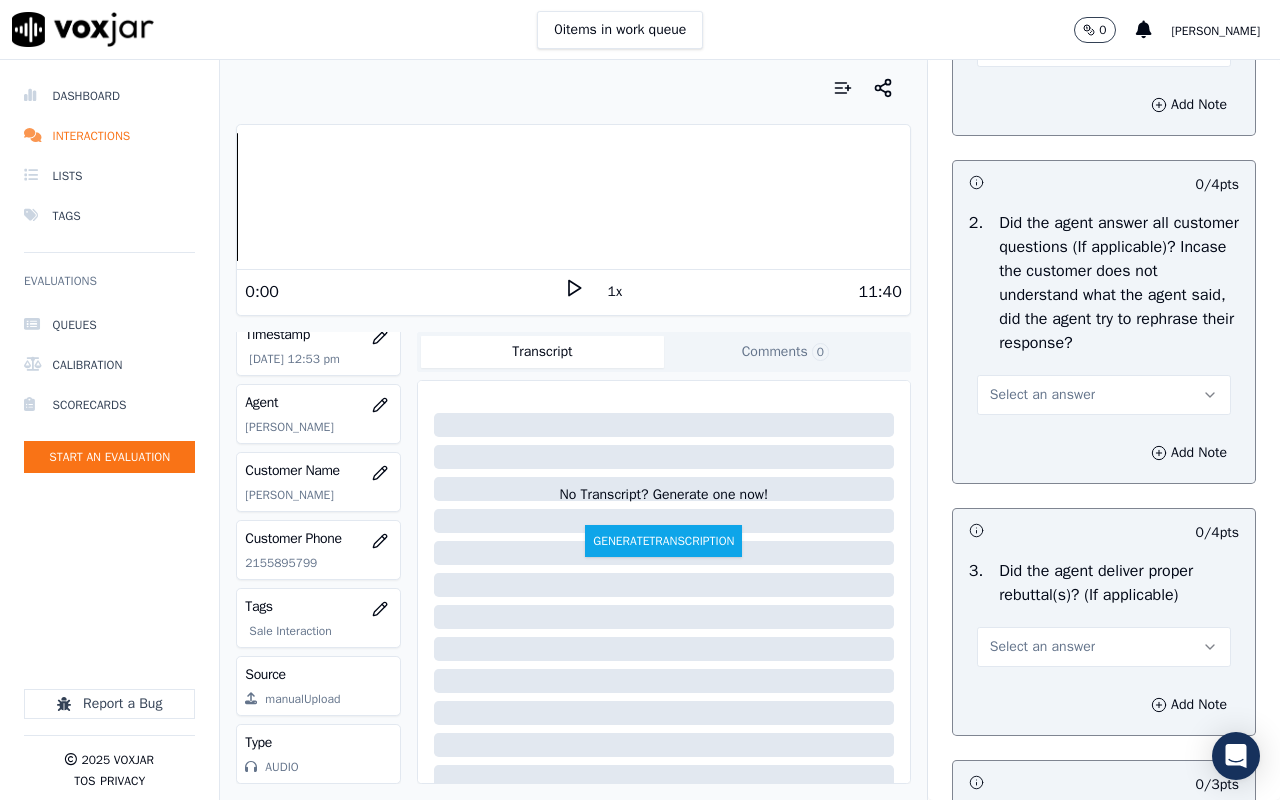 click on "Select an answer" at bounding box center [1042, 395] 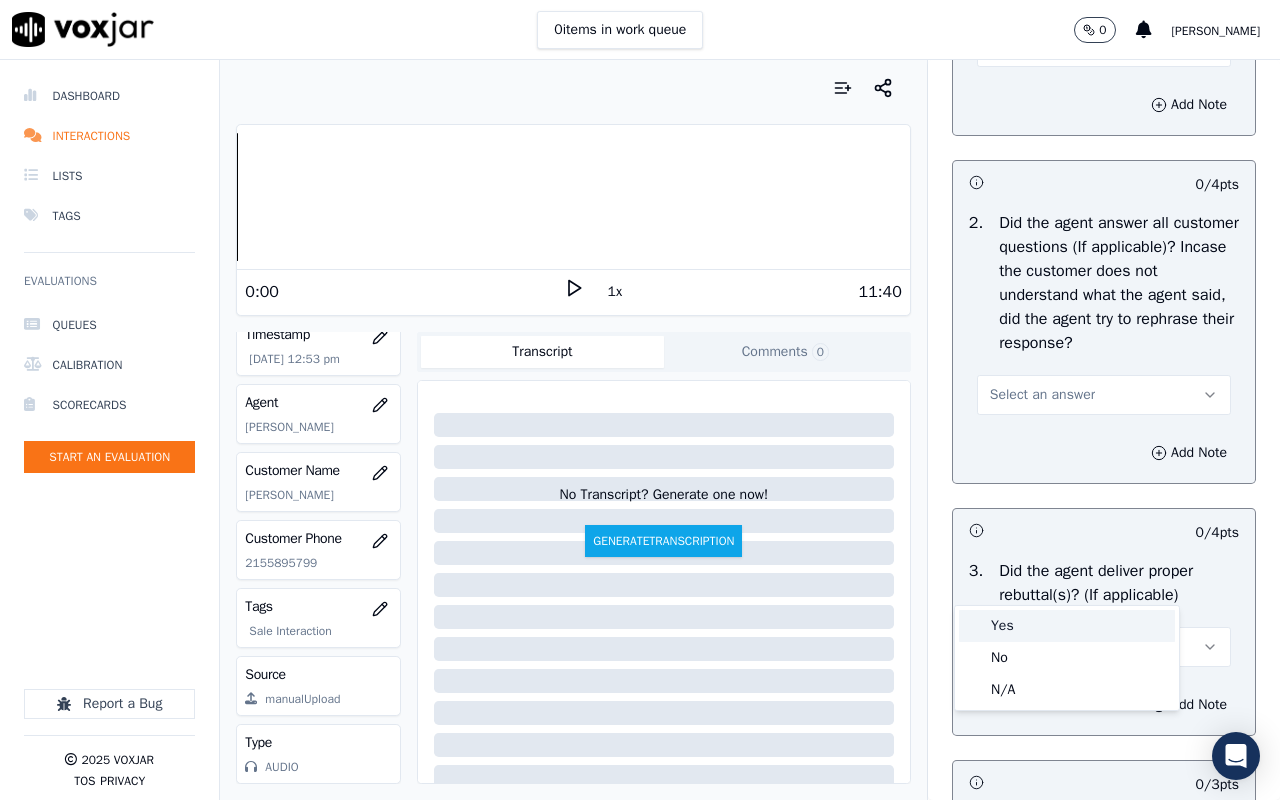 click on "Yes" at bounding box center (1067, 626) 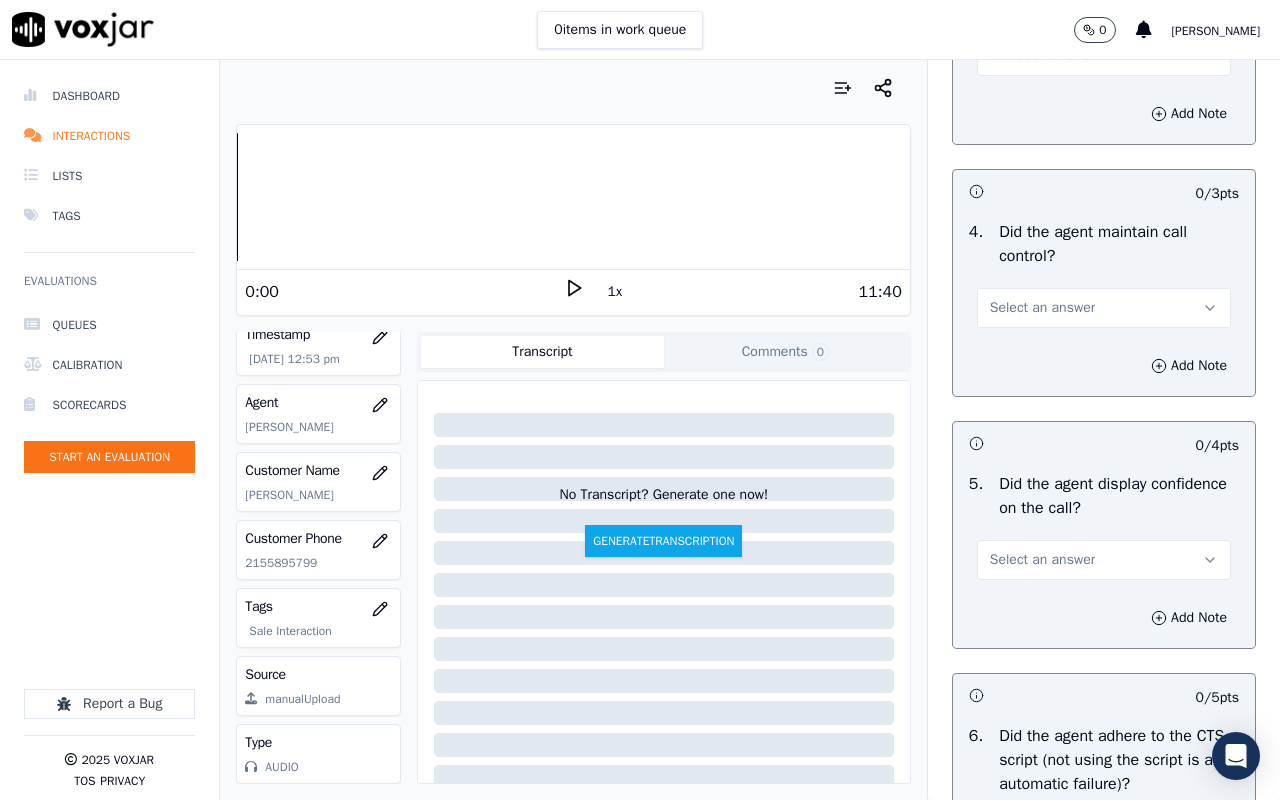 scroll, scrollTop: 3800, scrollLeft: 0, axis: vertical 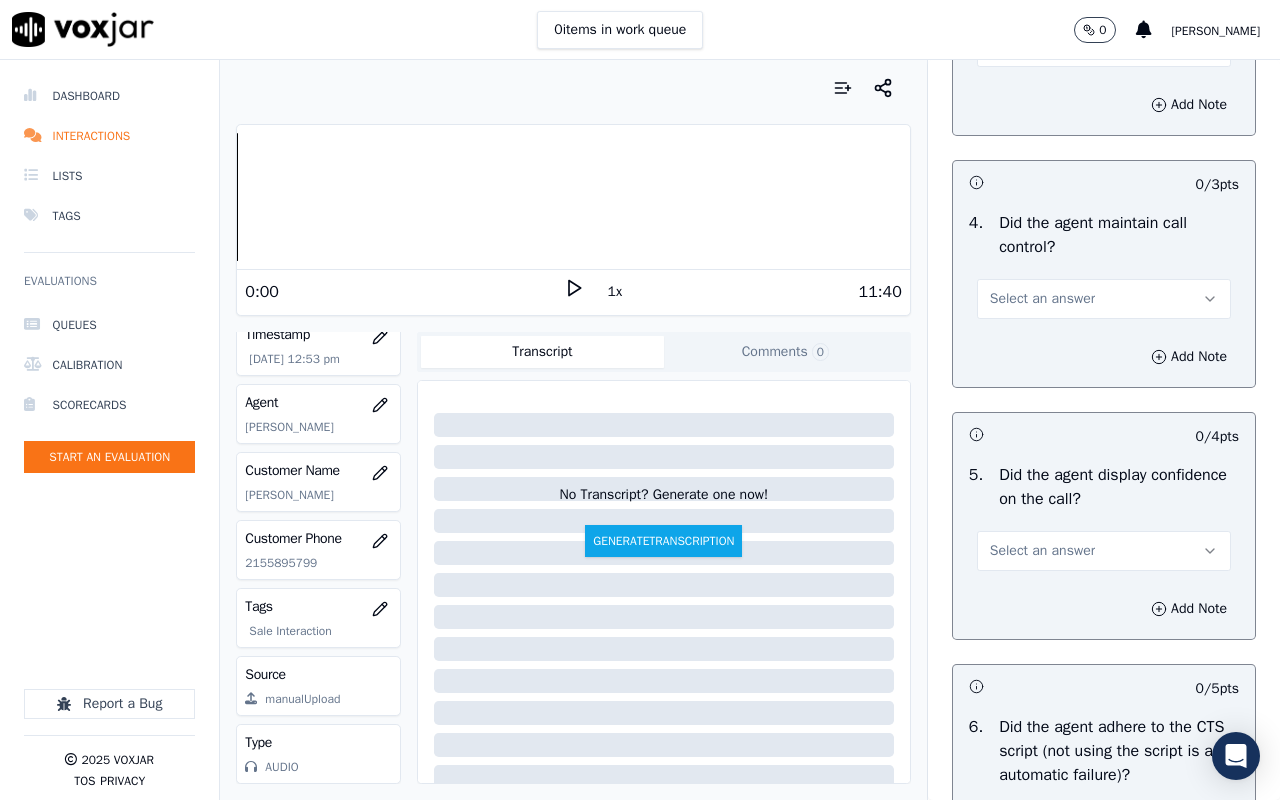click on "Select an answer" at bounding box center (1042, 47) 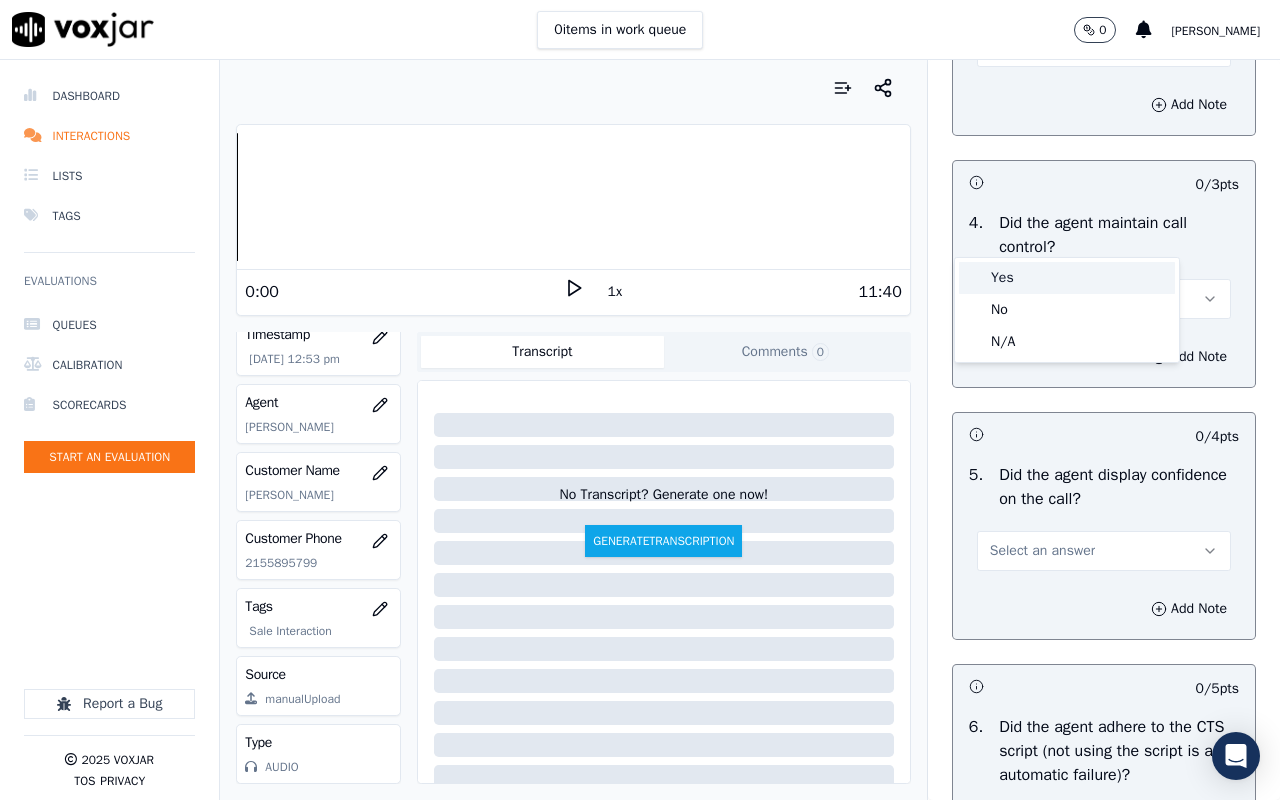 click on "Yes" at bounding box center [1067, 278] 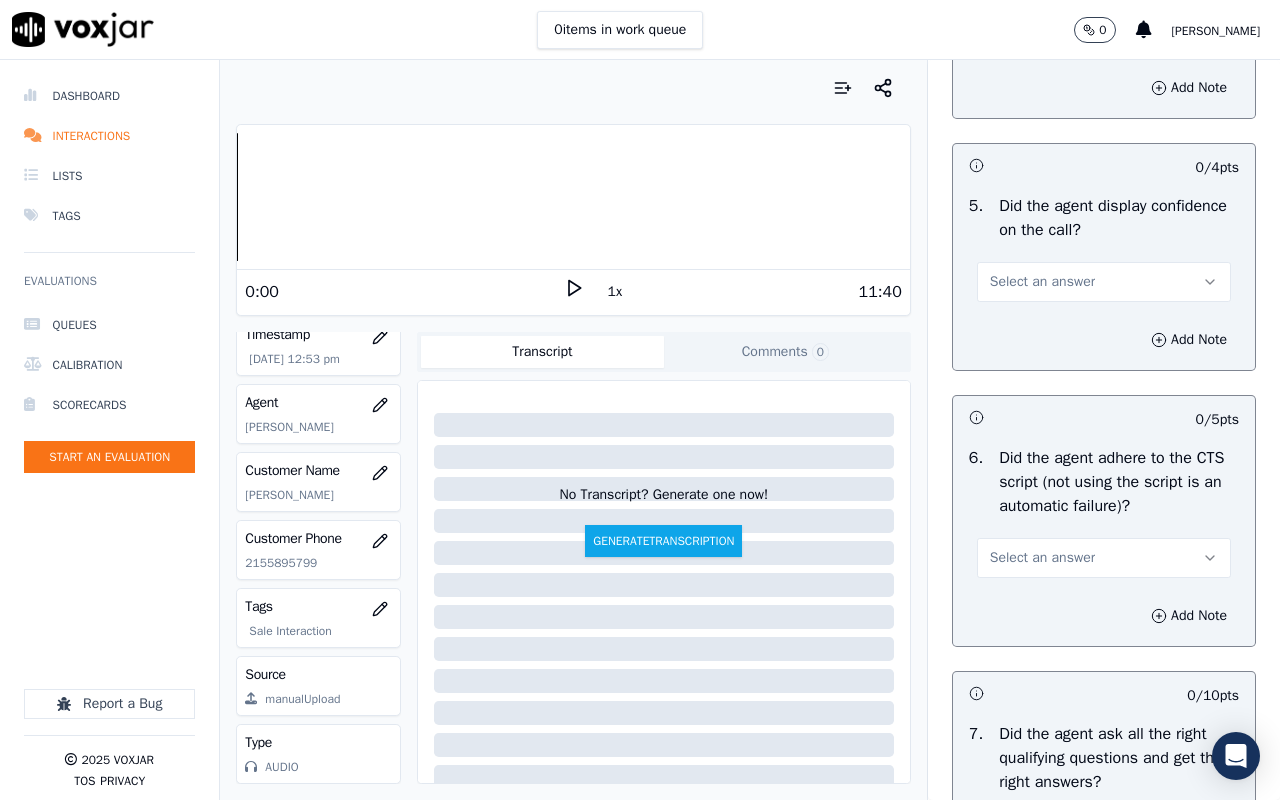 scroll, scrollTop: 4200, scrollLeft: 0, axis: vertical 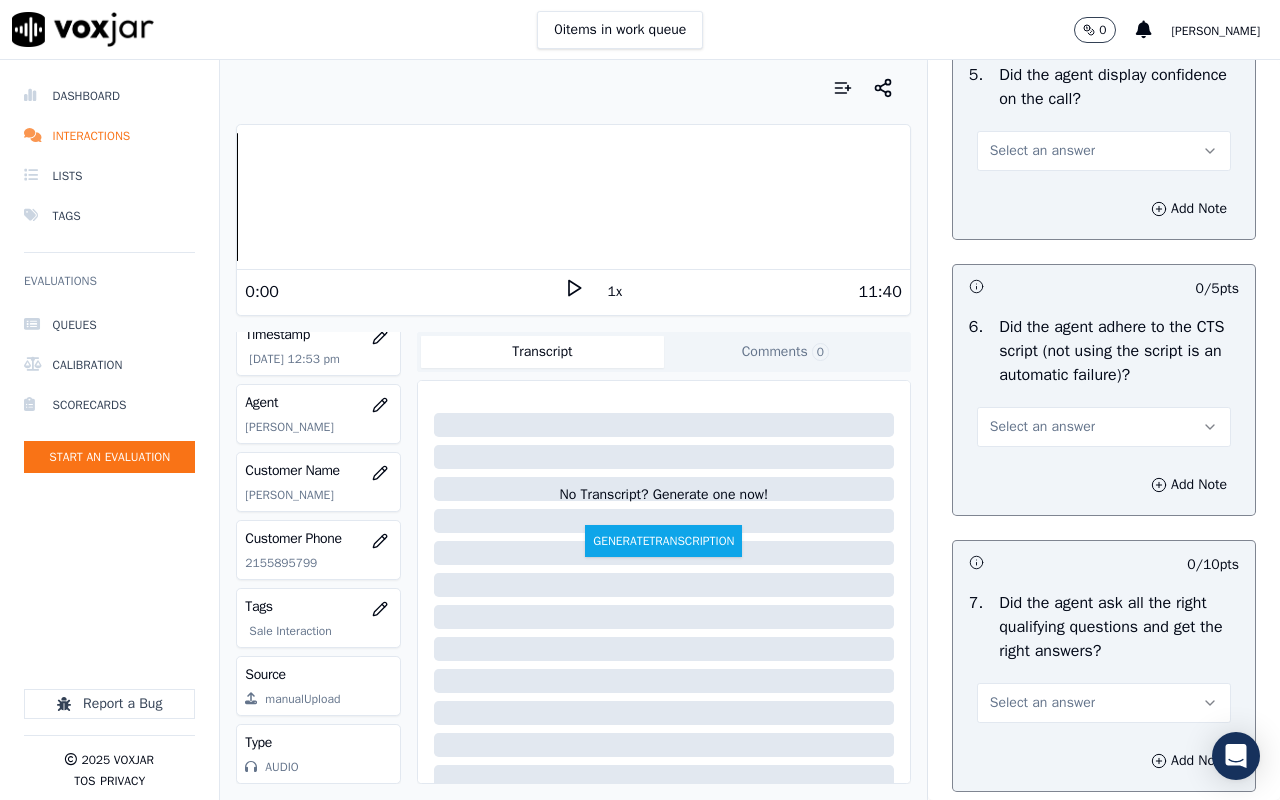 click on "Select an answer" at bounding box center (1042, -101) 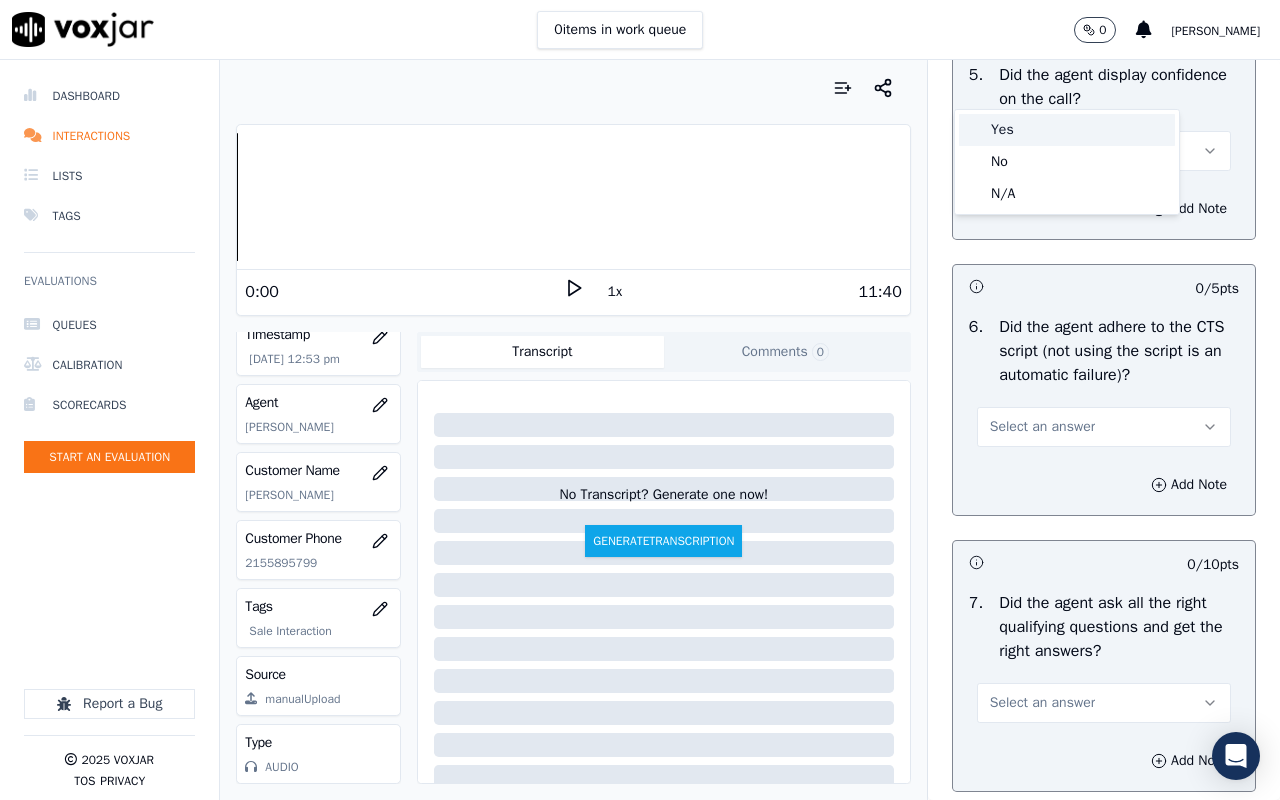 click on "Yes" at bounding box center (1067, 130) 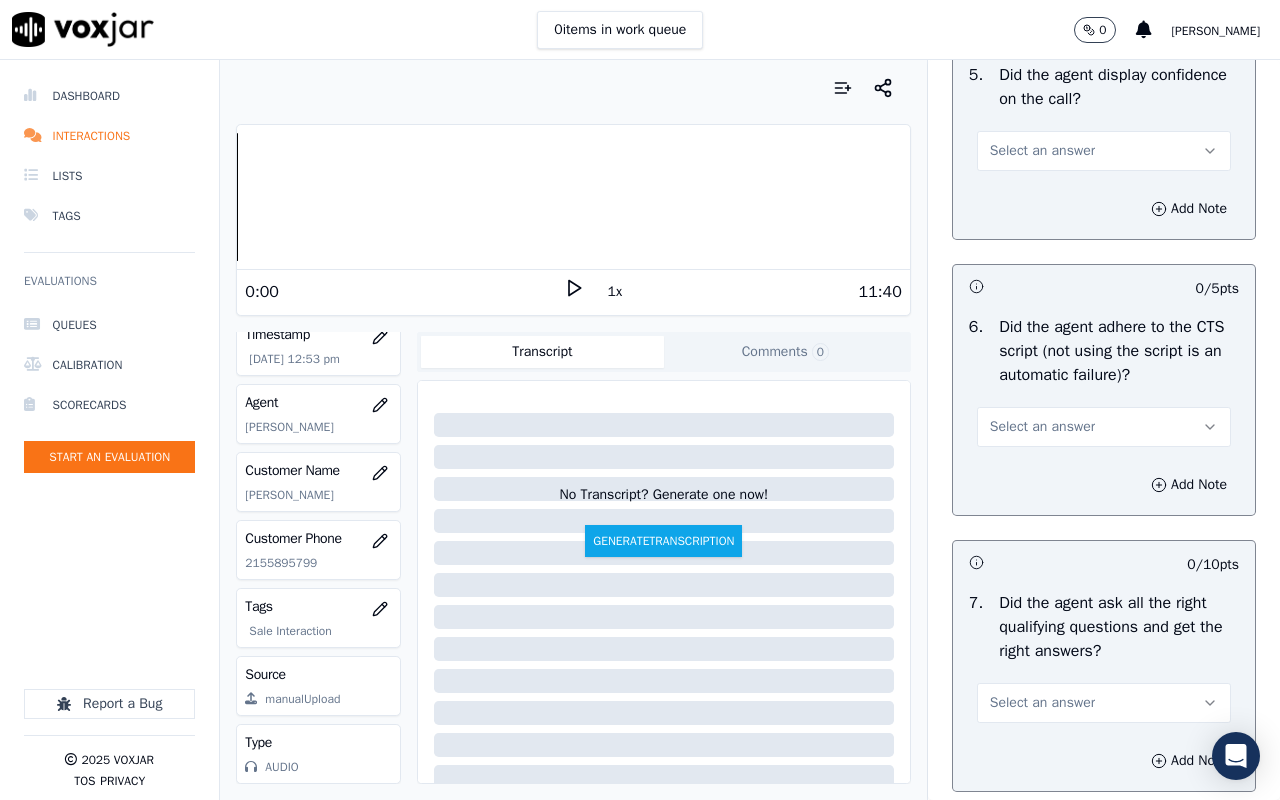 click on "Select an answer" at bounding box center (1104, 151) 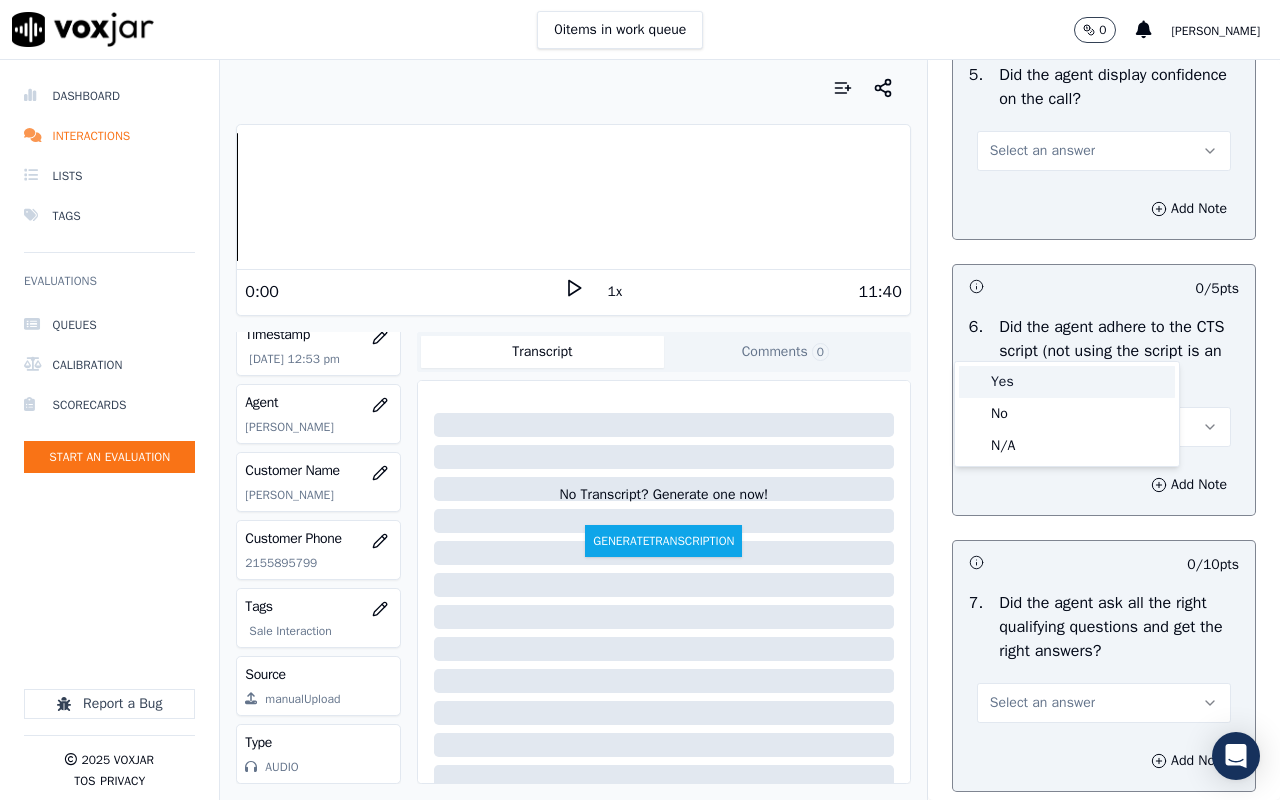 click on "Yes" at bounding box center [1067, 382] 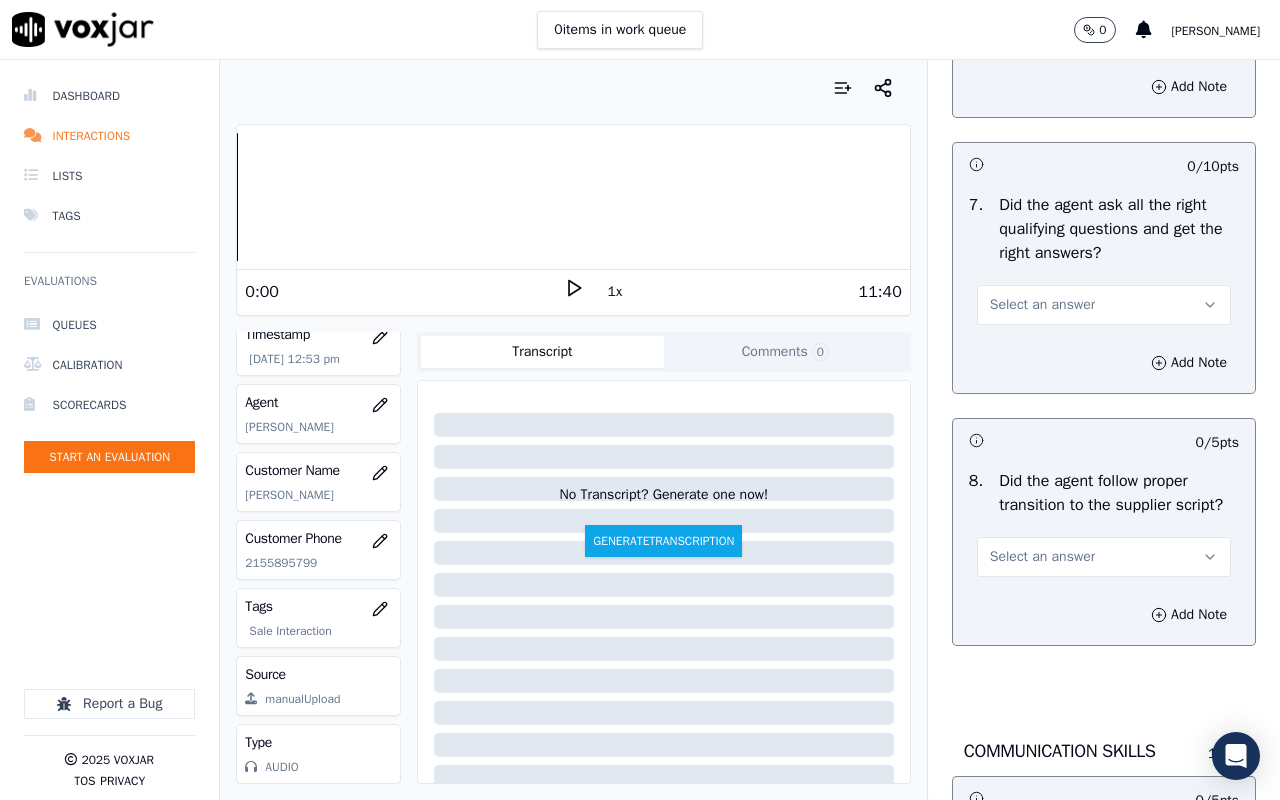 scroll, scrollTop: 4600, scrollLeft: 0, axis: vertical 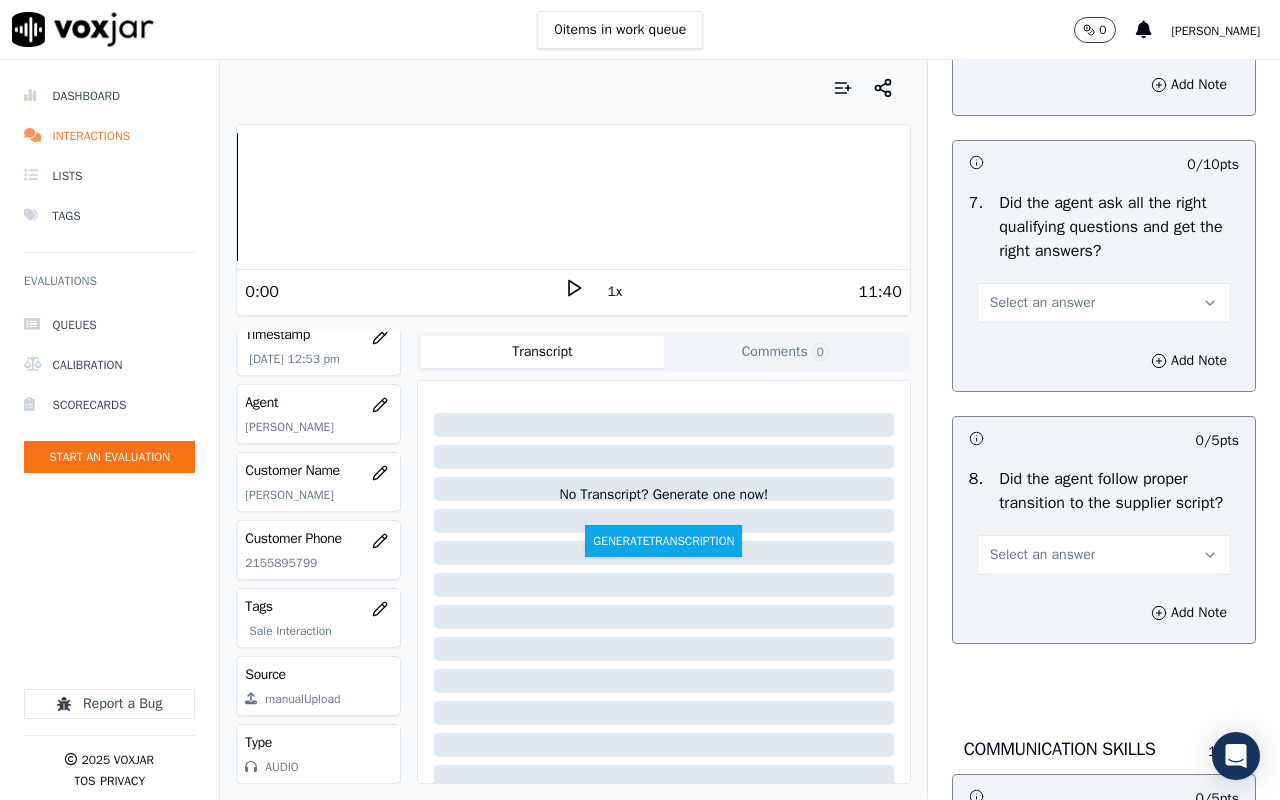 click on "Select an answer" at bounding box center (1042, 27) 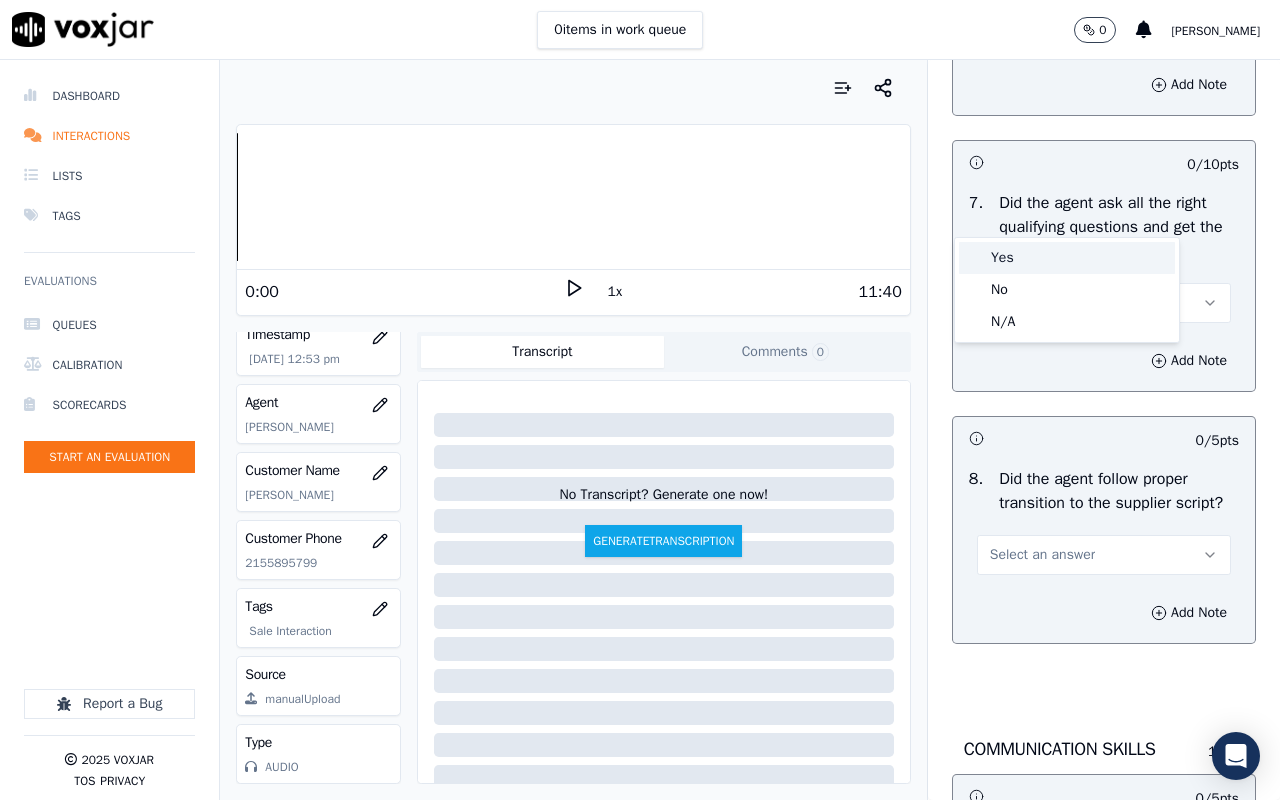 click on "Yes" at bounding box center (1067, 258) 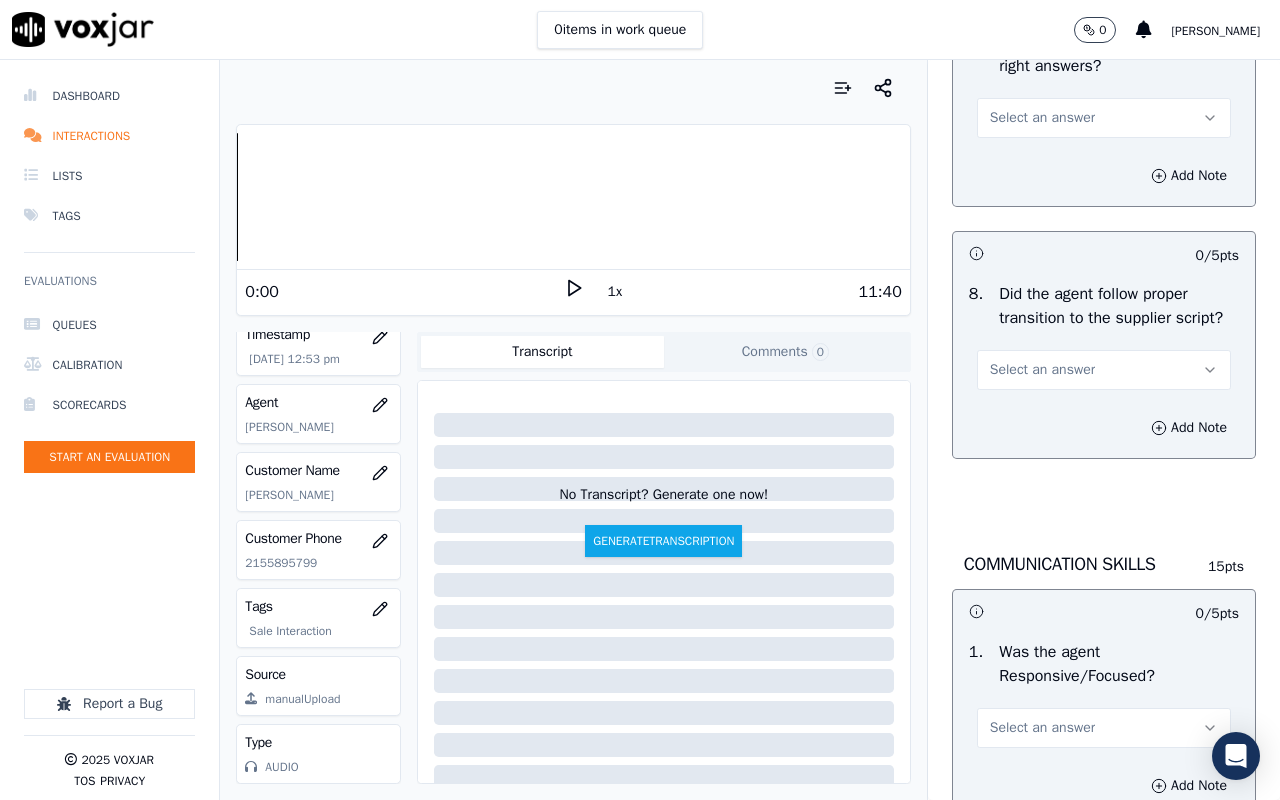 scroll, scrollTop: 4800, scrollLeft: 0, axis: vertical 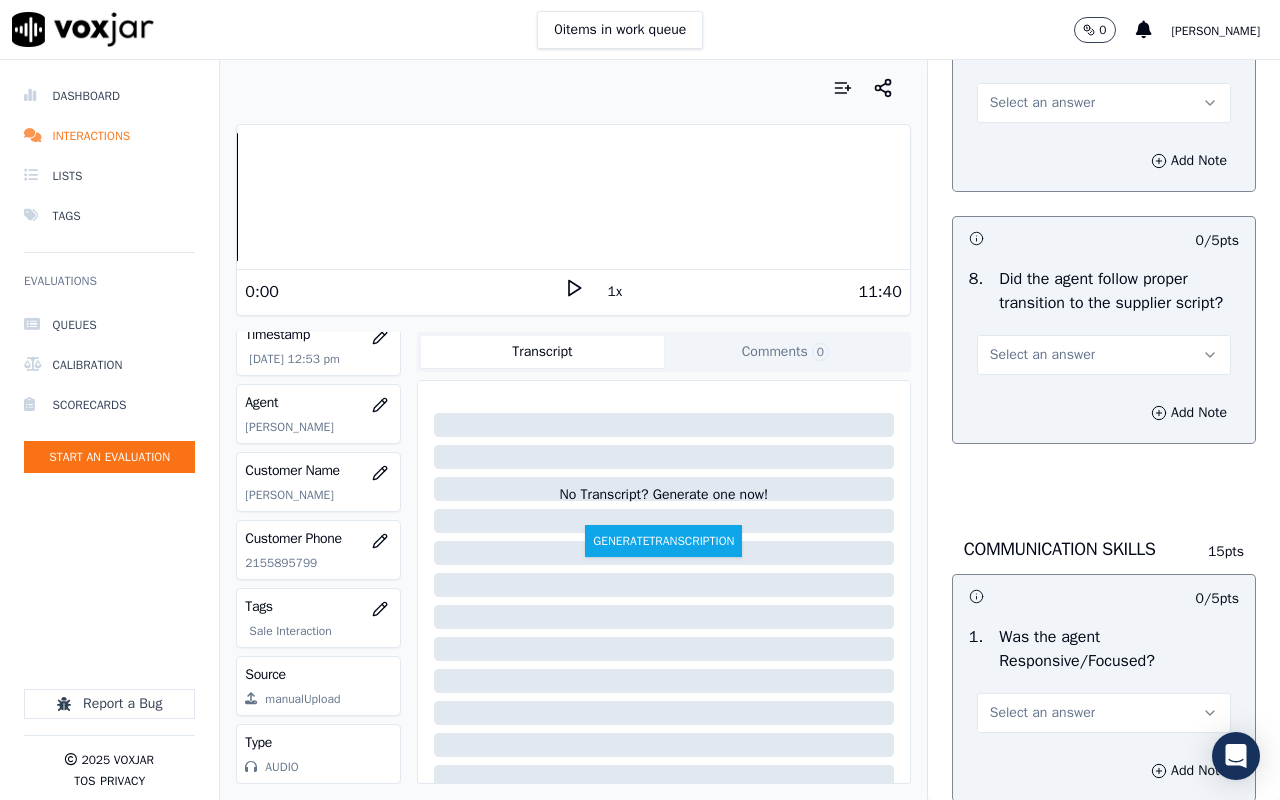 click on "Select an answer" at bounding box center (1042, 103) 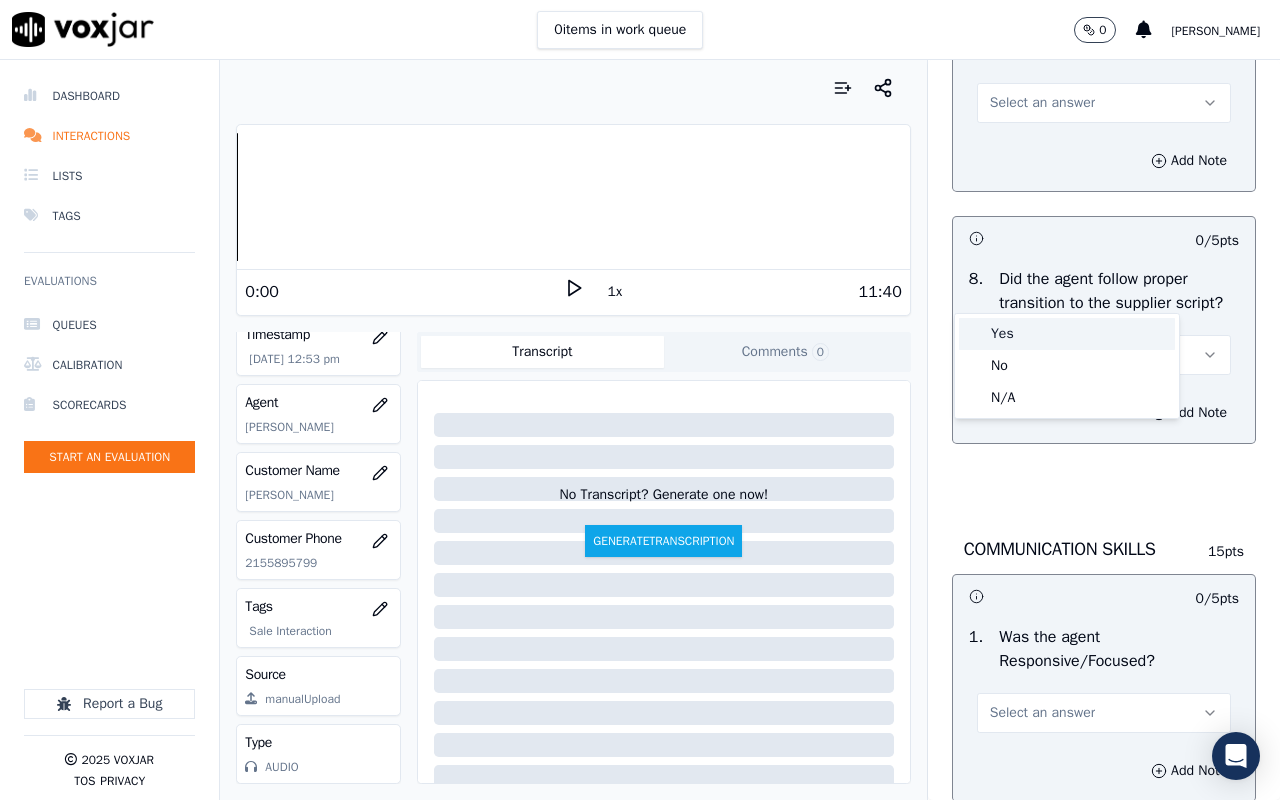 click on "Yes" at bounding box center [1067, 334] 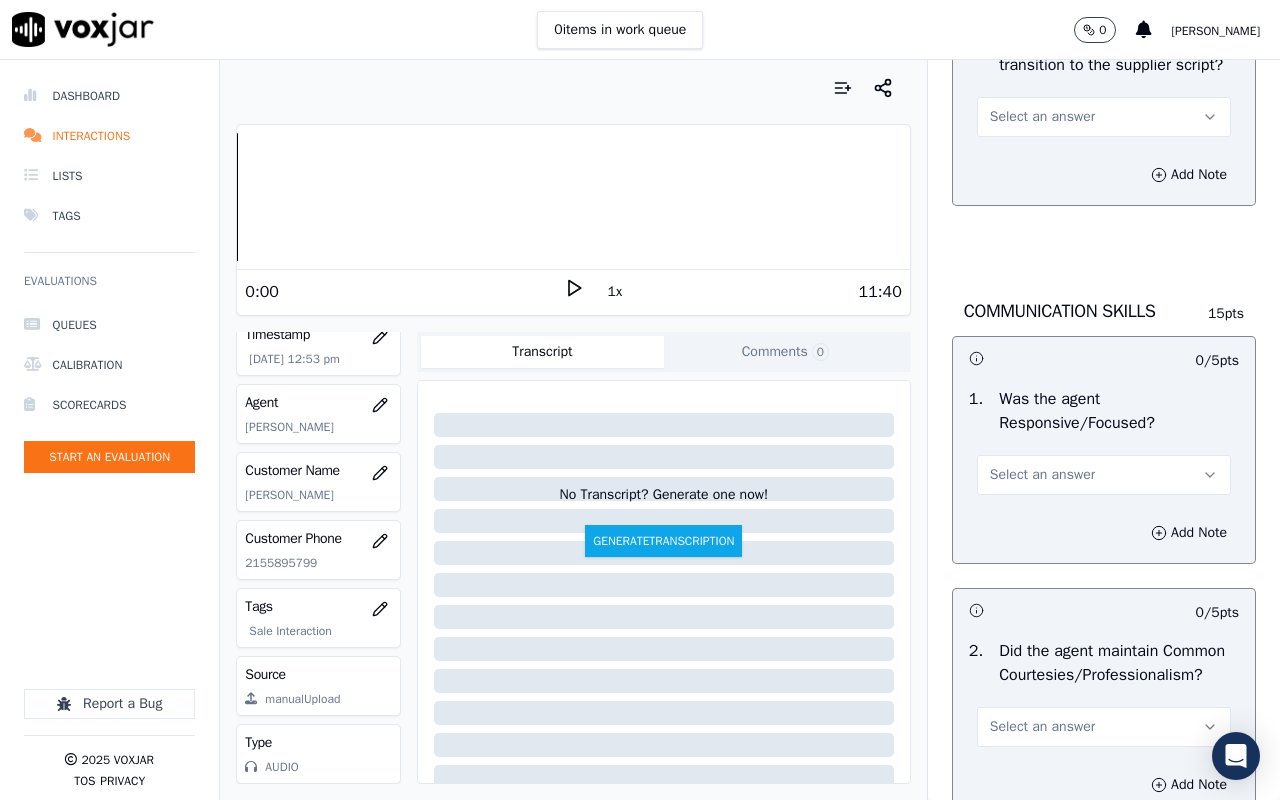 scroll, scrollTop: 5100, scrollLeft: 0, axis: vertical 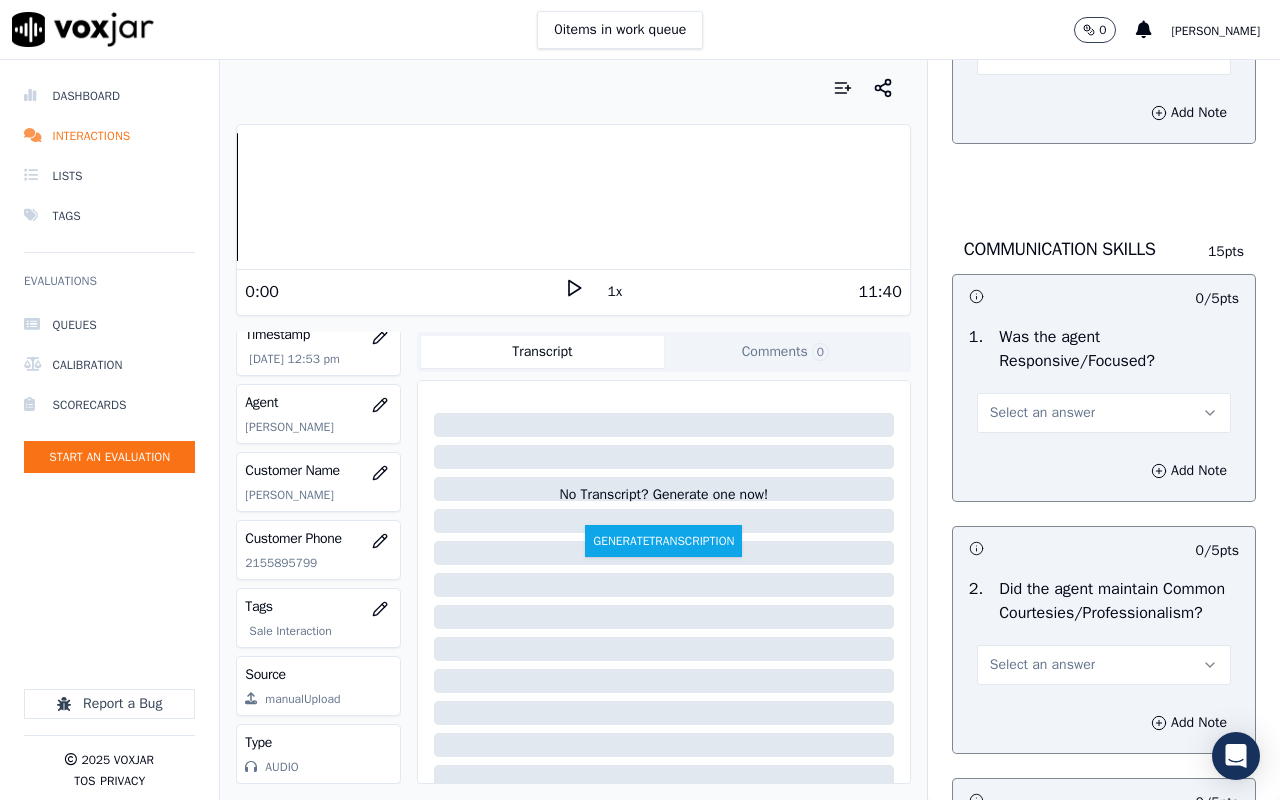 click on "Select an answer" at bounding box center (1042, 55) 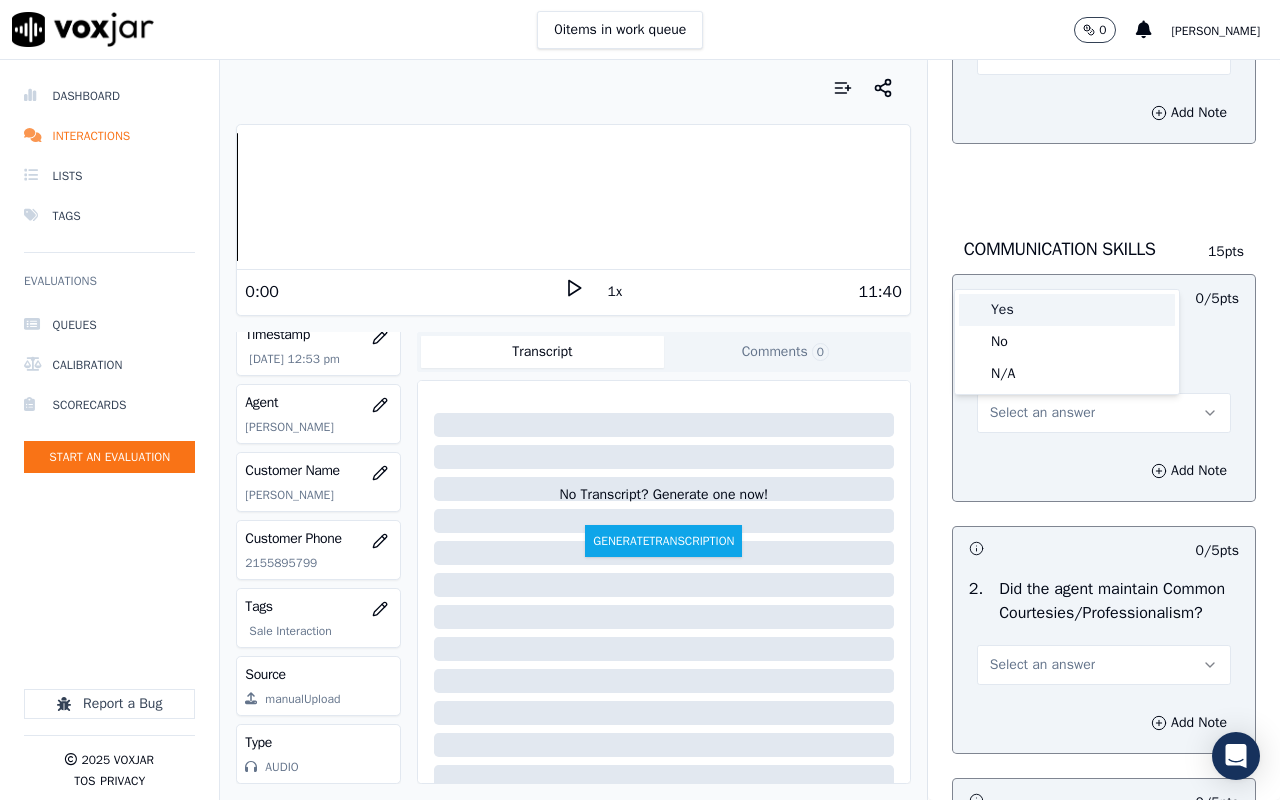click on "Yes" at bounding box center [1067, 310] 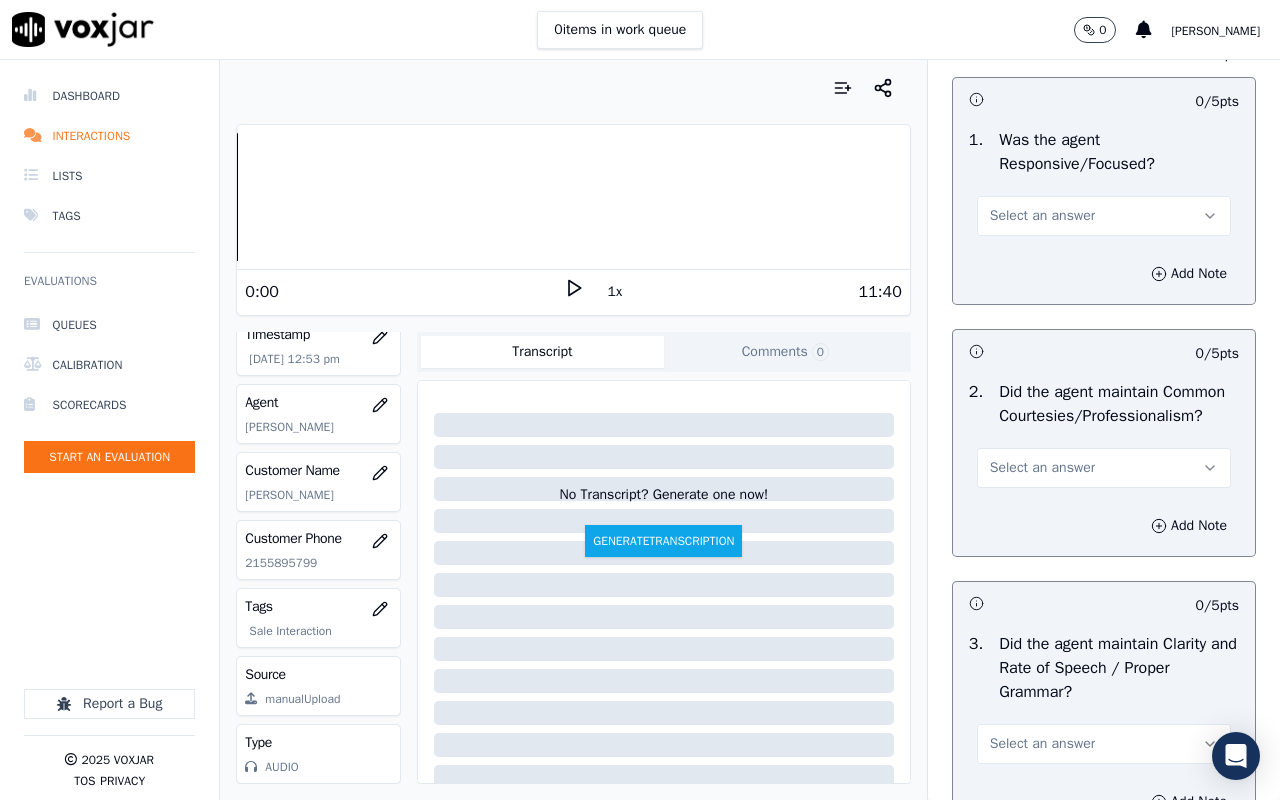 scroll, scrollTop: 5300, scrollLeft: 0, axis: vertical 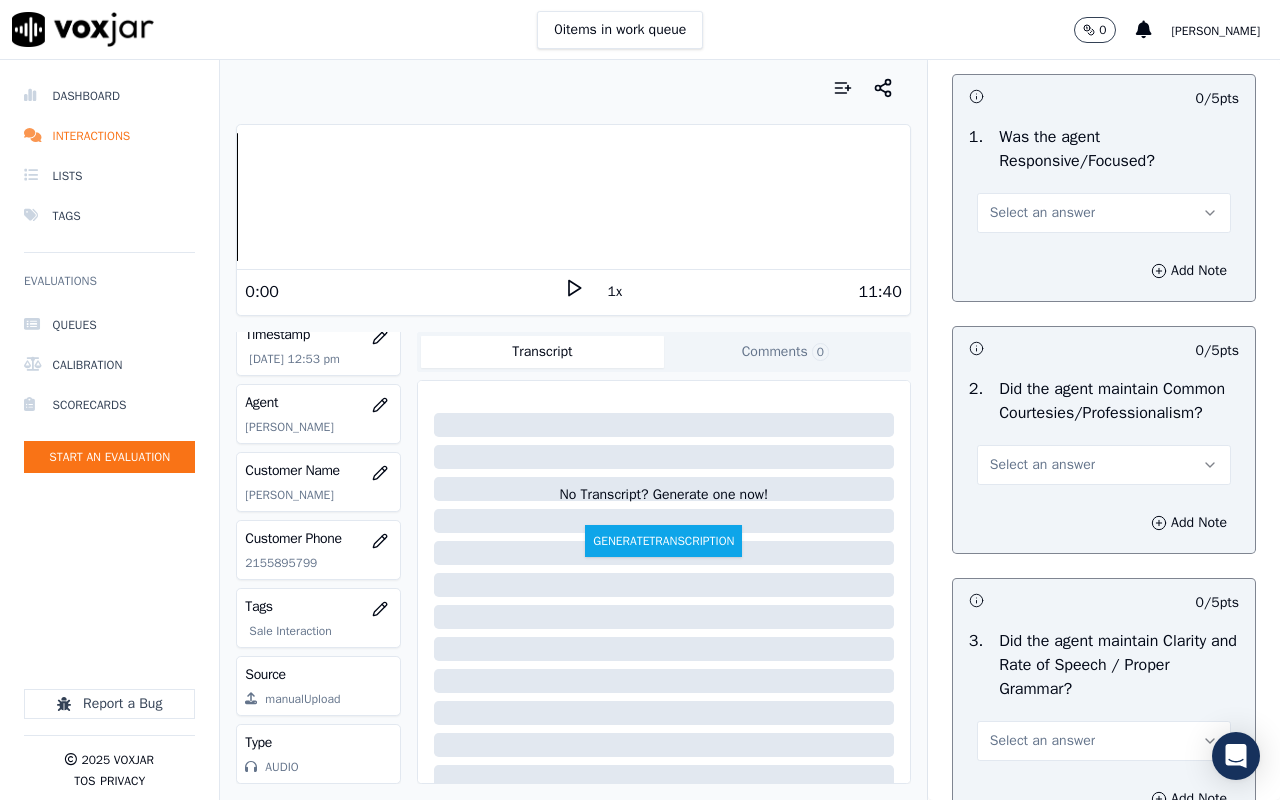 click on "Select an answer" at bounding box center [1042, 213] 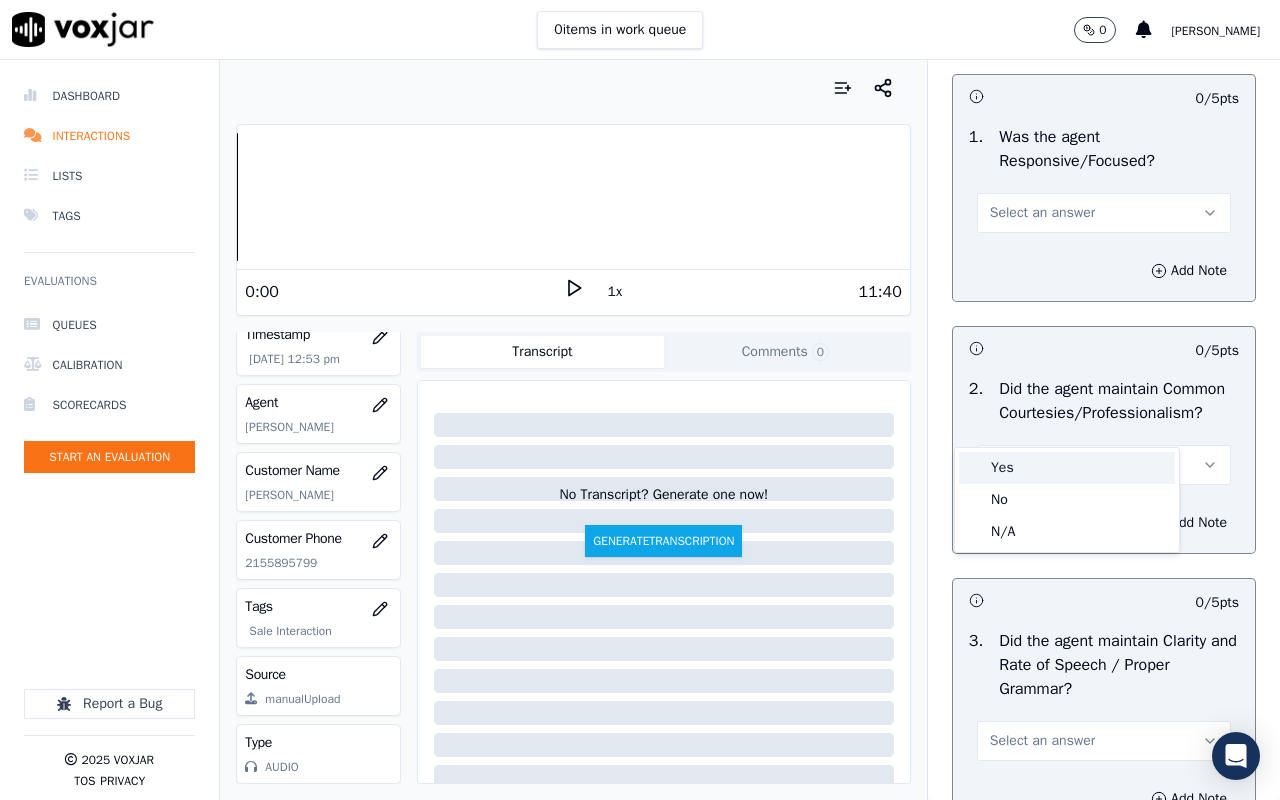 click on "Yes" at bounding box center [1067, 468] 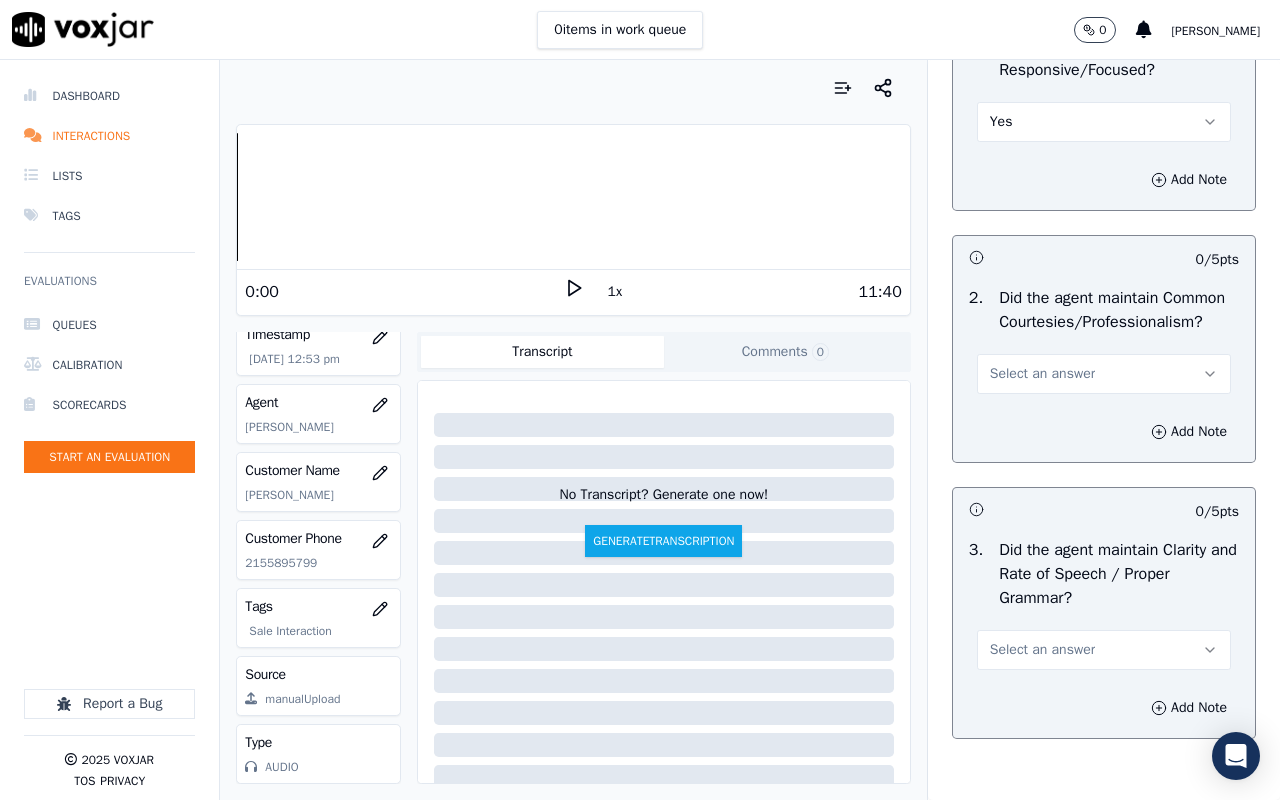 scroll, scrollTop: 5600, scrollLeft: 0, axis: vertical 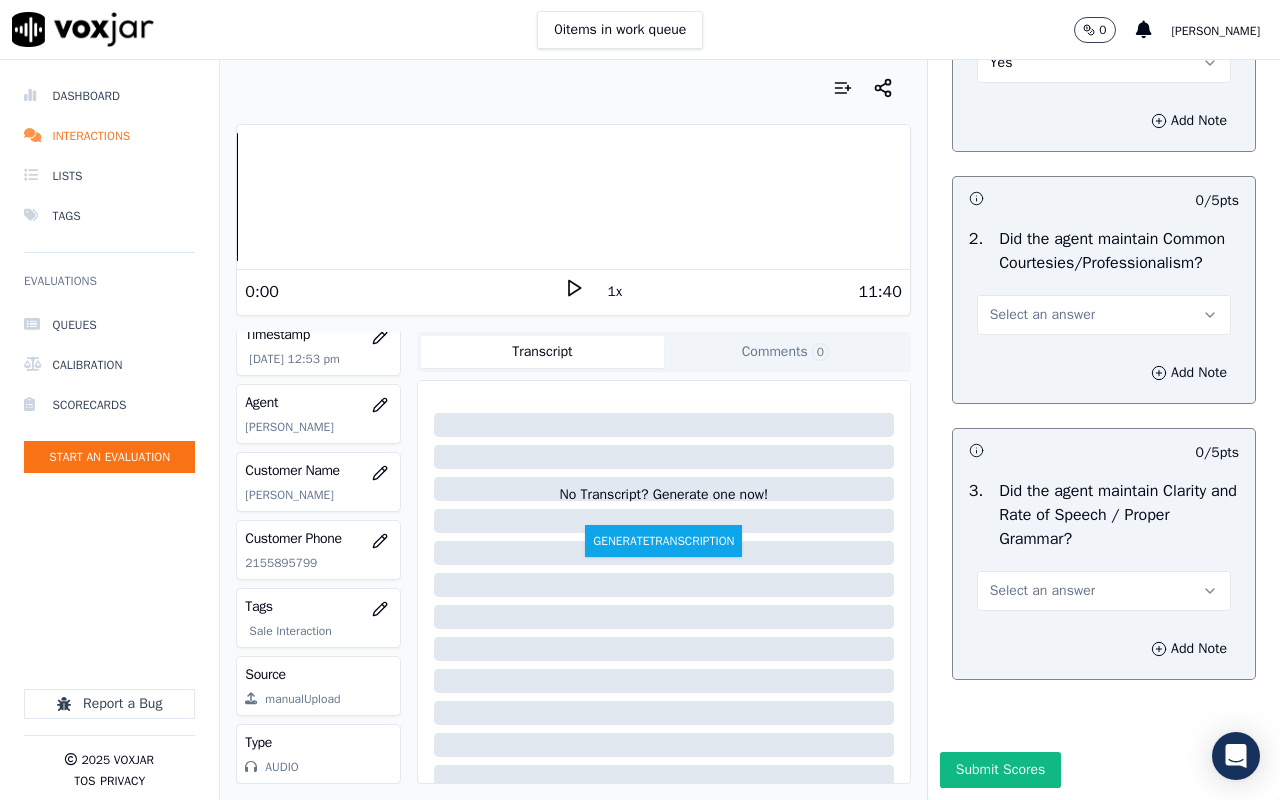 click on "Select an answer" at bounding box center [1104, 315] 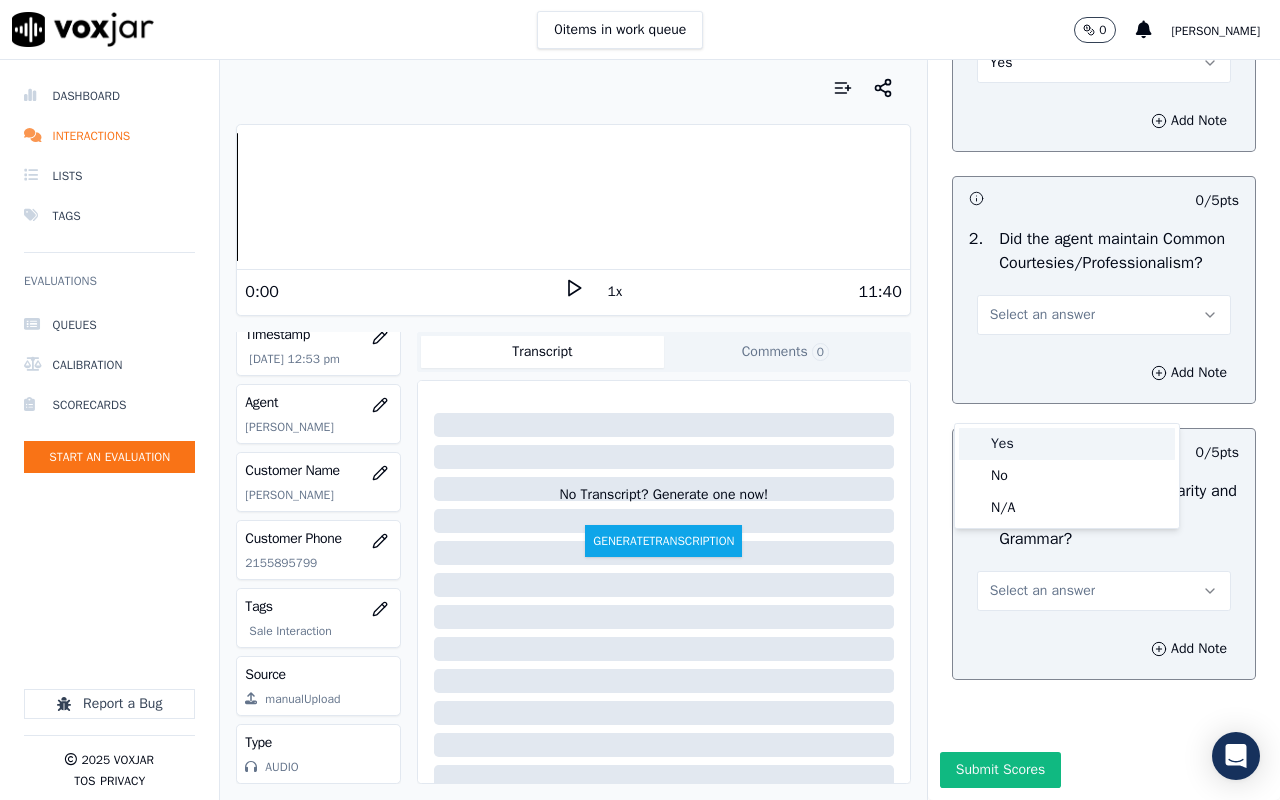 click on "Yes" at bounding box center [1067, 444] 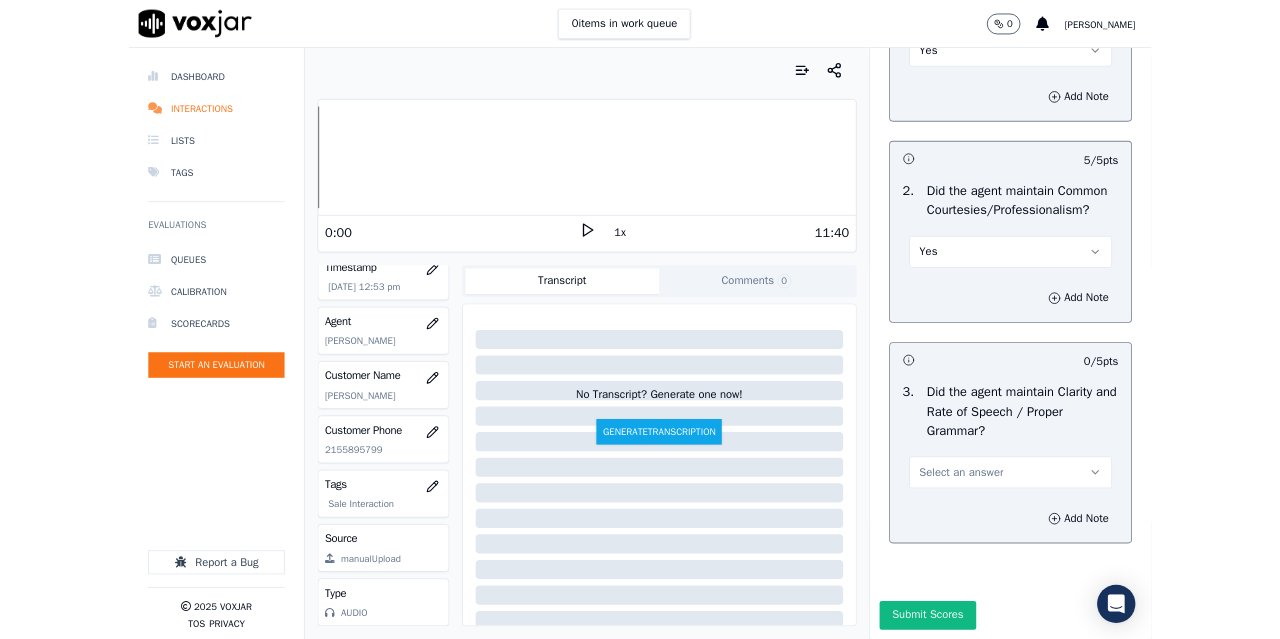 scroll, scrollTop: 5735, scrollLeft: 0, axis: vertical 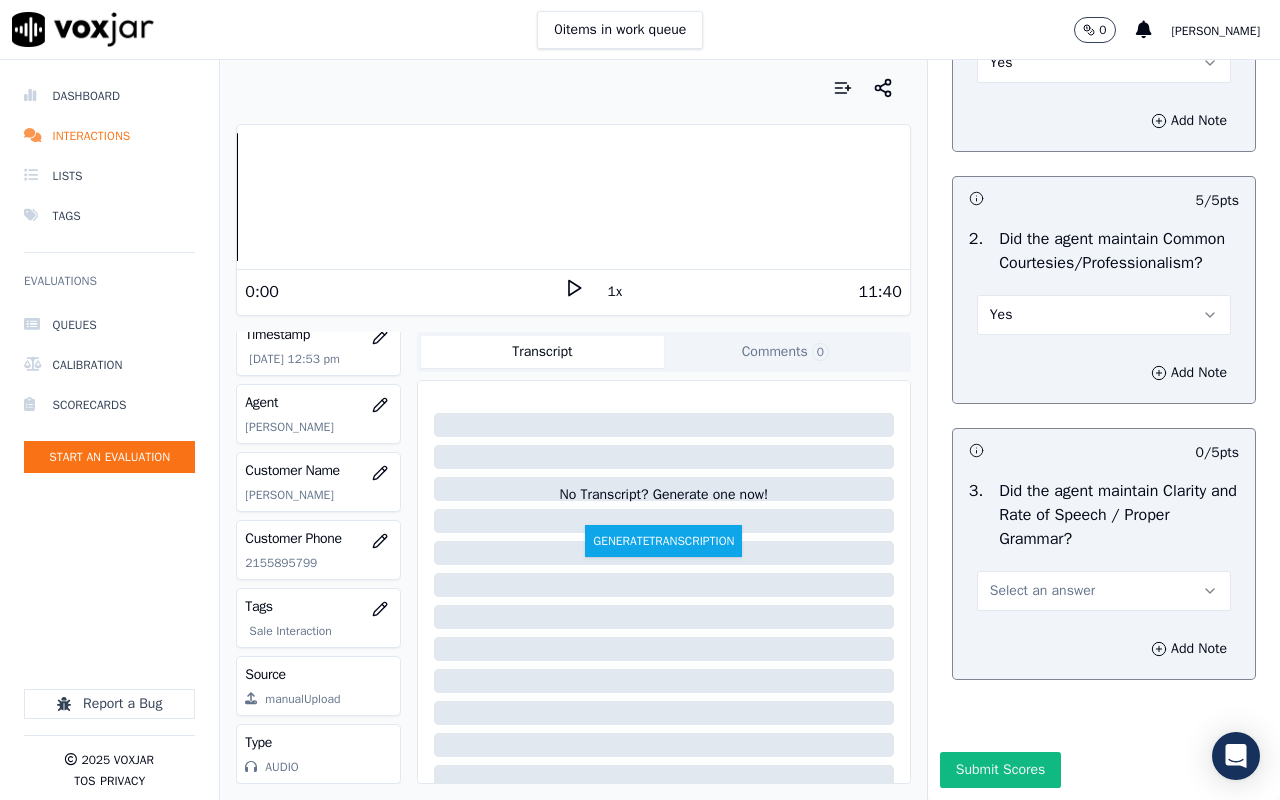 click on "Select an answer" at bounding box center (1104, 591) 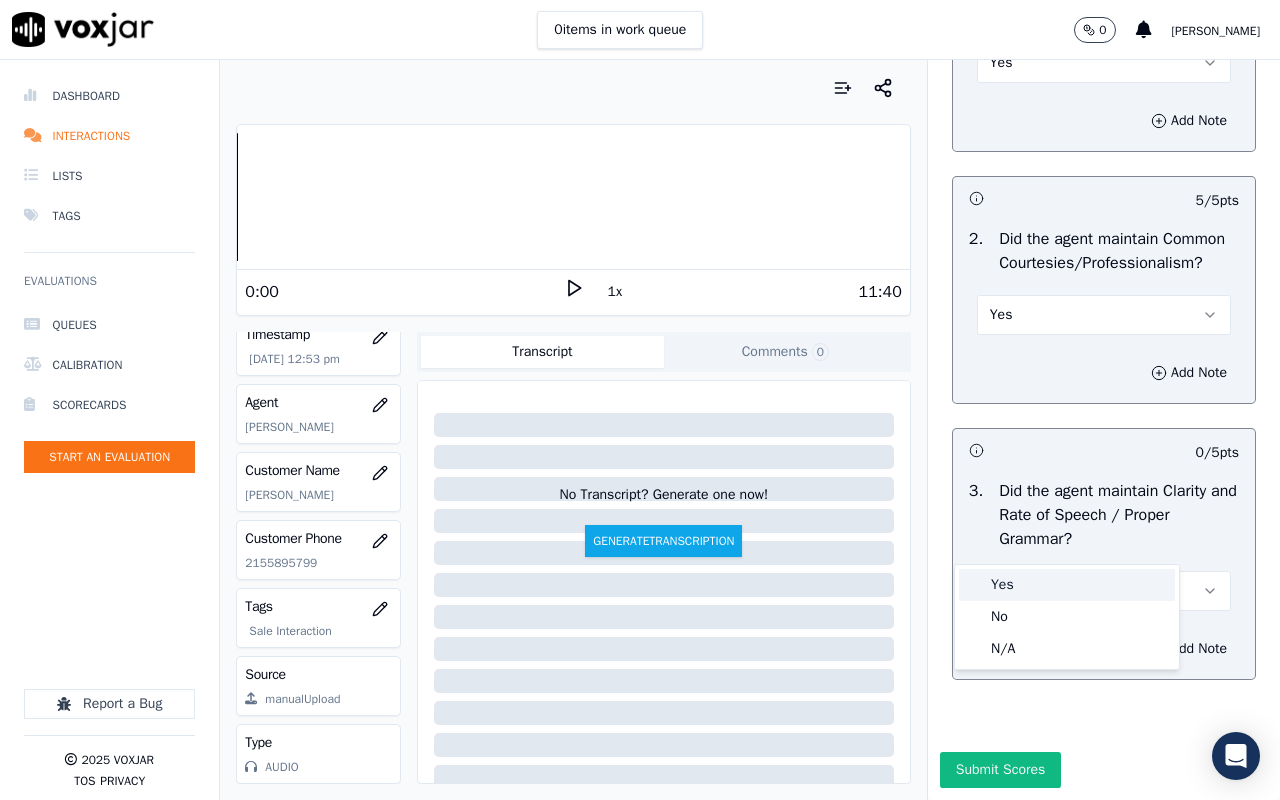 click on "Yes" at bounding box center (1067, 585) 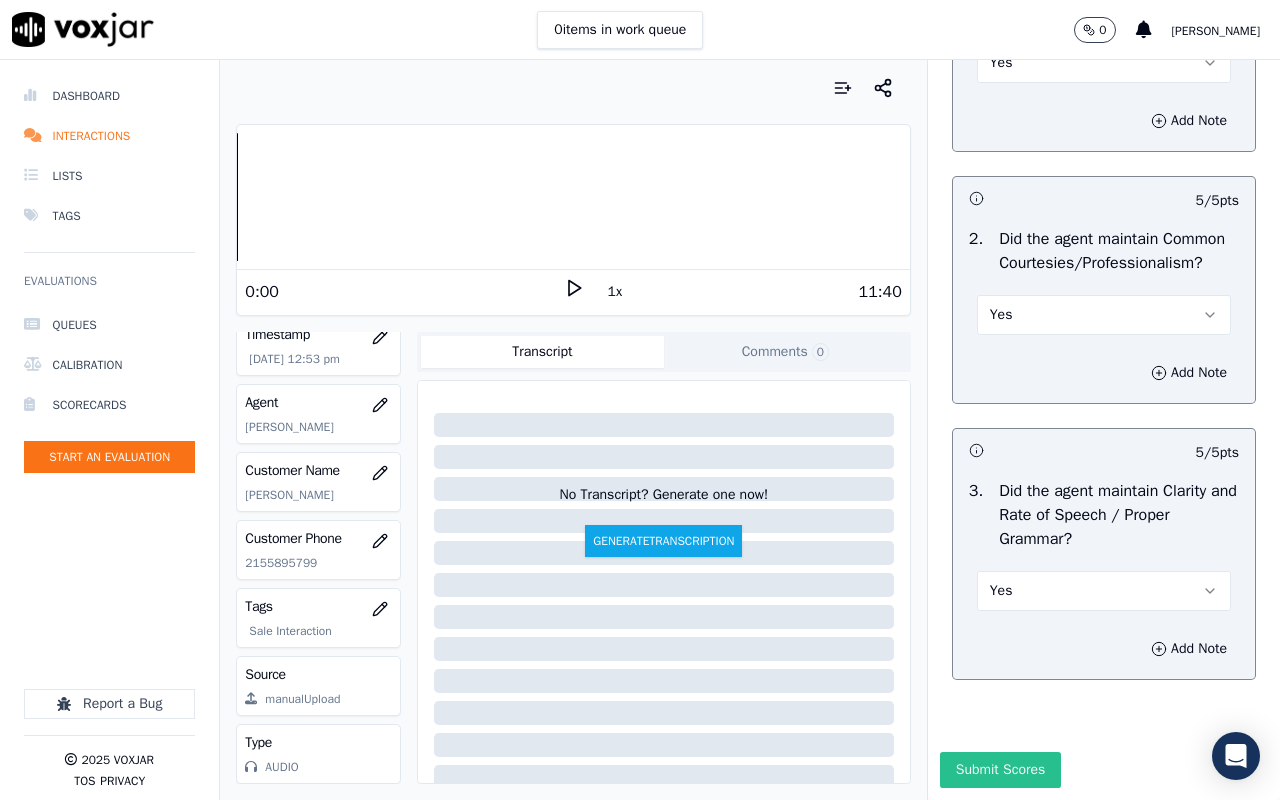 click on "Submit Scores" at bounding box center [1000, 770] 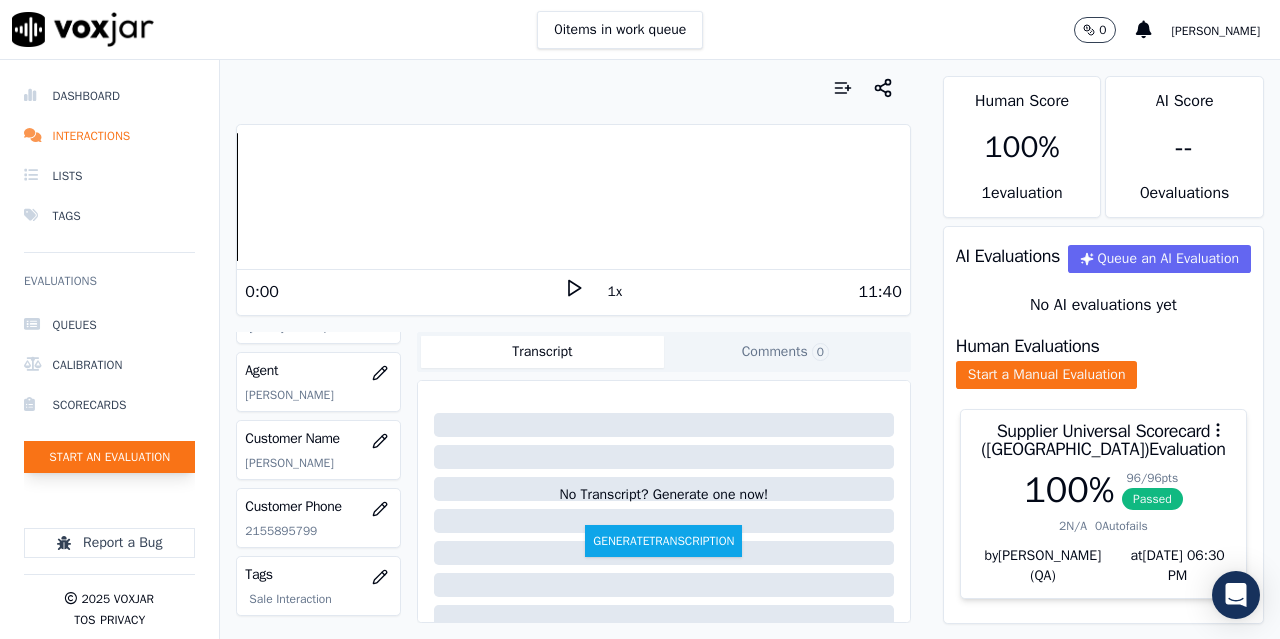 click on "Start an Evaluation" 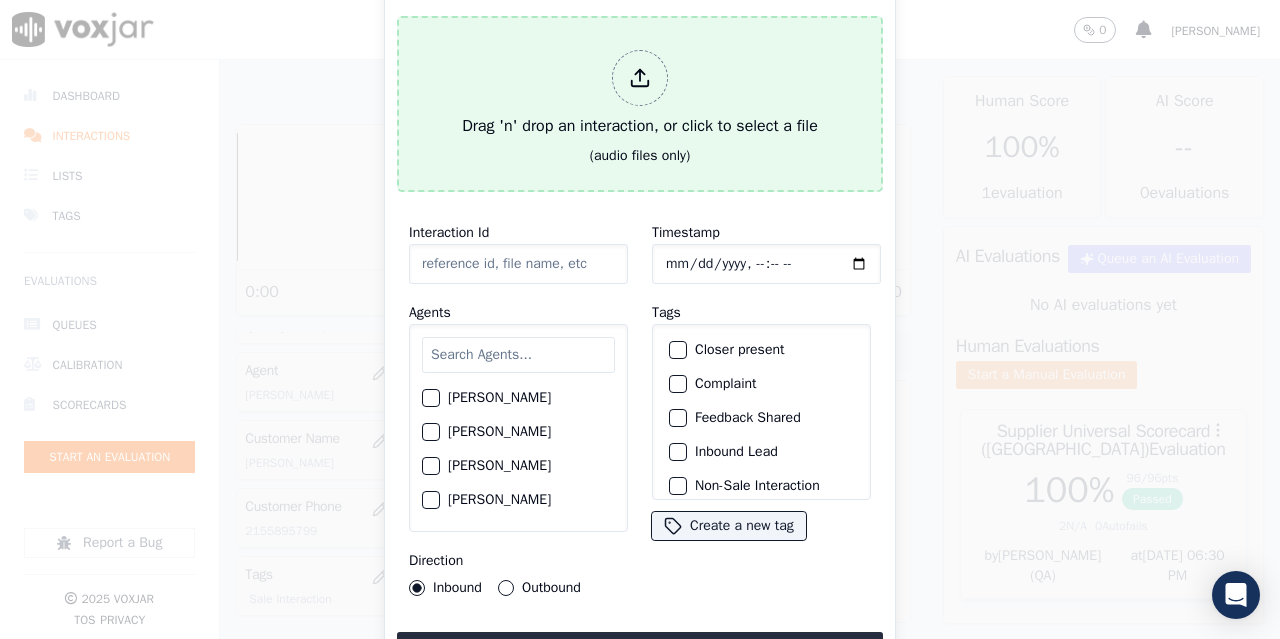 click on "Drag 'n' drop an interaction, or click to select a file" at bounding box center [640, 94] 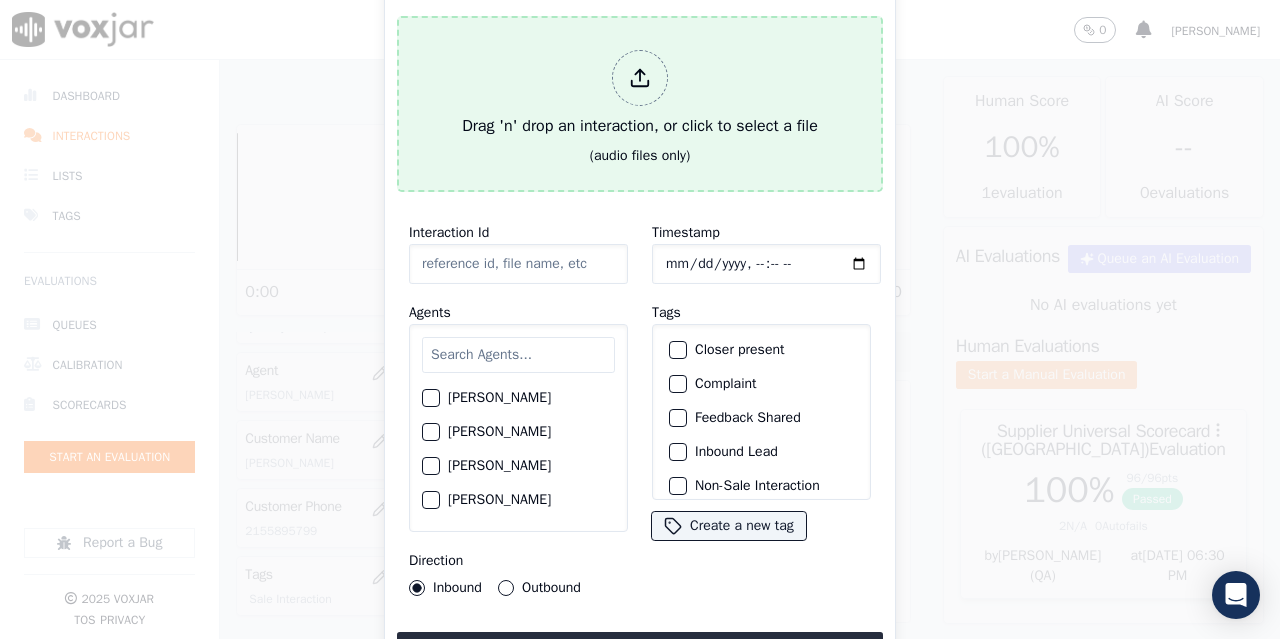 type on "20250630-103001_8149071541-all.mp3" 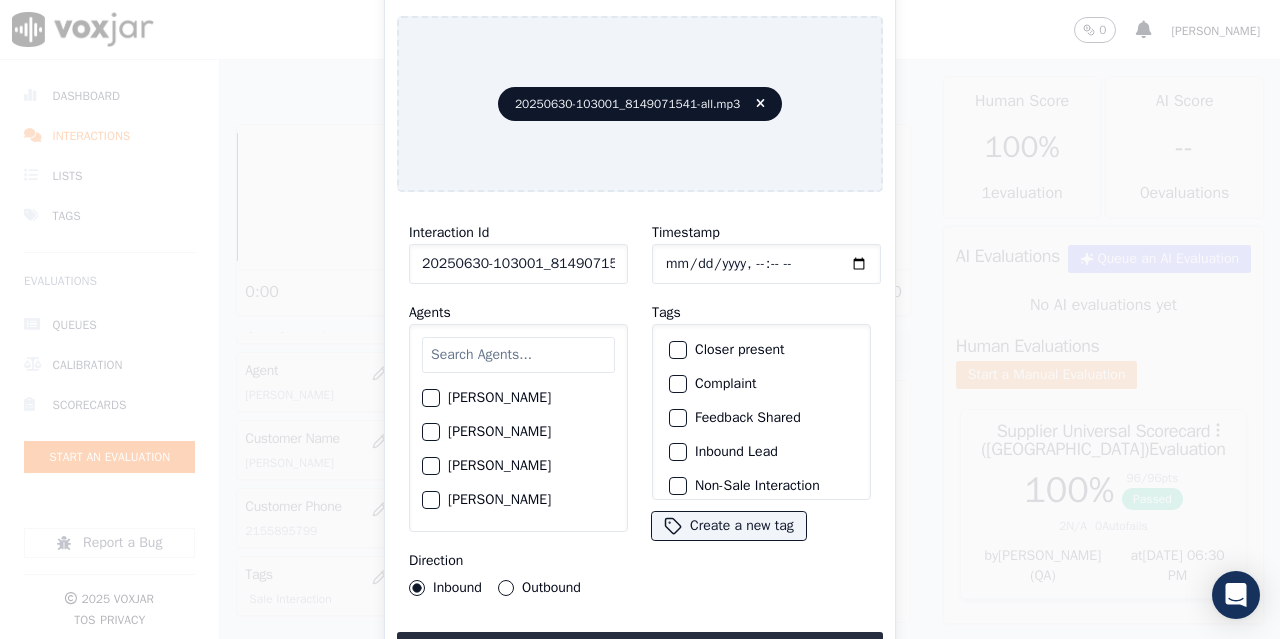click at bounding box center [518, 355] 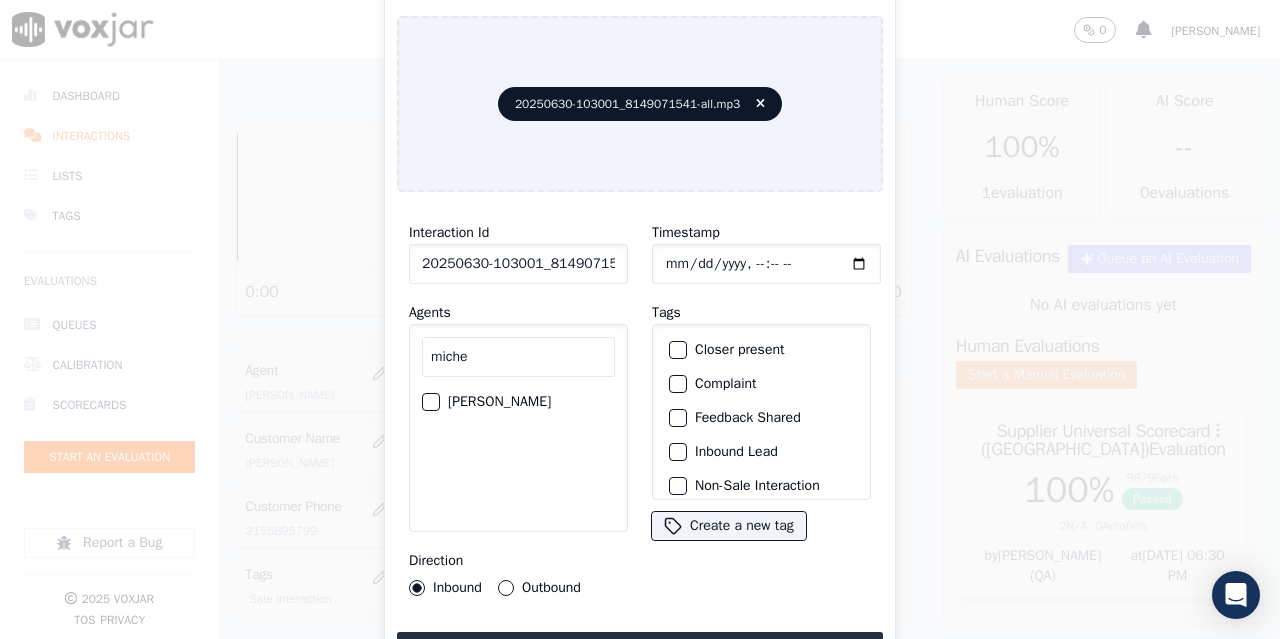 type on "miche" 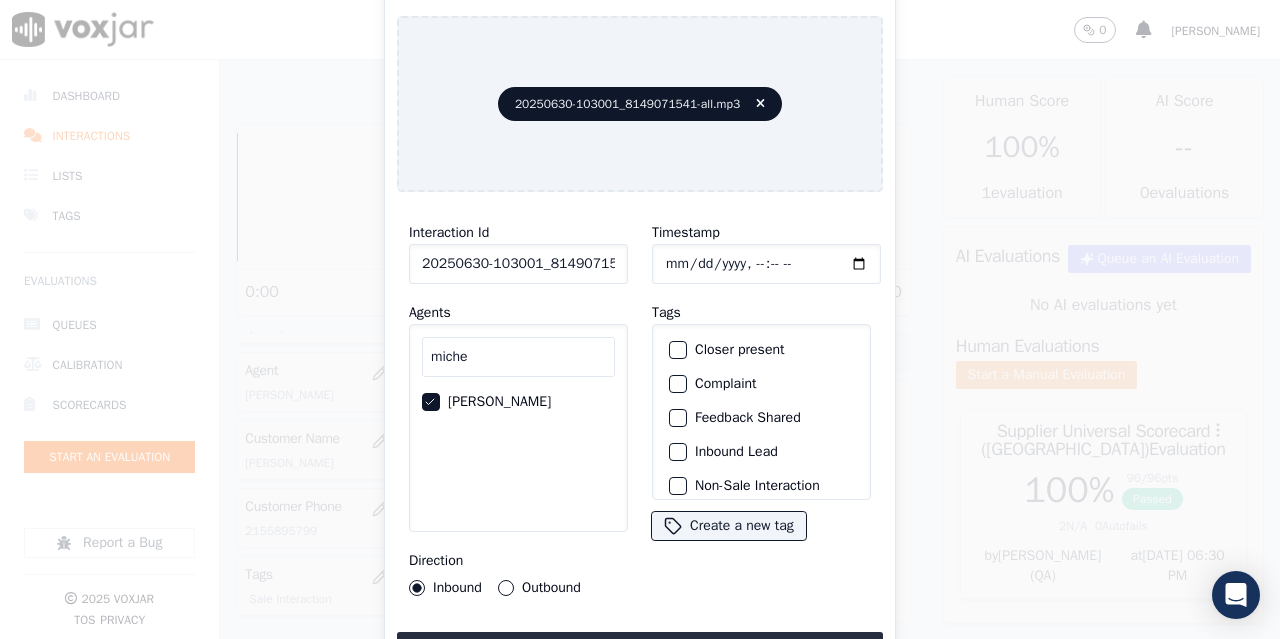 click on "Outbound" 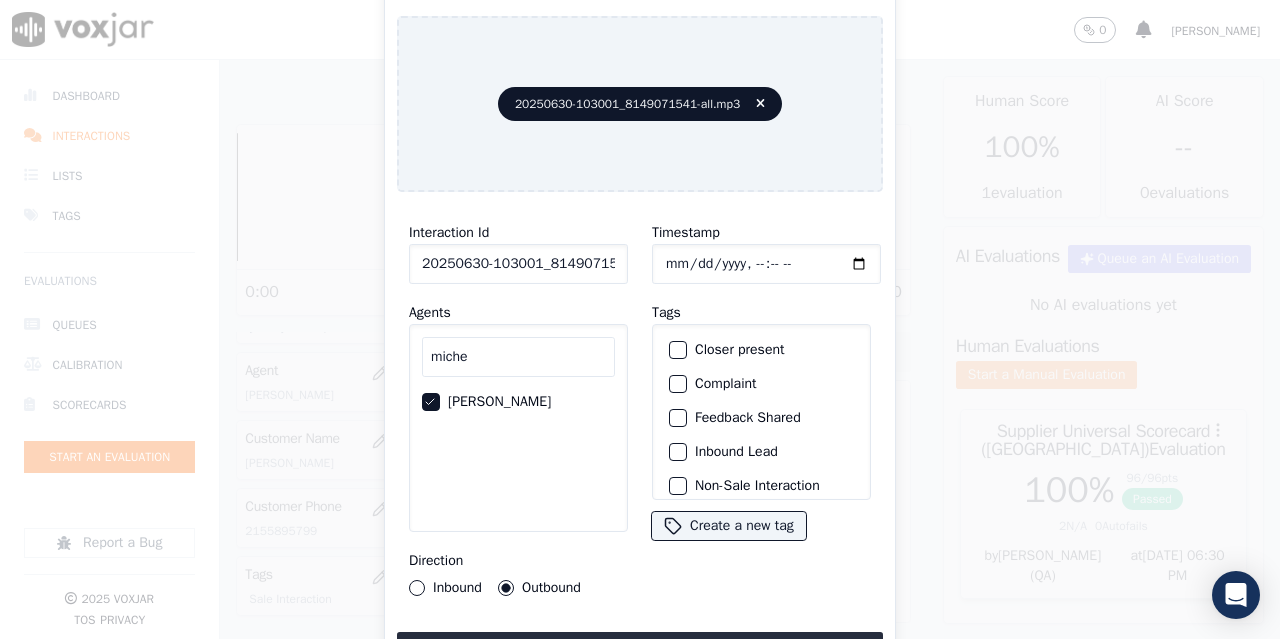 click on "Timestamp" 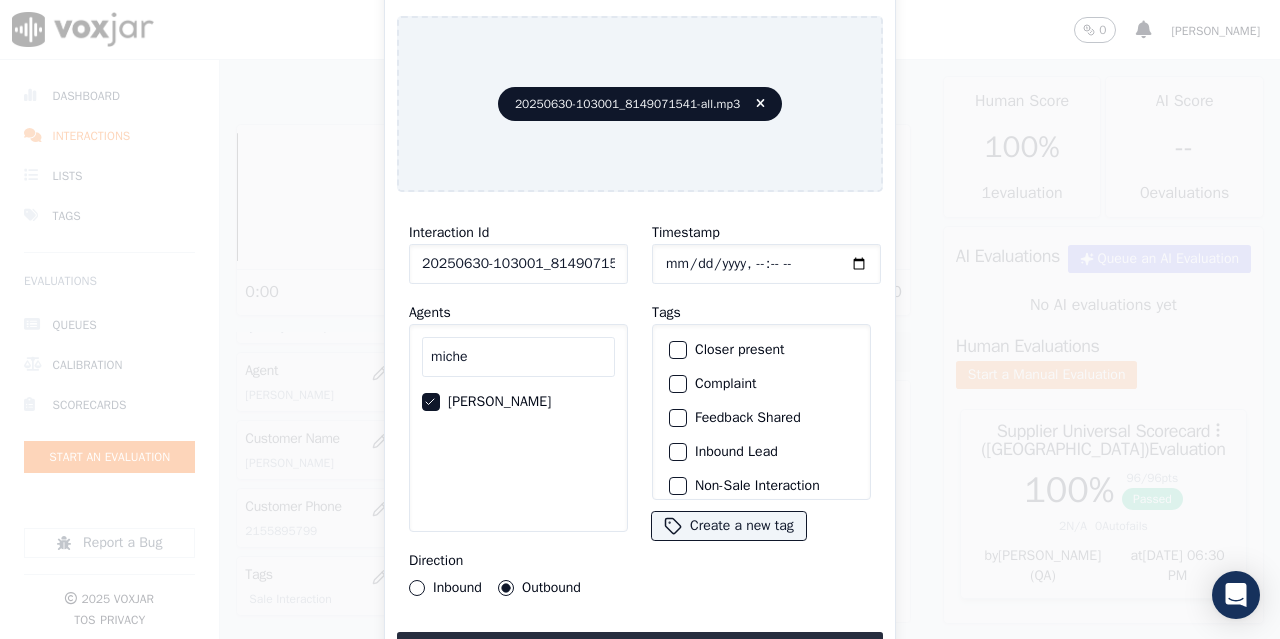 type on "2025-07-30T13:01" 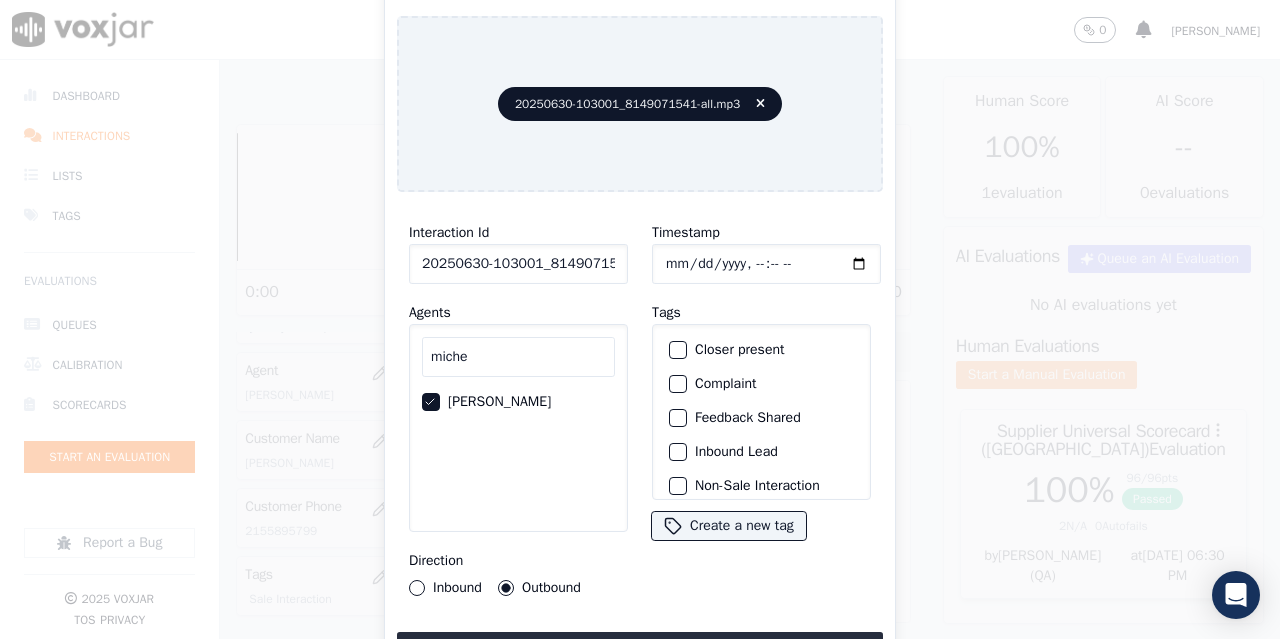type on "2025-06-30T13:01" 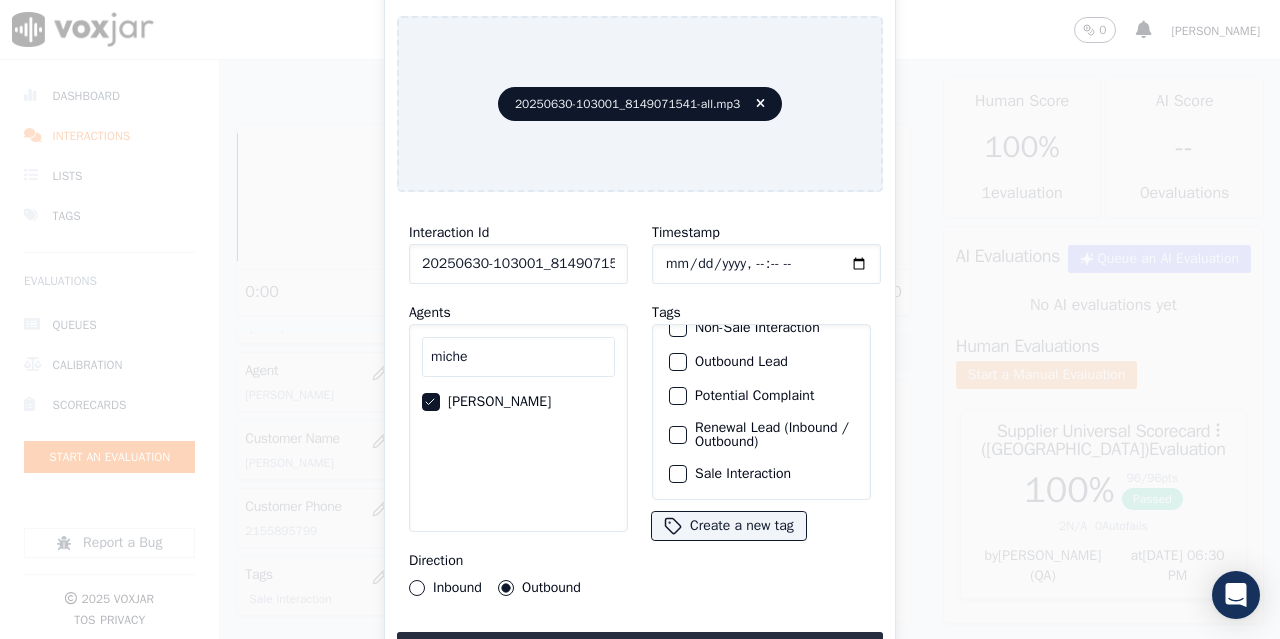 click on "Sale Interaction" 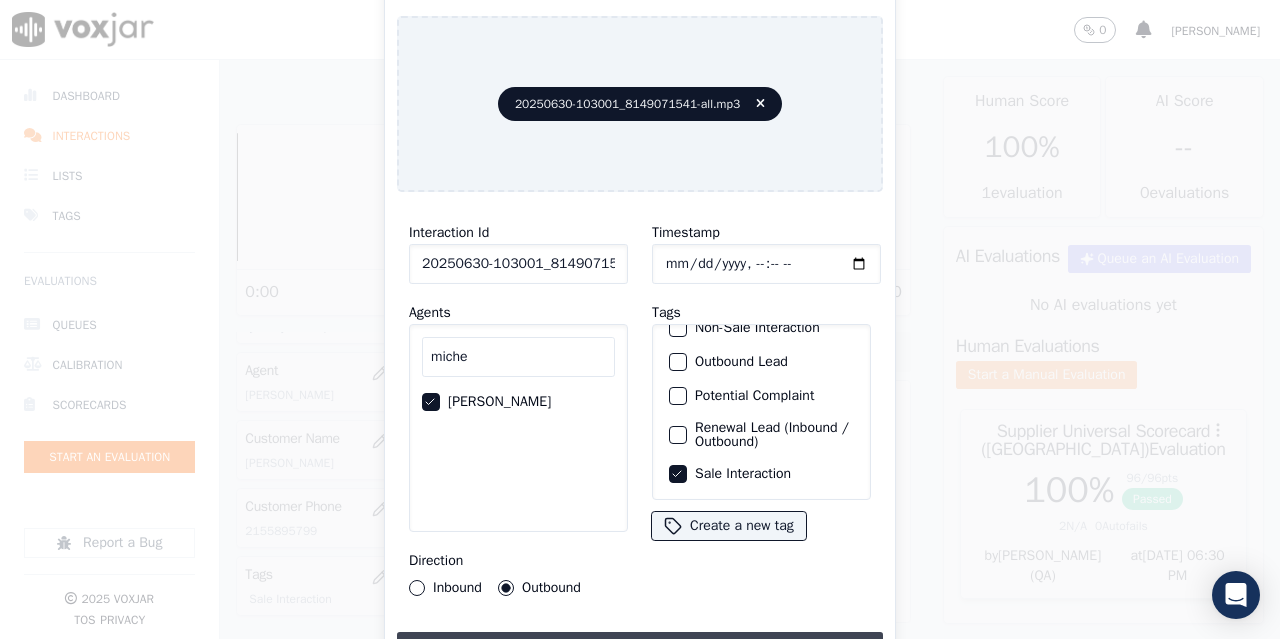 click on "Upload interaction to start evaluation" at bounding box center (640, 650) 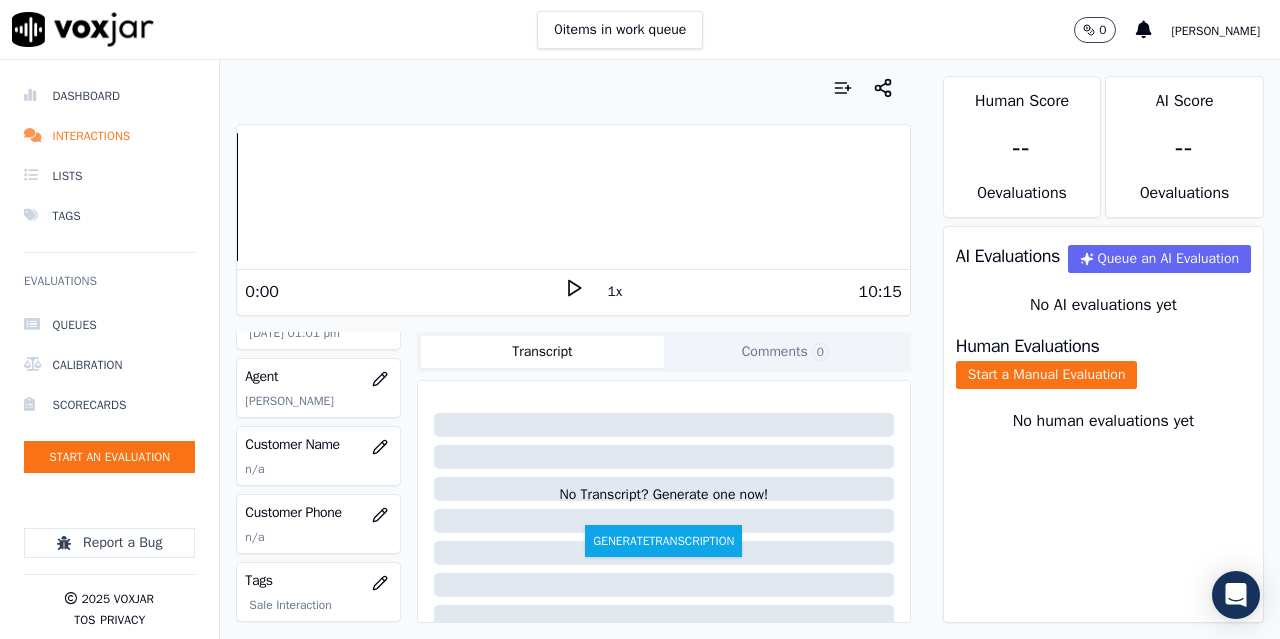 scroll, scrollTop: 200, scrollLeft: 0, axis: vertical 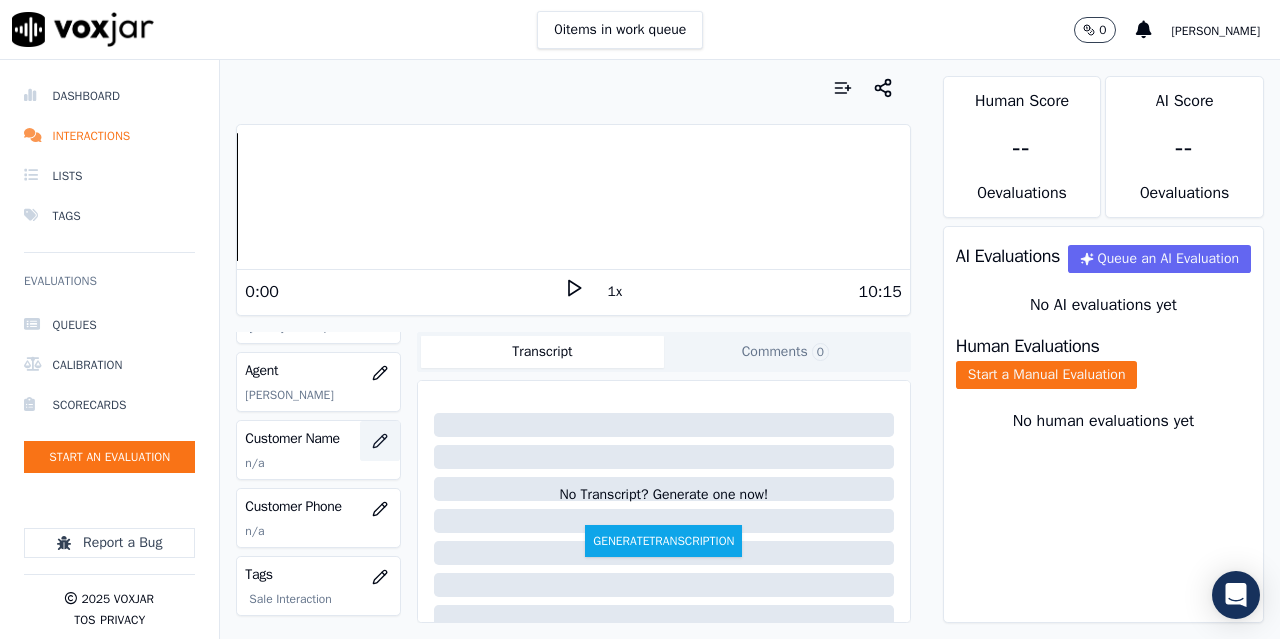 click 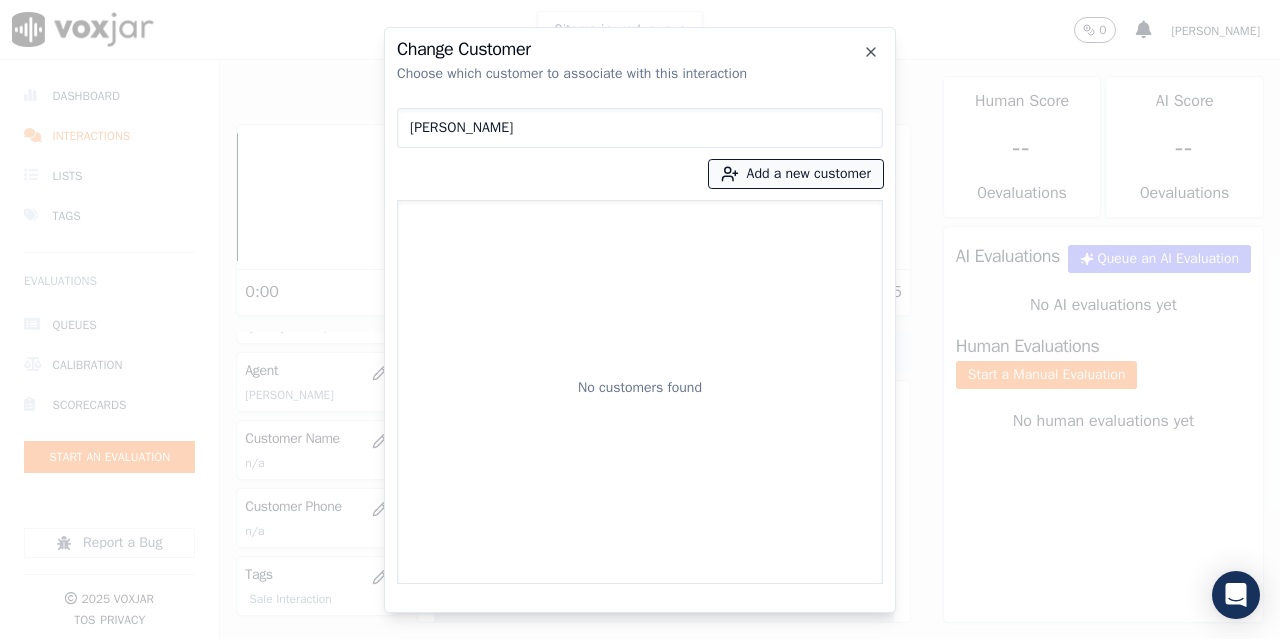 type on "CINTHIA G HOOVER" 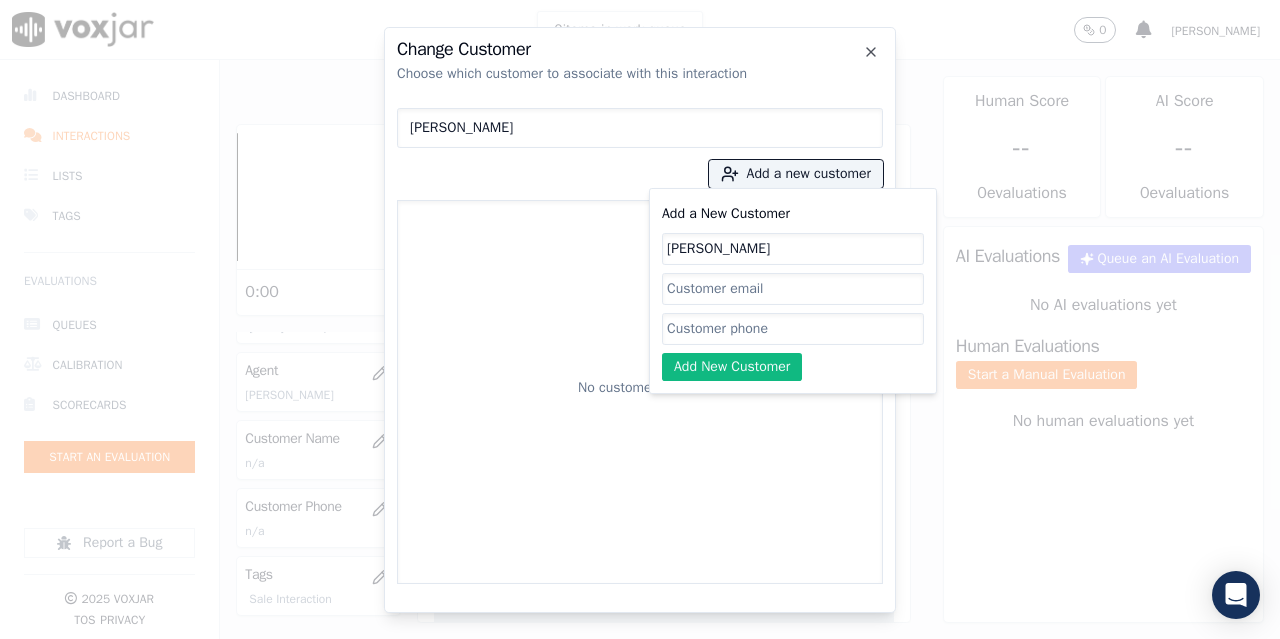 type on "CINTHIA G HOOVER" 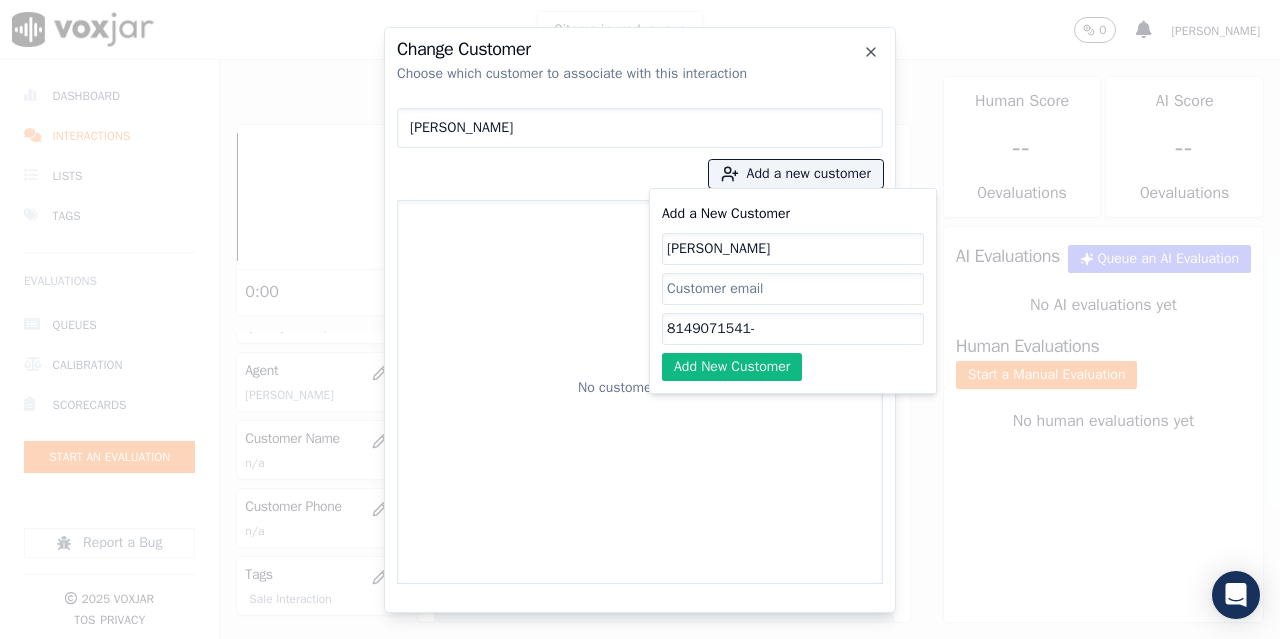 paste on "8143867379" 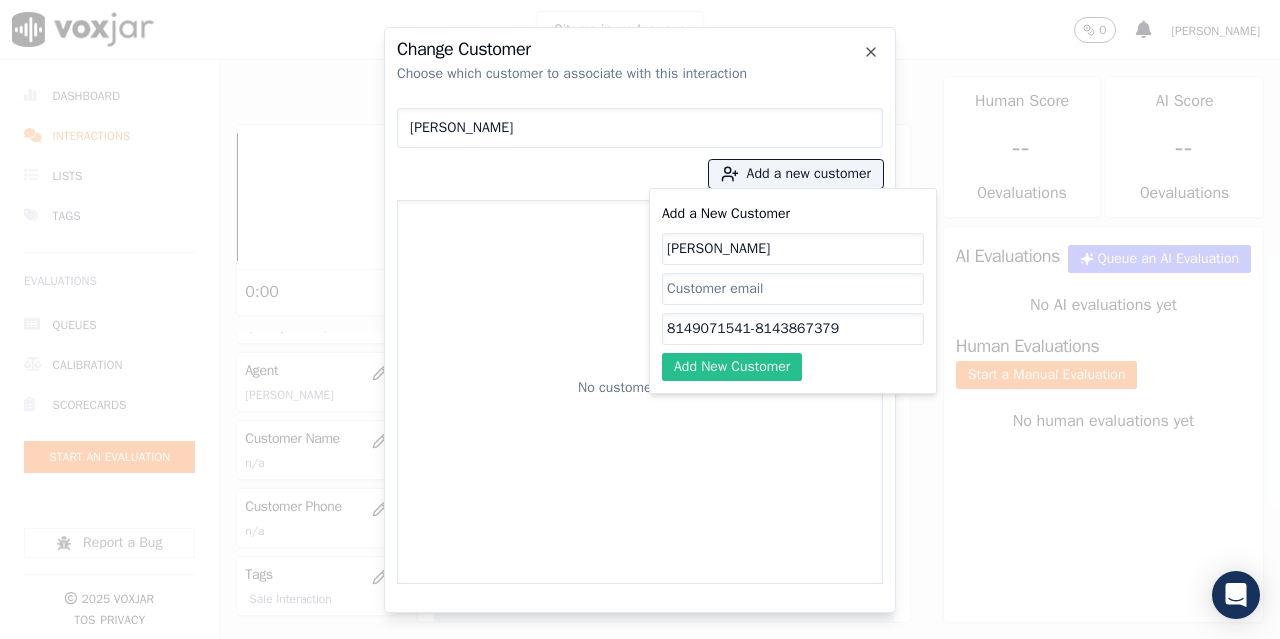 type on "8149071541-8143867379" 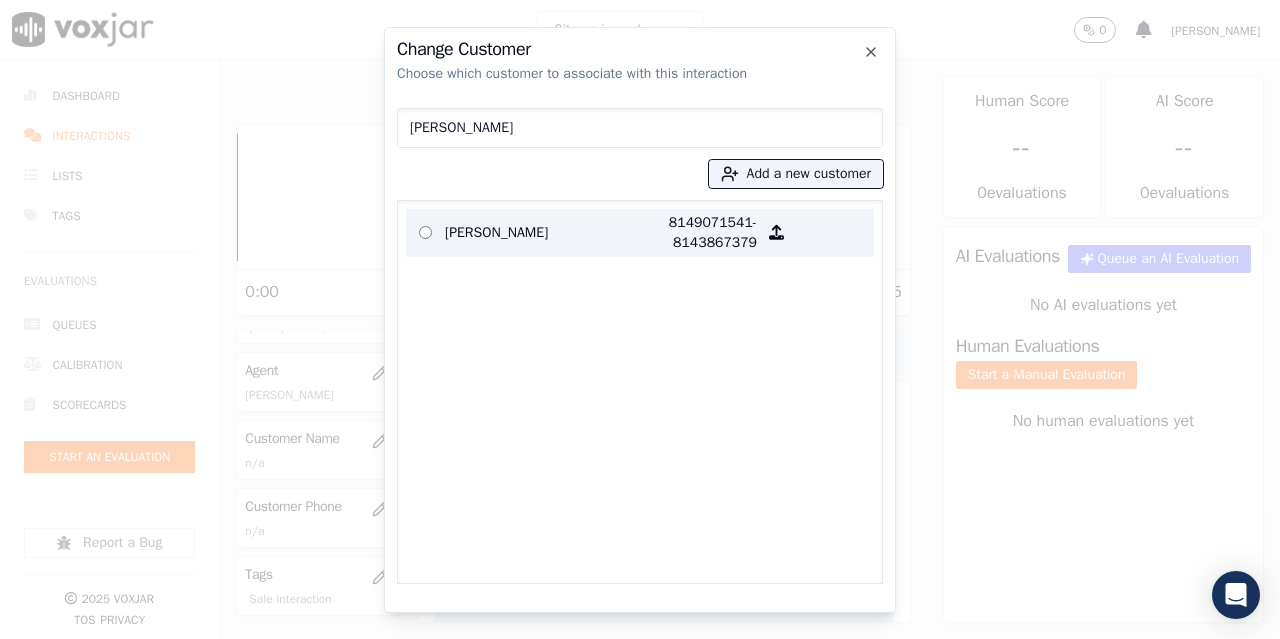 click on "CINTHIA G HOOVER" at bounding box center (523, 233) 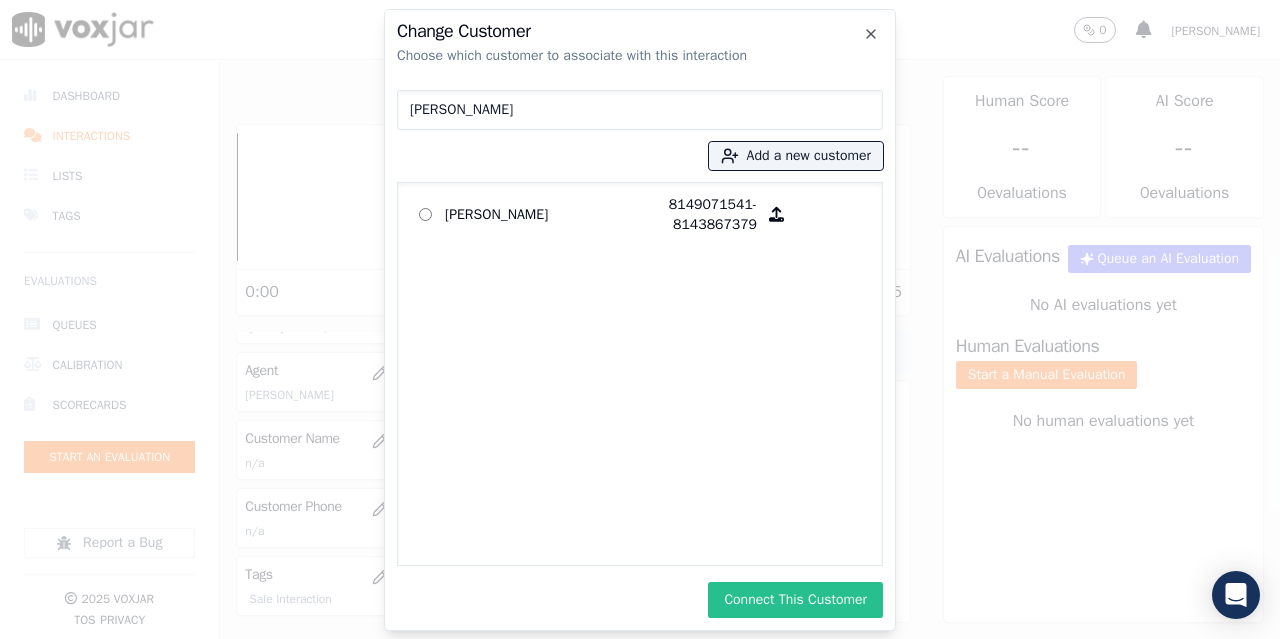 click on "Connect This Customer" at bounding box center (795, 600) 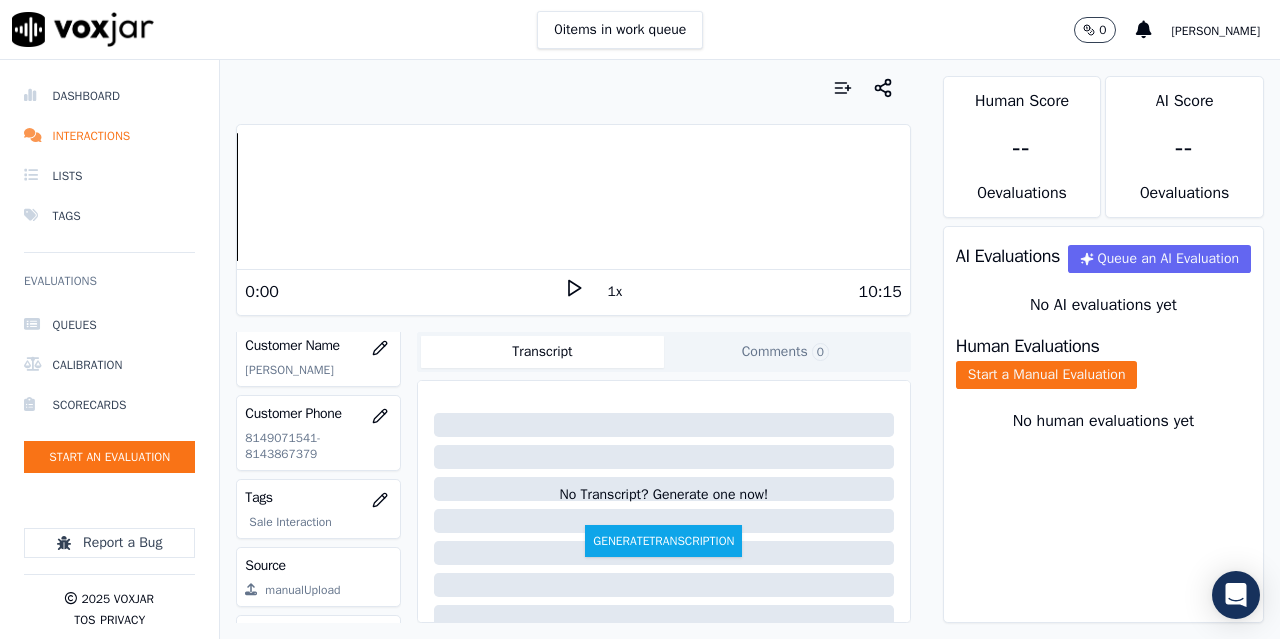 scroll, scrollTop: 300, scrollLeft: 0, axis: vertical 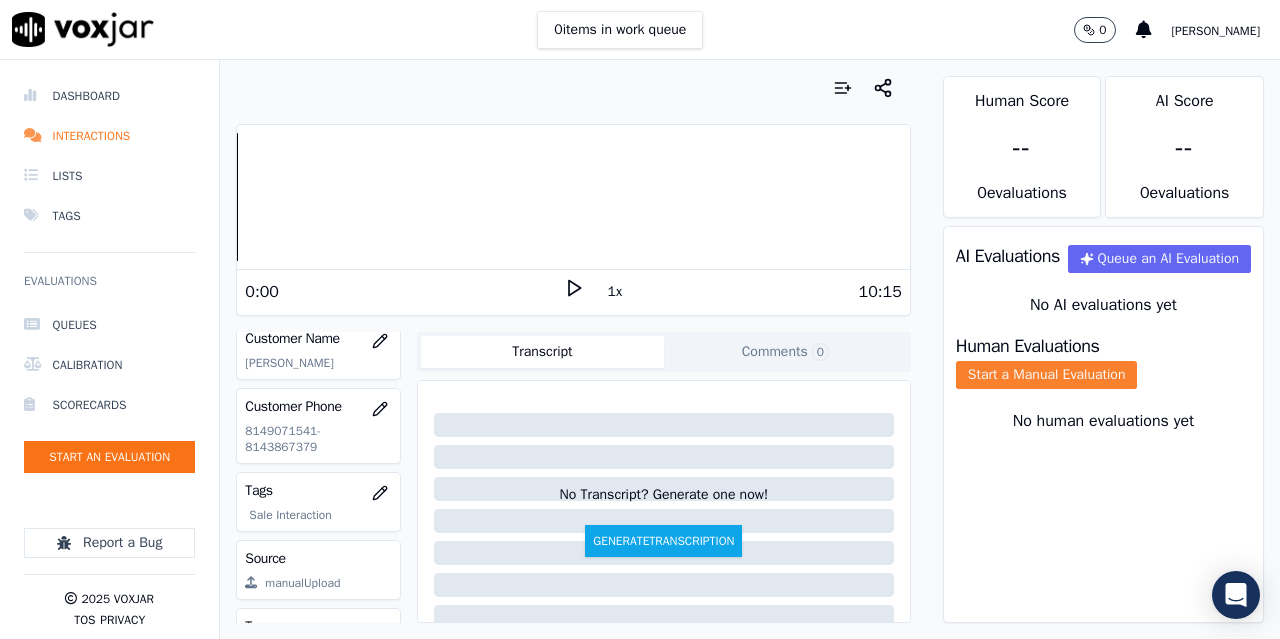 click on "Start a Manual Evaluation" 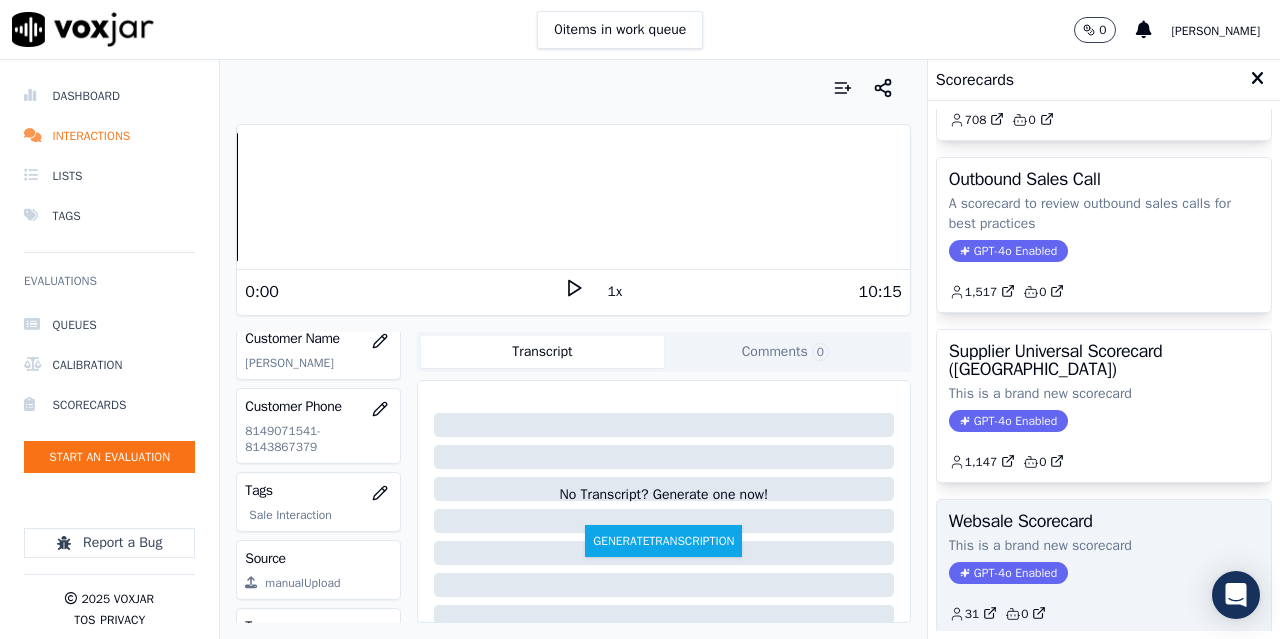 scroll, scrollTop: 300, scrollLeft: 0, axis: vertical 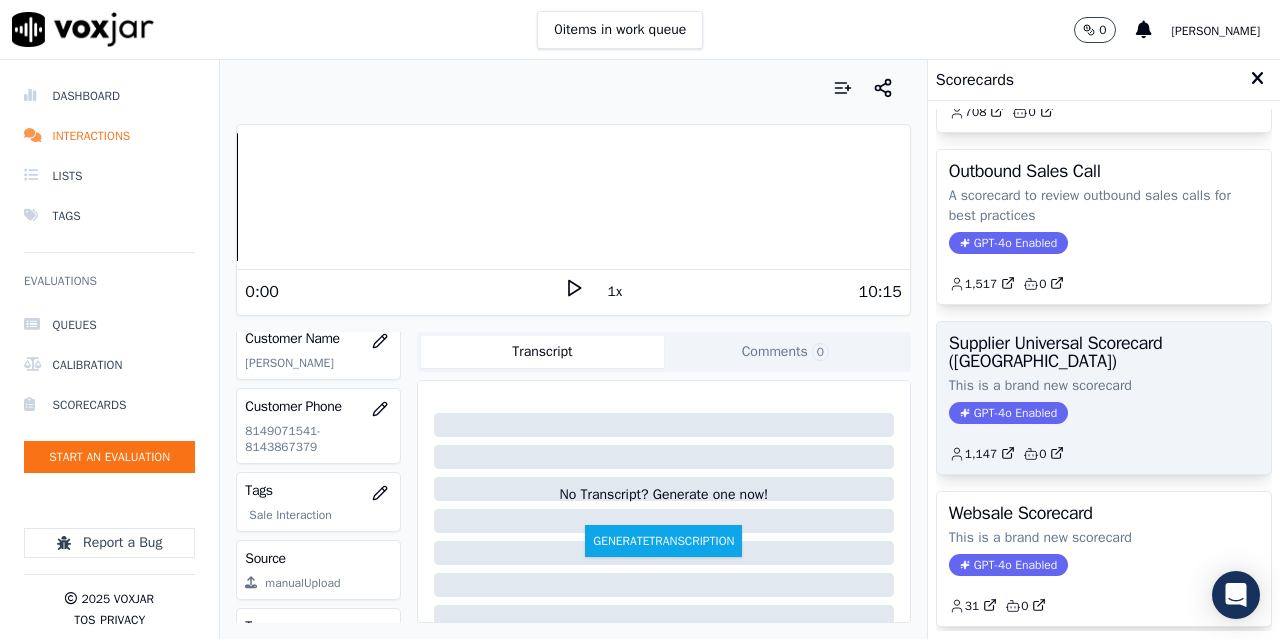 click on "Supplier Universal Scorecard (Colombia)" at bounding box center [1104, 352] 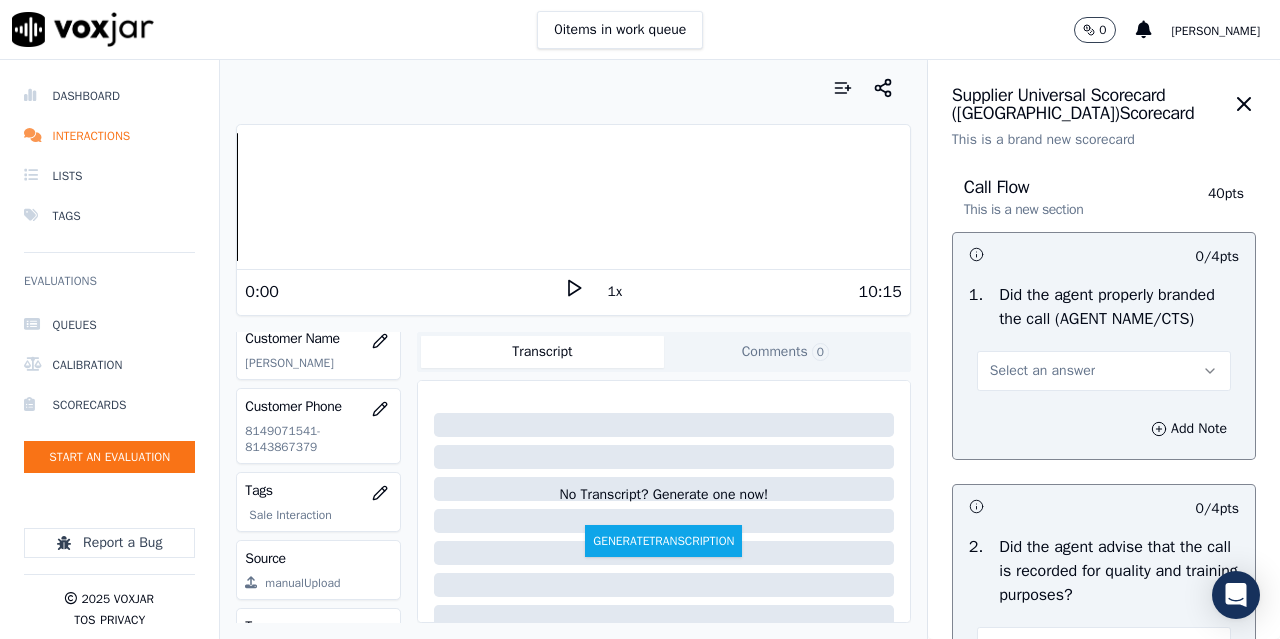 click on "Select an answer" at bounding box center (1042, 371) 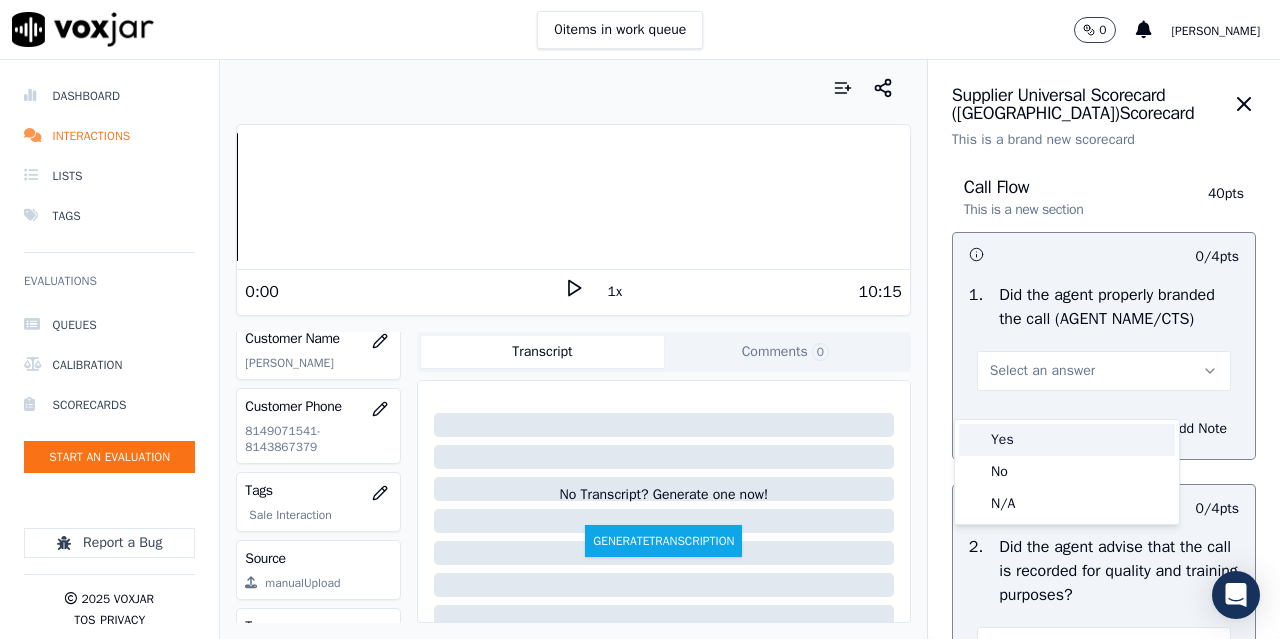 click on "Yes" at bounding box center (1067, 440) 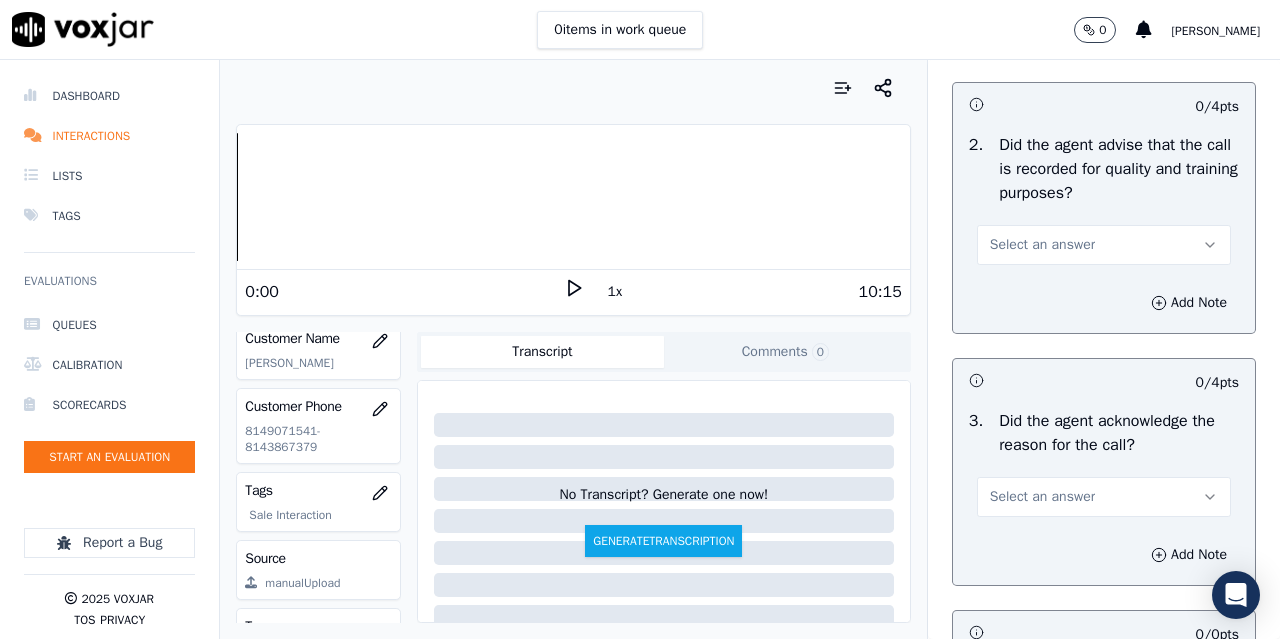 scroll, scrollTop: 500, scrollLeft: 0, axis: vertical 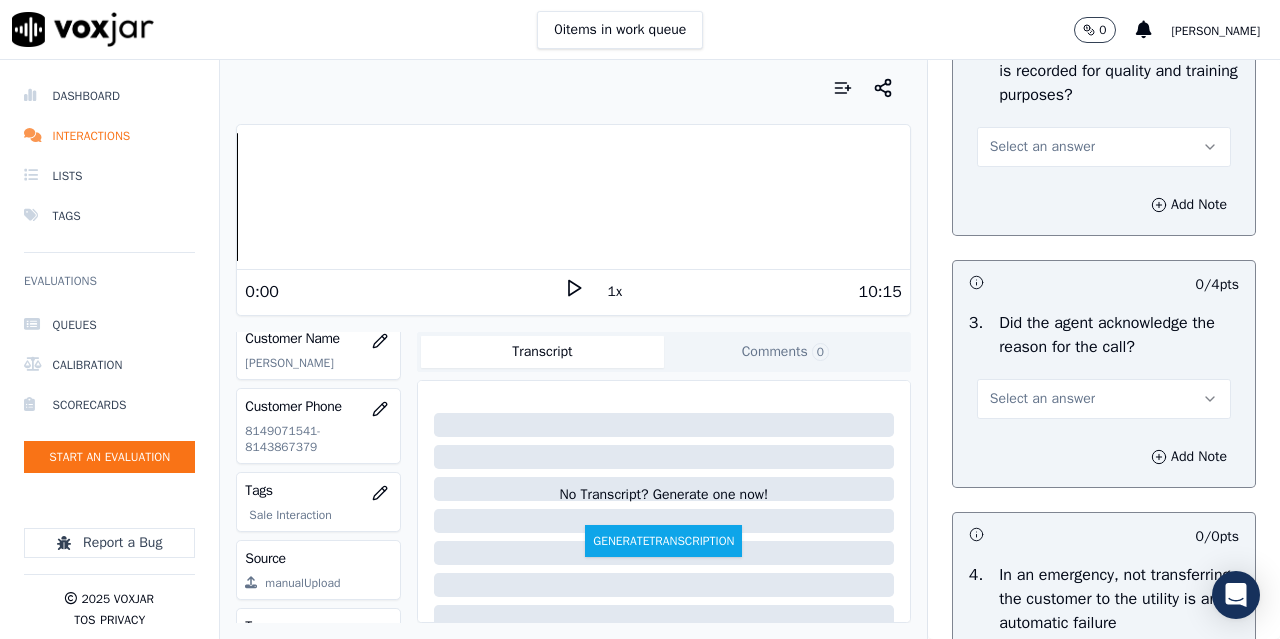 click on "Select an answer" at bounding box center [1042, 147] 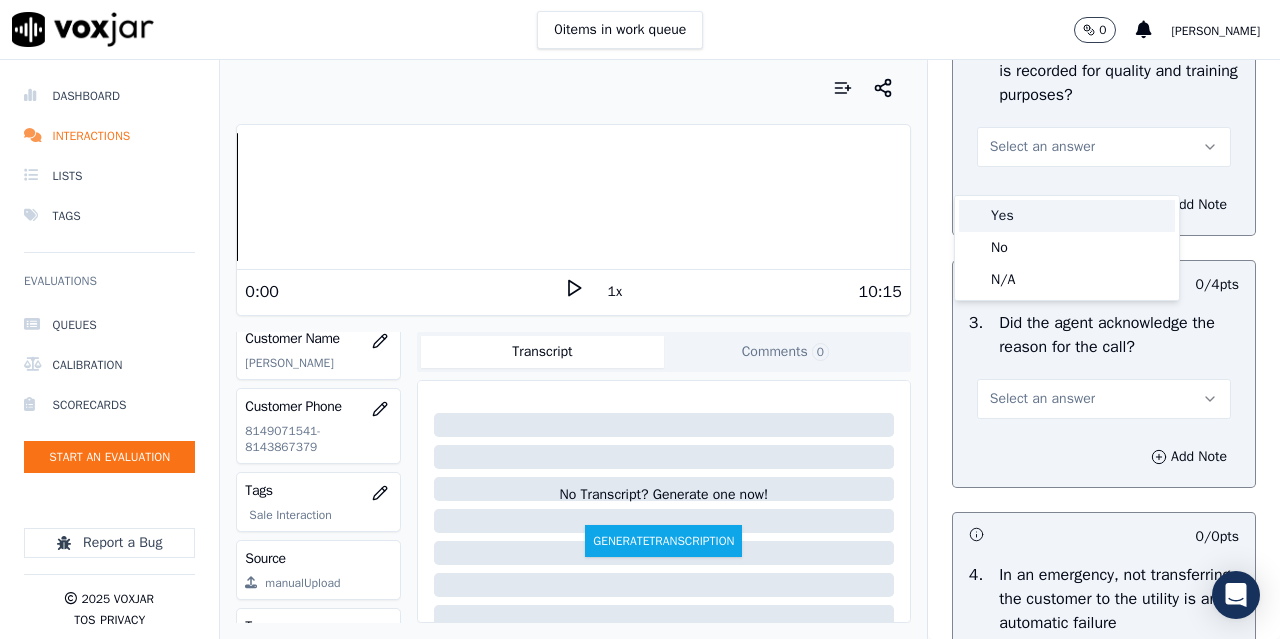 click on "Yes" at bounding box center [1067, 216] 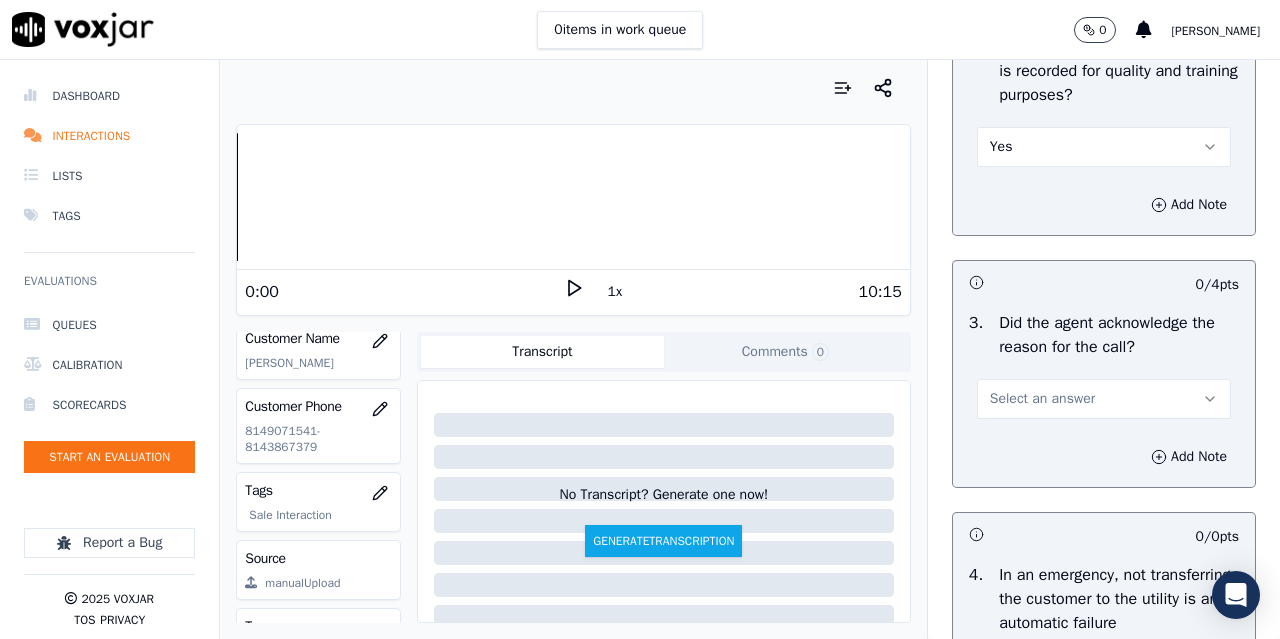 click on "Select an answer" at bounding box center [1042, 399] 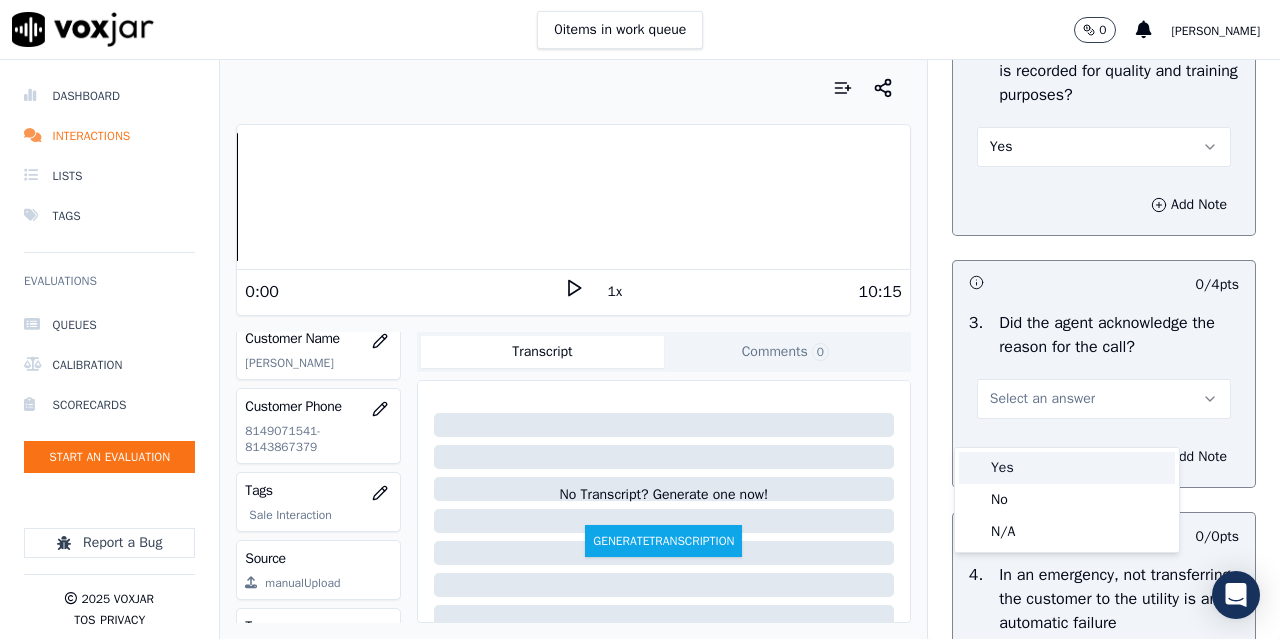 click on "Yes" at bounding box center [1067, 468] 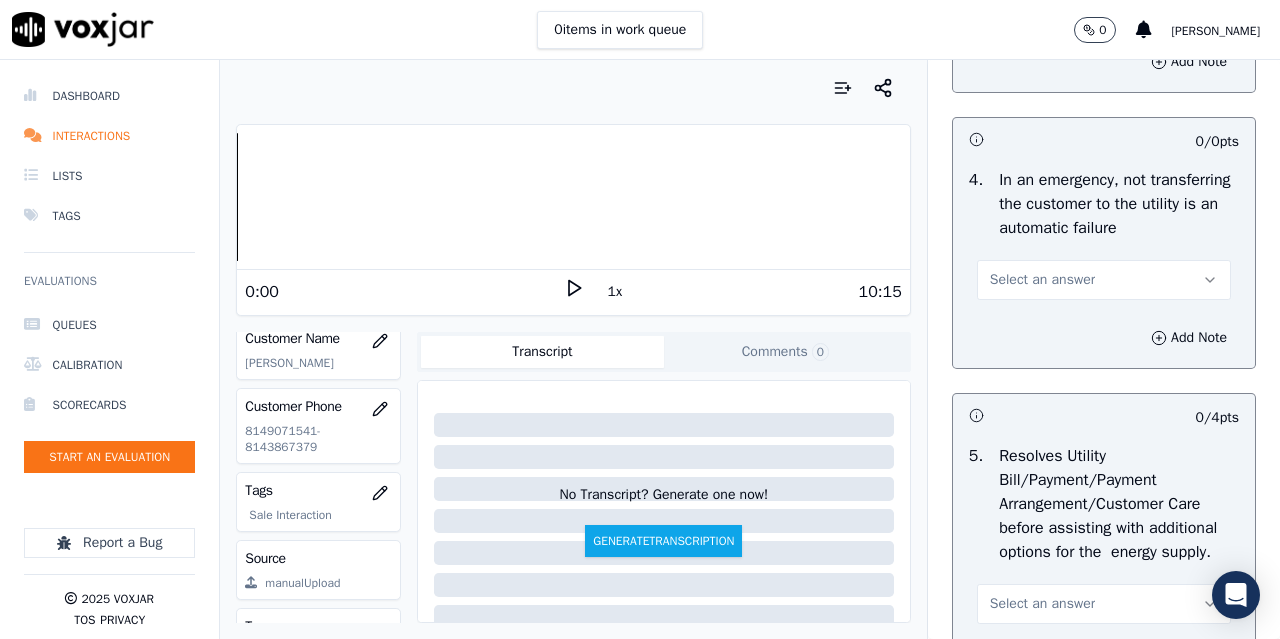 scroll, scrollTop: 900, scrollLeft: 0, axis: vertical 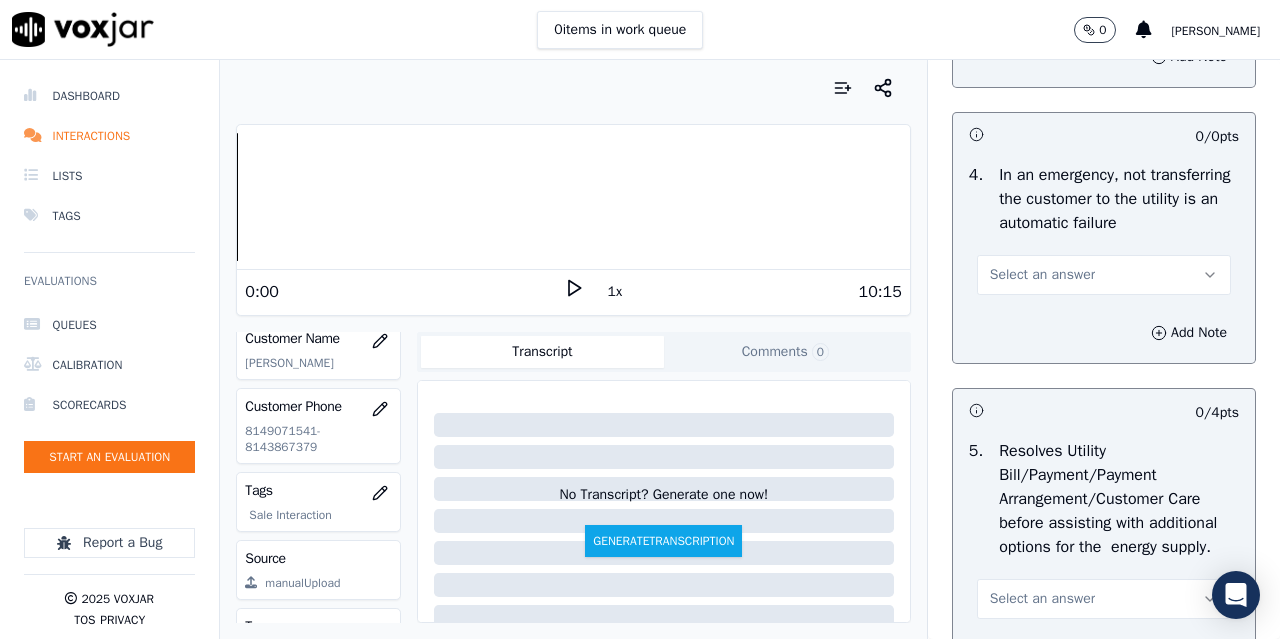 click on "Select an answer" at bounding box center [1104, 275] 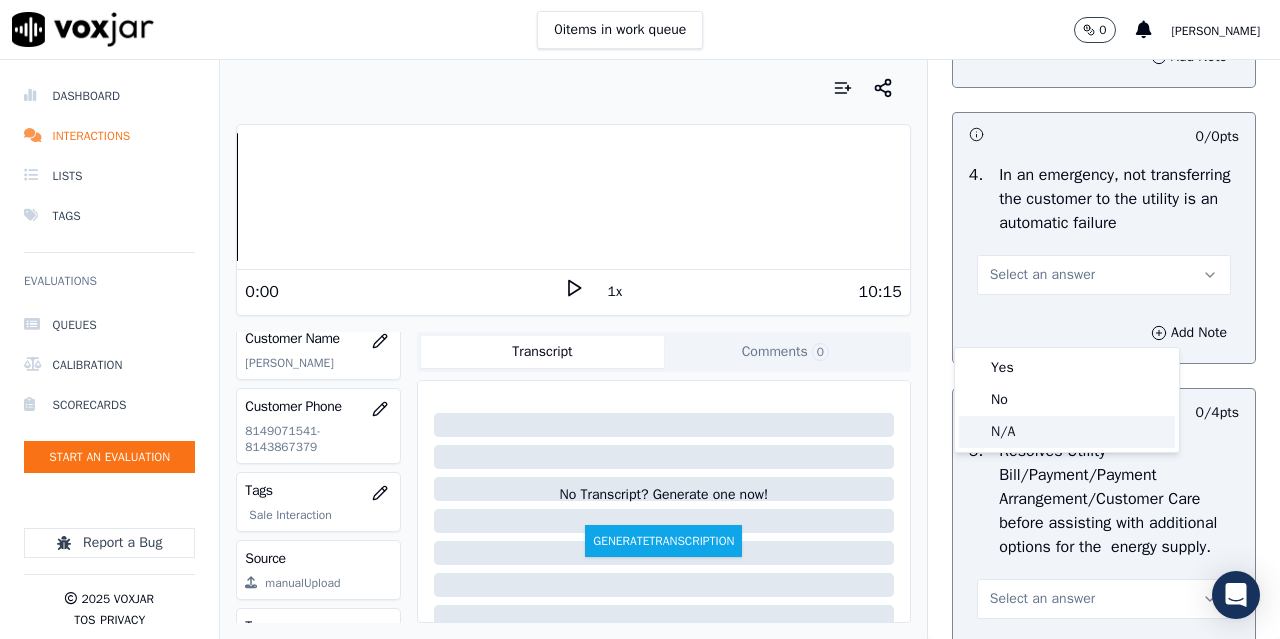 click on "N/A" 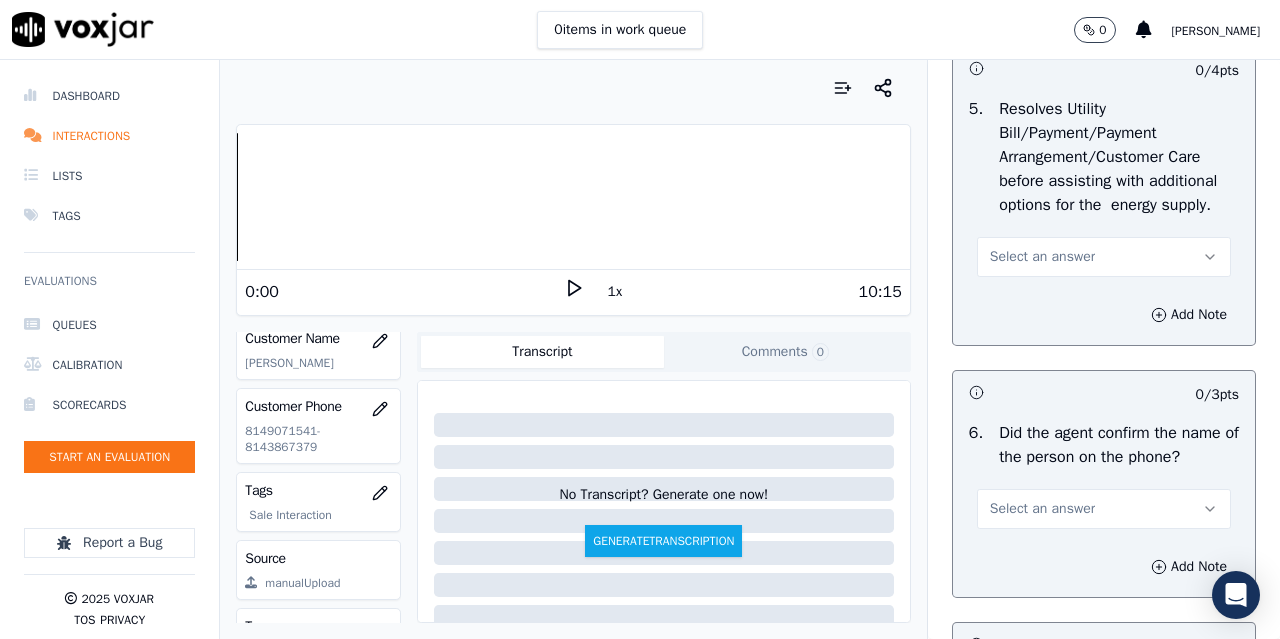 scroll, scrollTop: 1300, scrollLeft: 0, axis: vertical 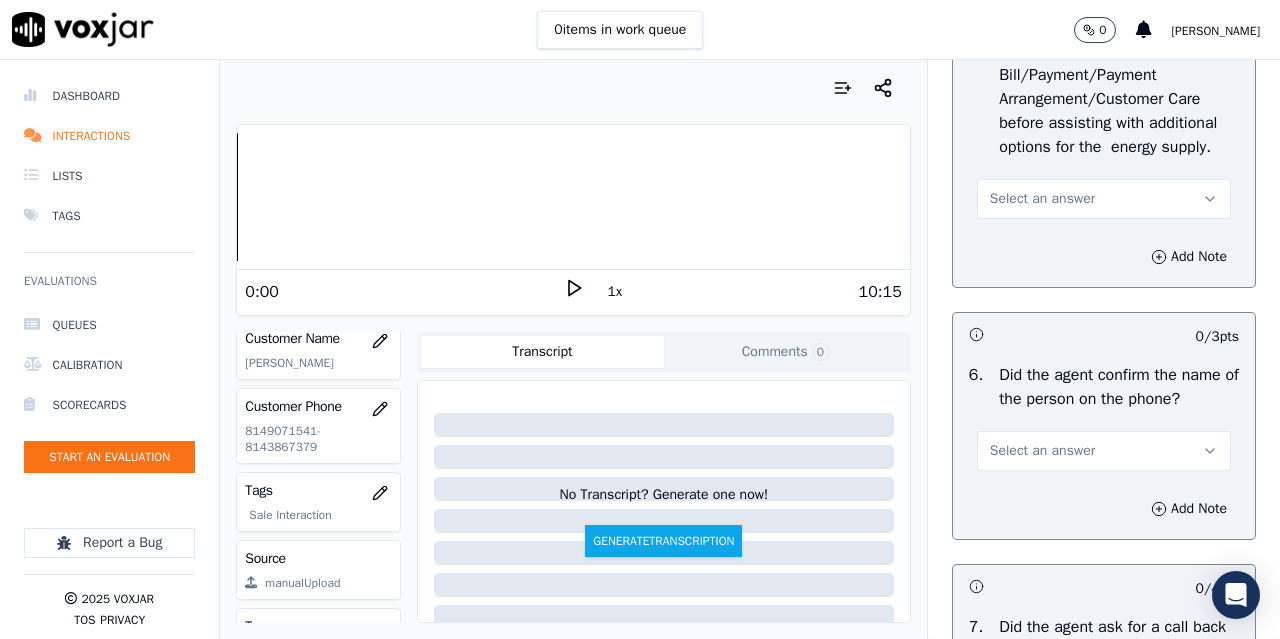 click on "Select an answer" at bounding box center (1042, 199) 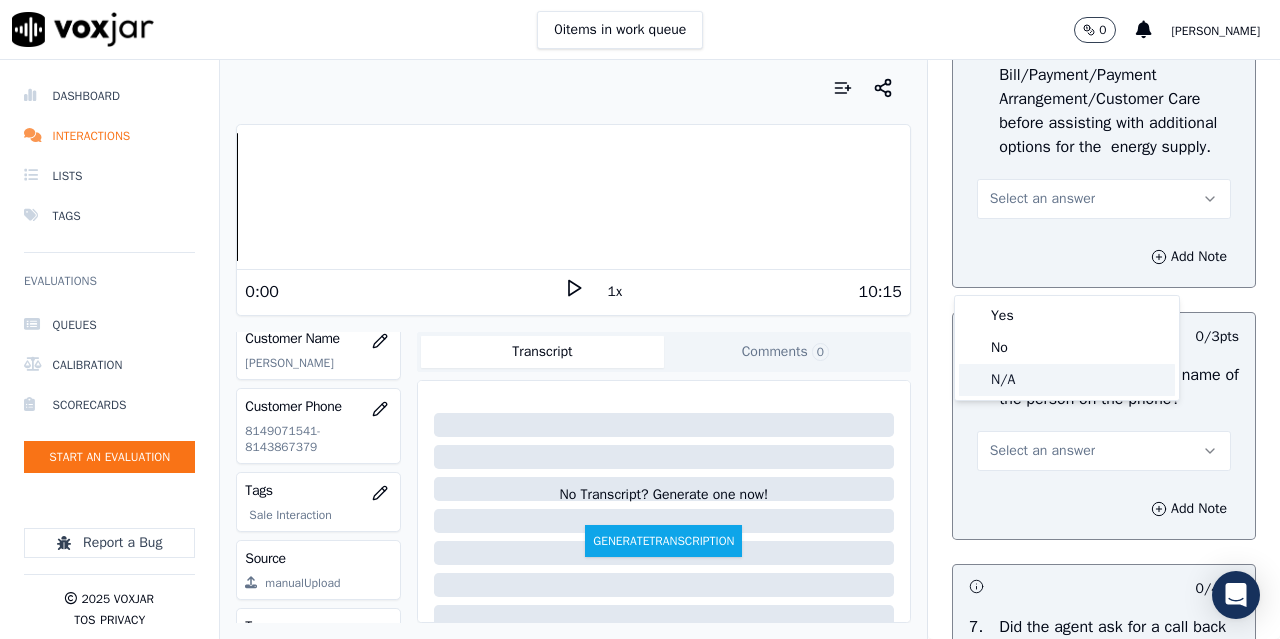 click on "N/A" 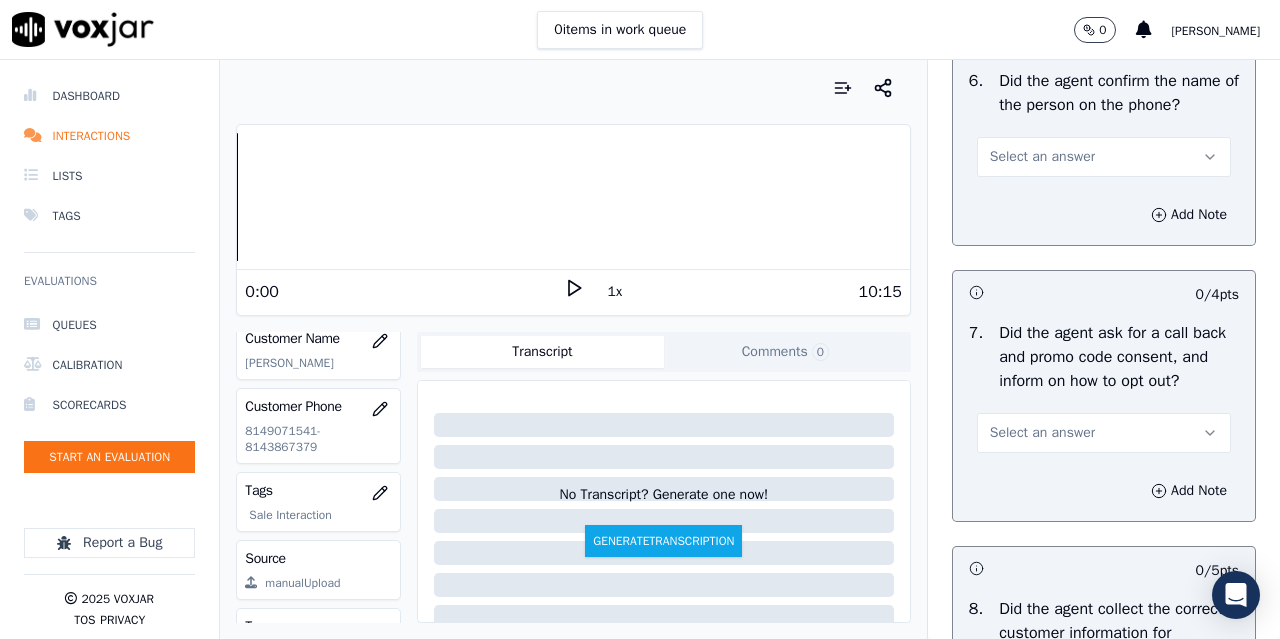 scroll, scrollTop: 1600, scrollLeft: 0, axis: vertical 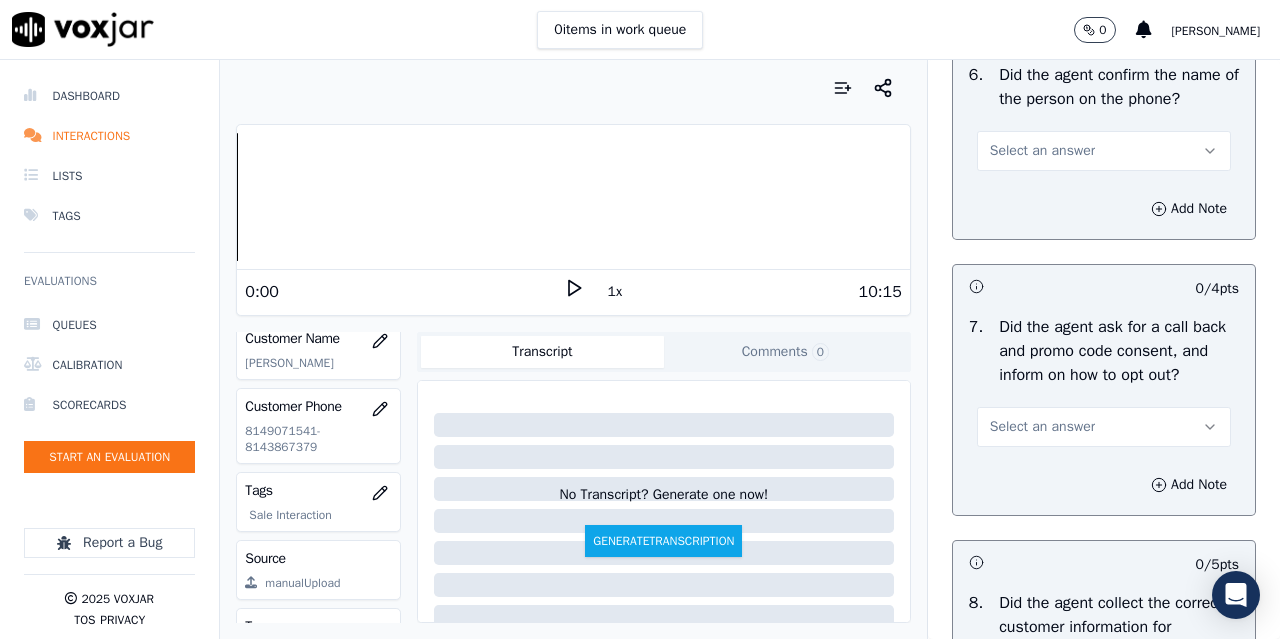 click on "Select an answer" at bounding box center [1042, 151] 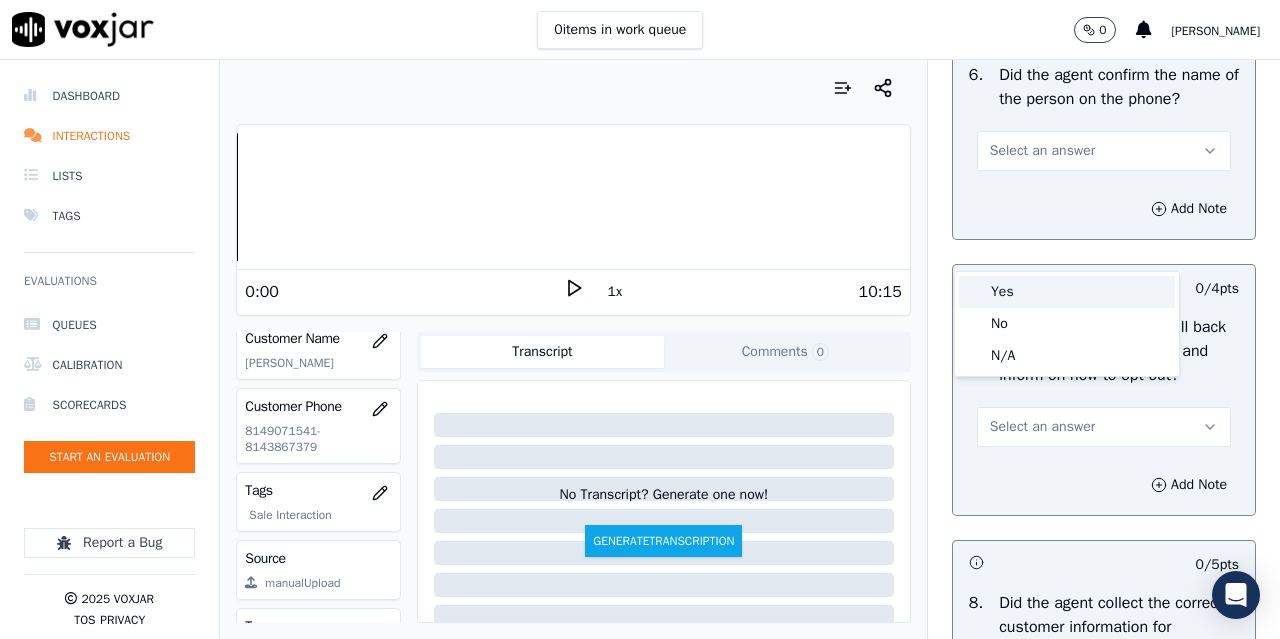click on "Yes" at bounding box center [1067, 292] 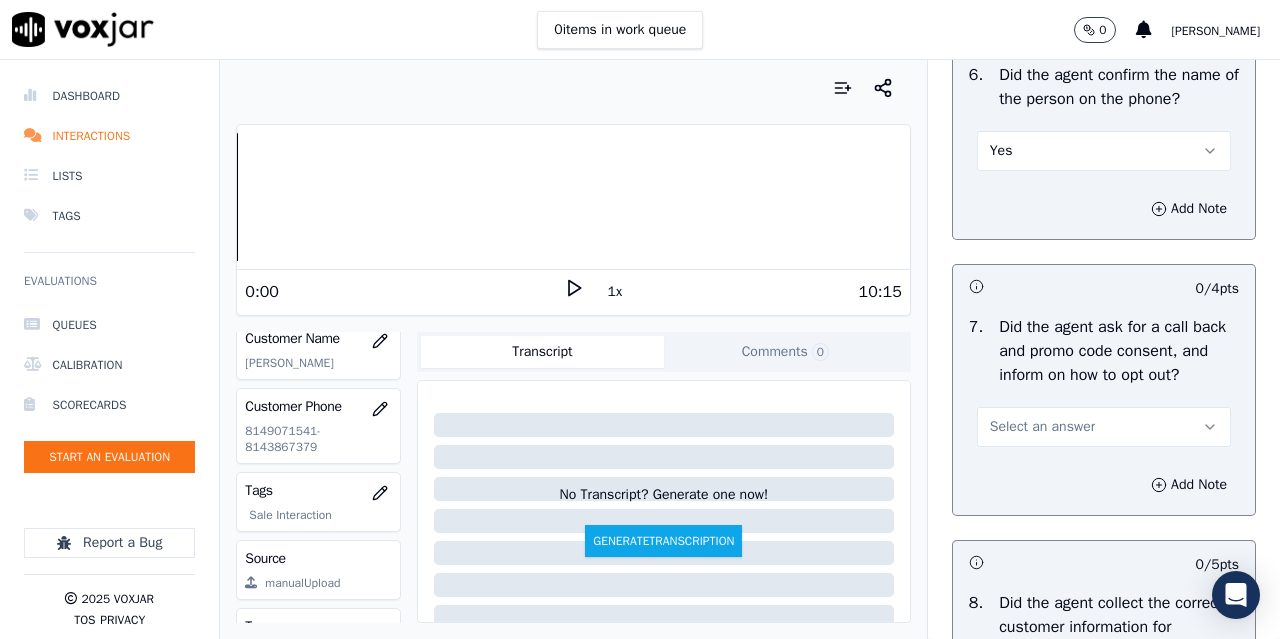 click on "Select an answer" at bounding box center [1042, 427] 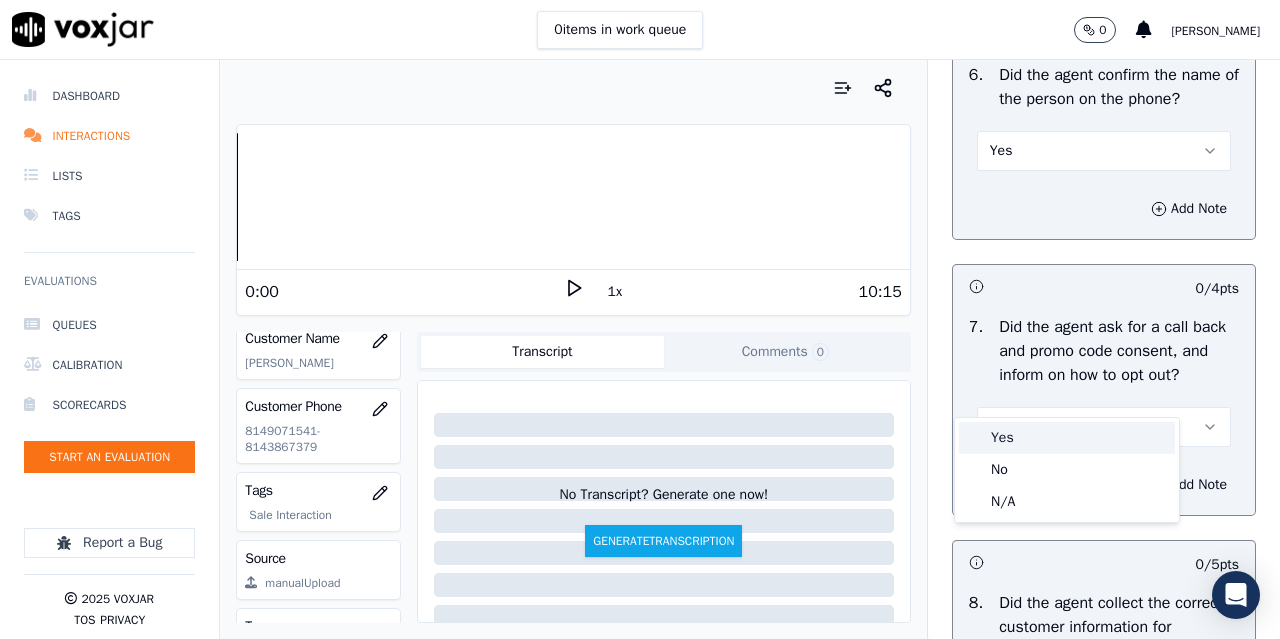 click on "Yes" at bounding box center (1067, 438) 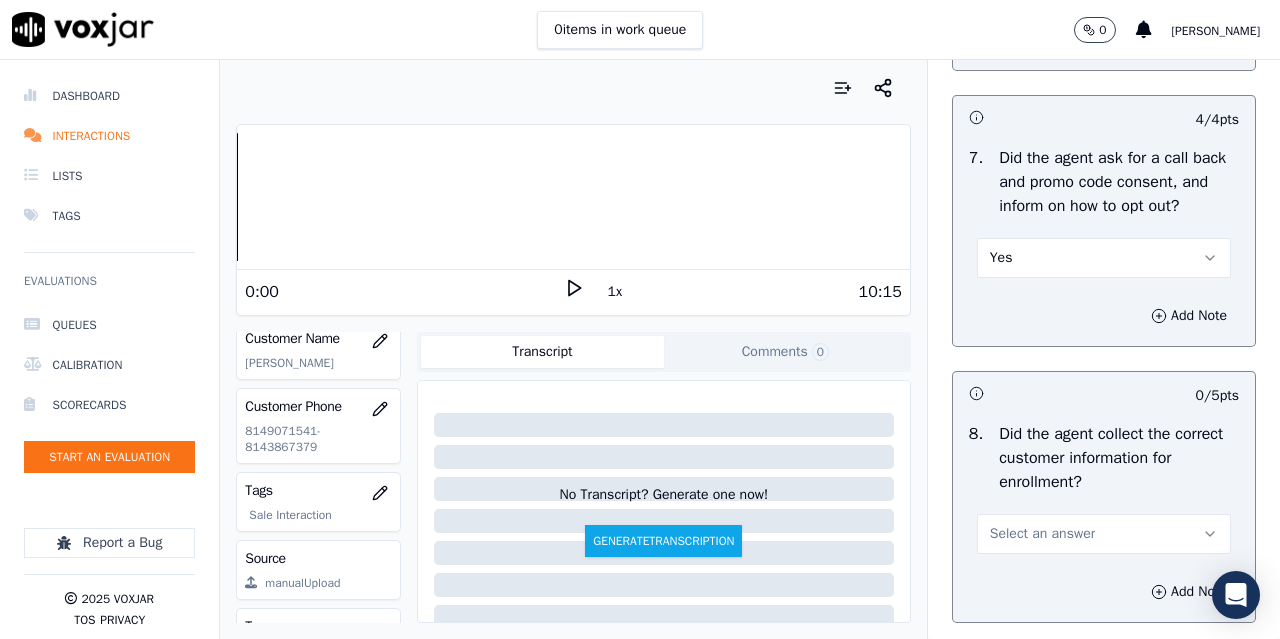 scroll, scrollTop: 2000, scrollLeft: 0, axis: vertical 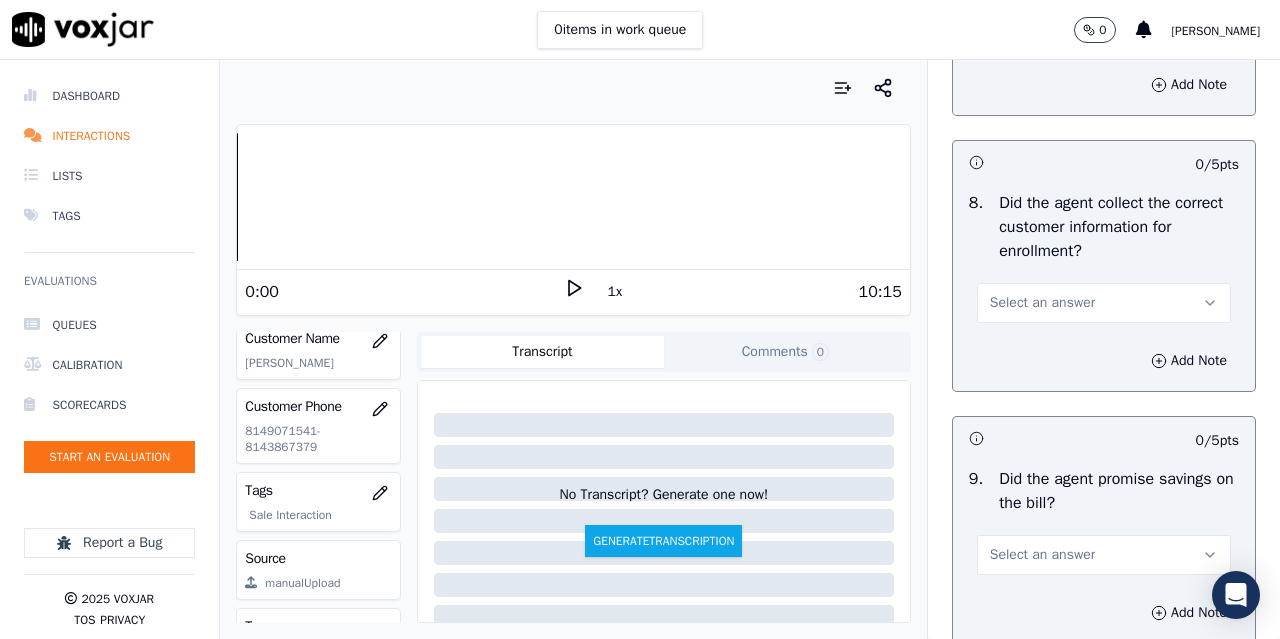 click on "Select an answer" at bounding box center (1042, 303) 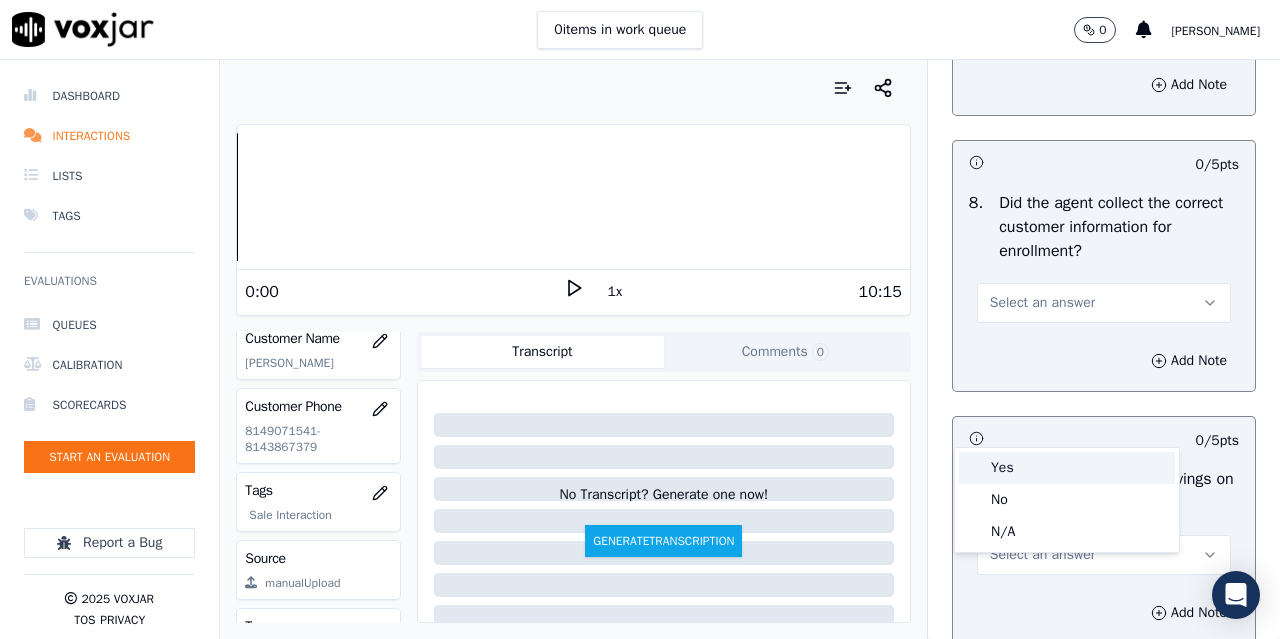 click on "Yes" at bounding box center [1067, 468] 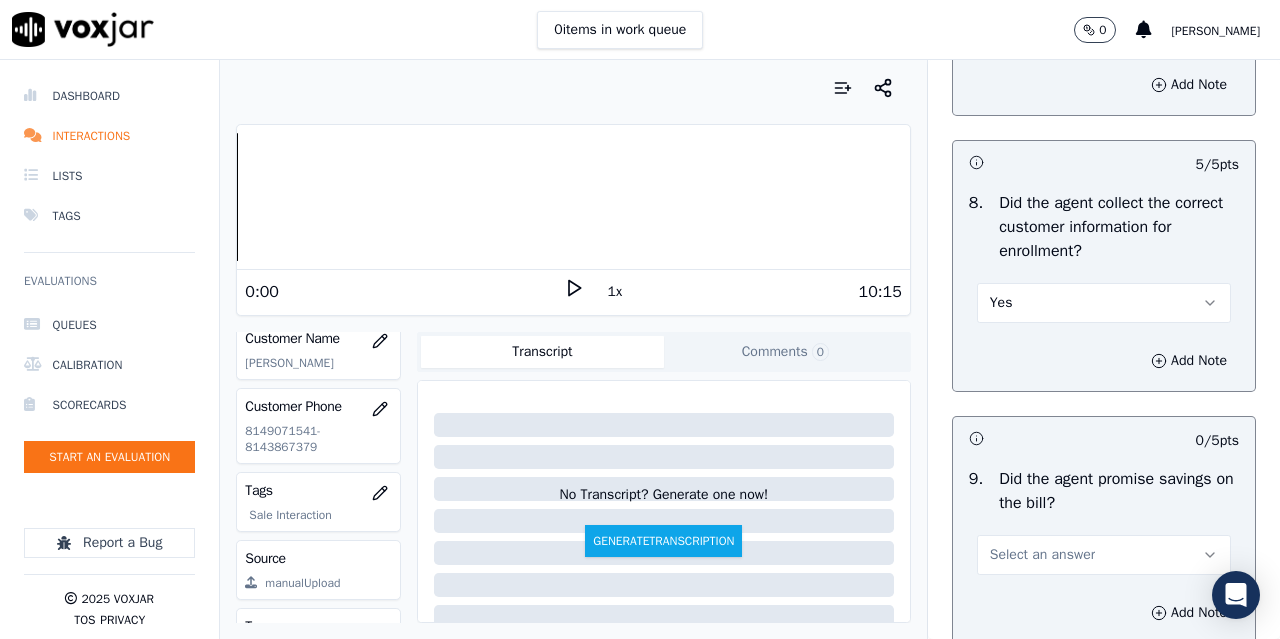 scroll, scrollTop: 2400, scrollLeft: 0, axis: vertical 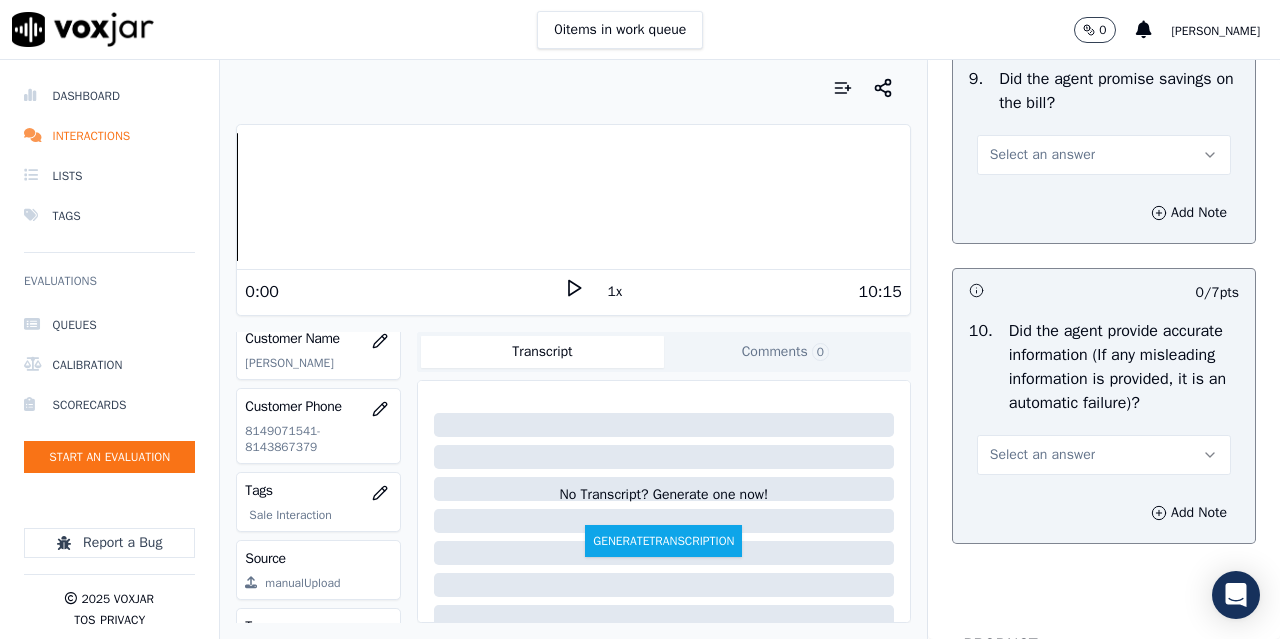 click on "Select an answer" at bounding box center [1042, 155] 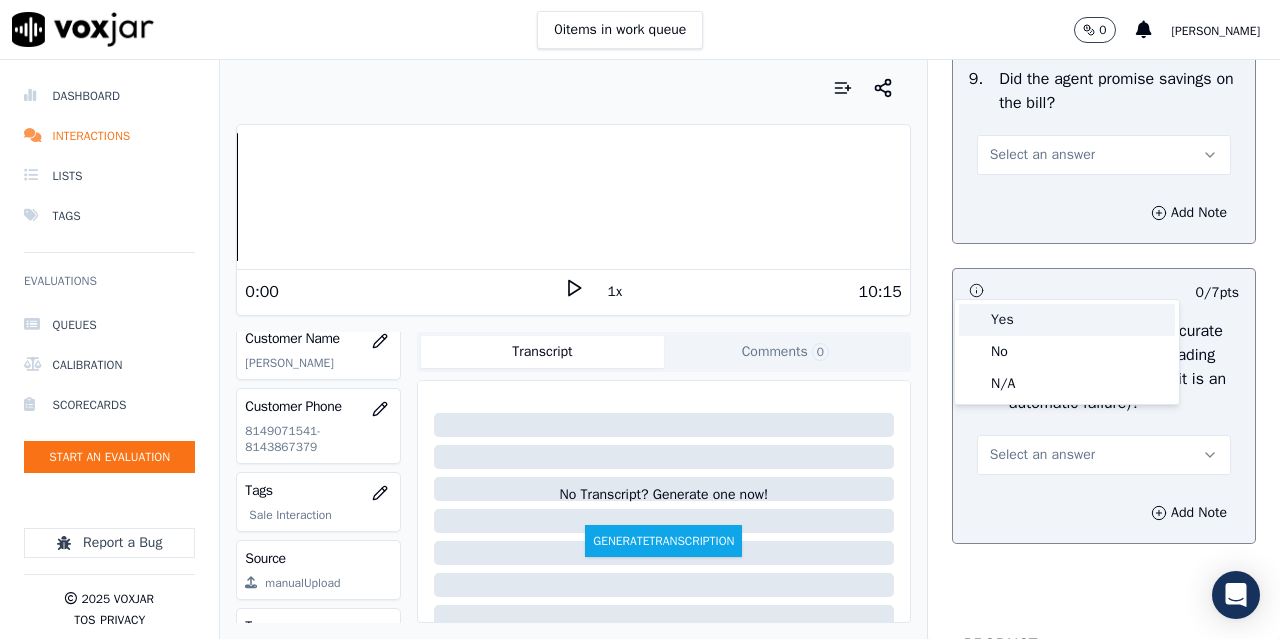 click on "Yes" at bounding box center (1067, 320) 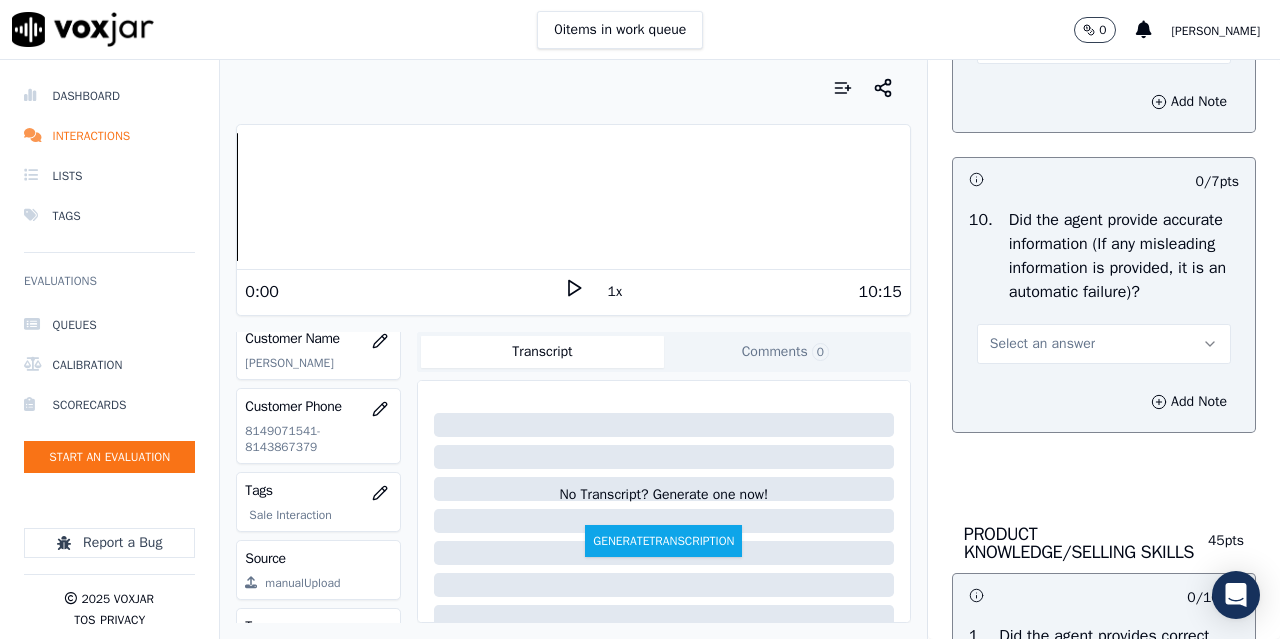scroll, scrollTop: 2700, scrollLeft: 0, axis: vertical 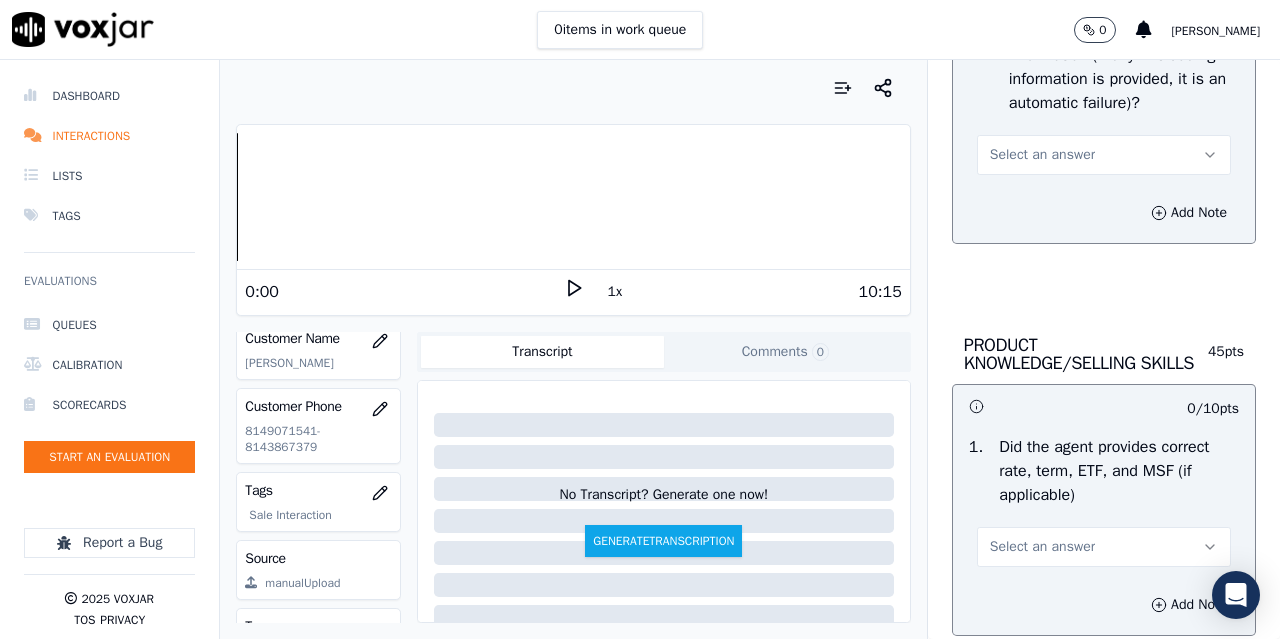 click on "Select an answer" at bounding box center [1042, 155] 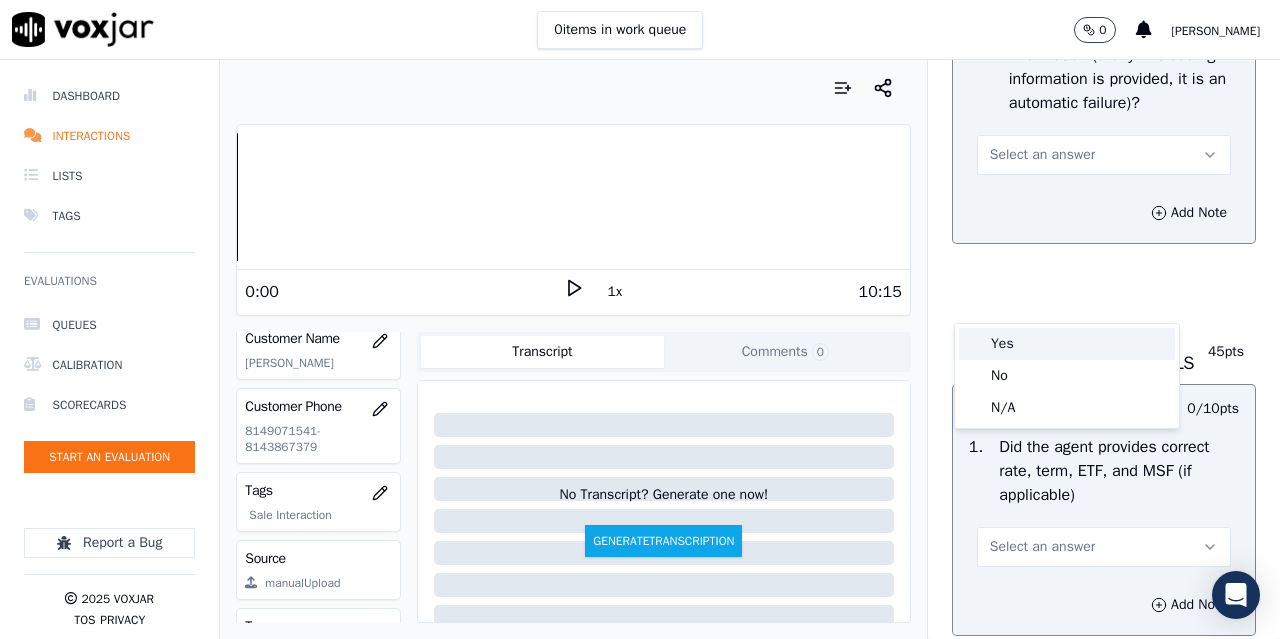 click on "Yes" at bounding box center [1067, 344] 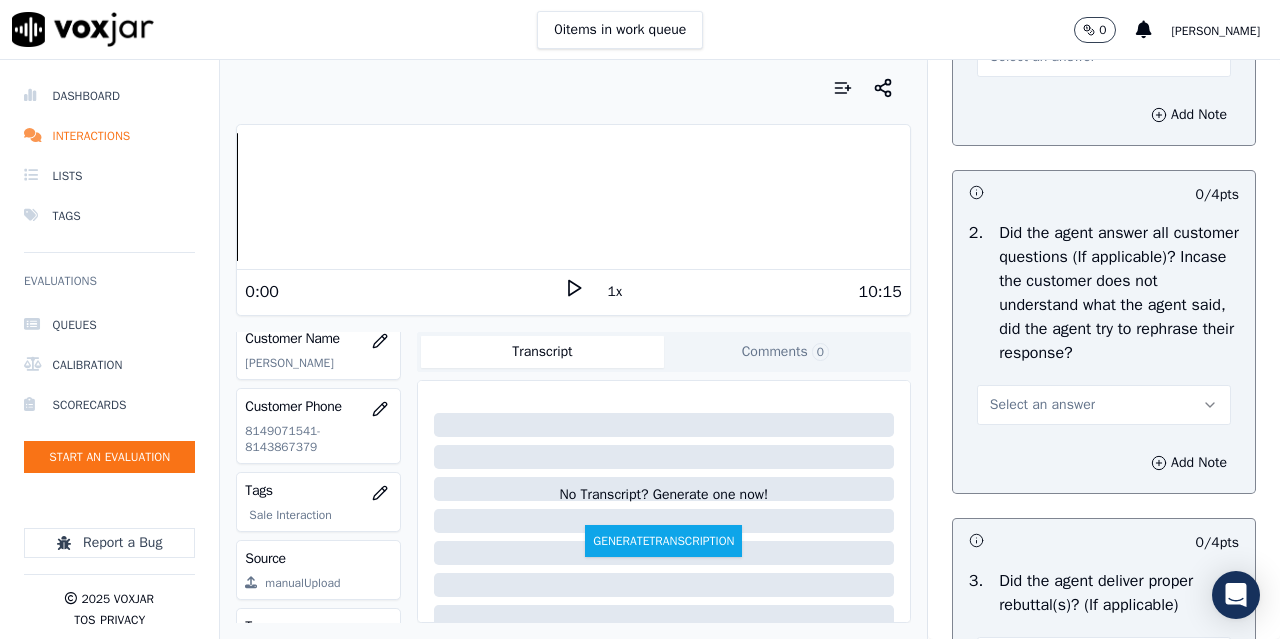 scroll, scrollTop: 3200, scrollLeft: 0, axis: vertical 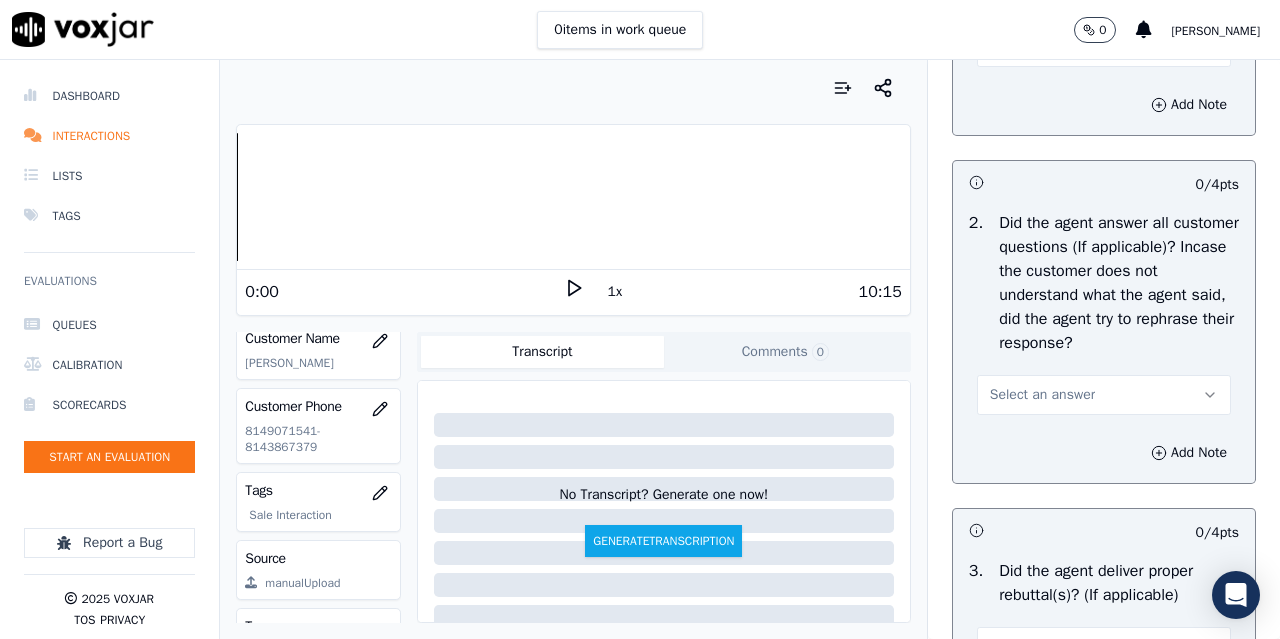 click on "Select an answer" at bounding box center [1104, 47] 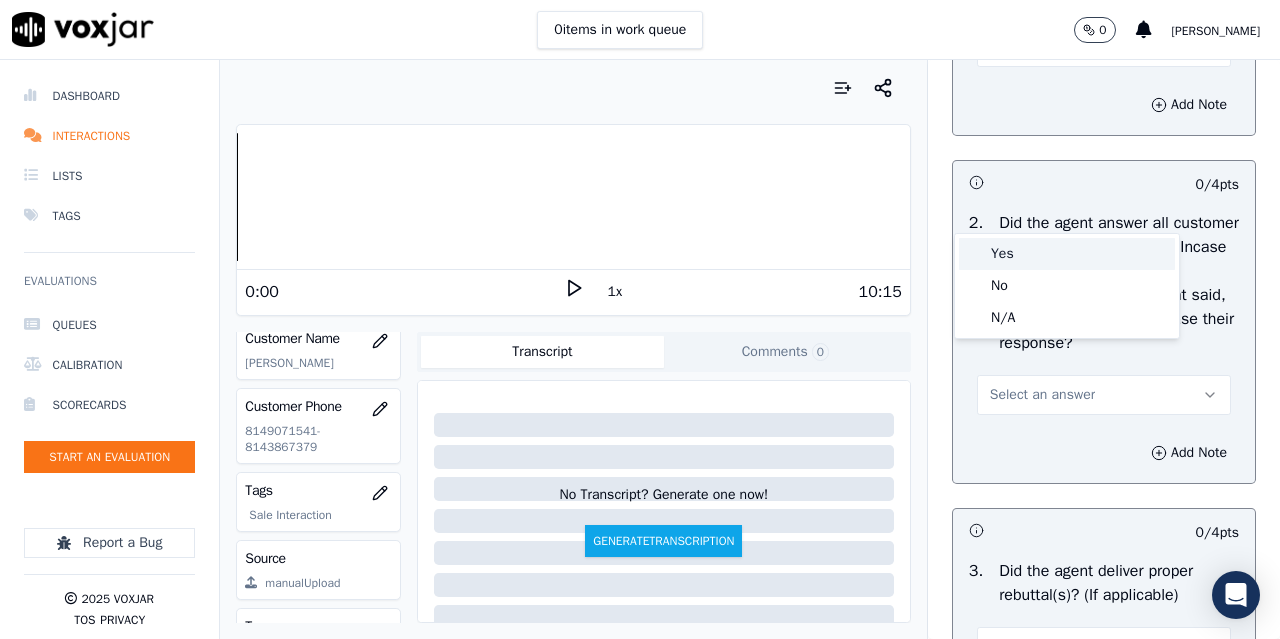 click on "Yes" at bounding box center (1067, 254) 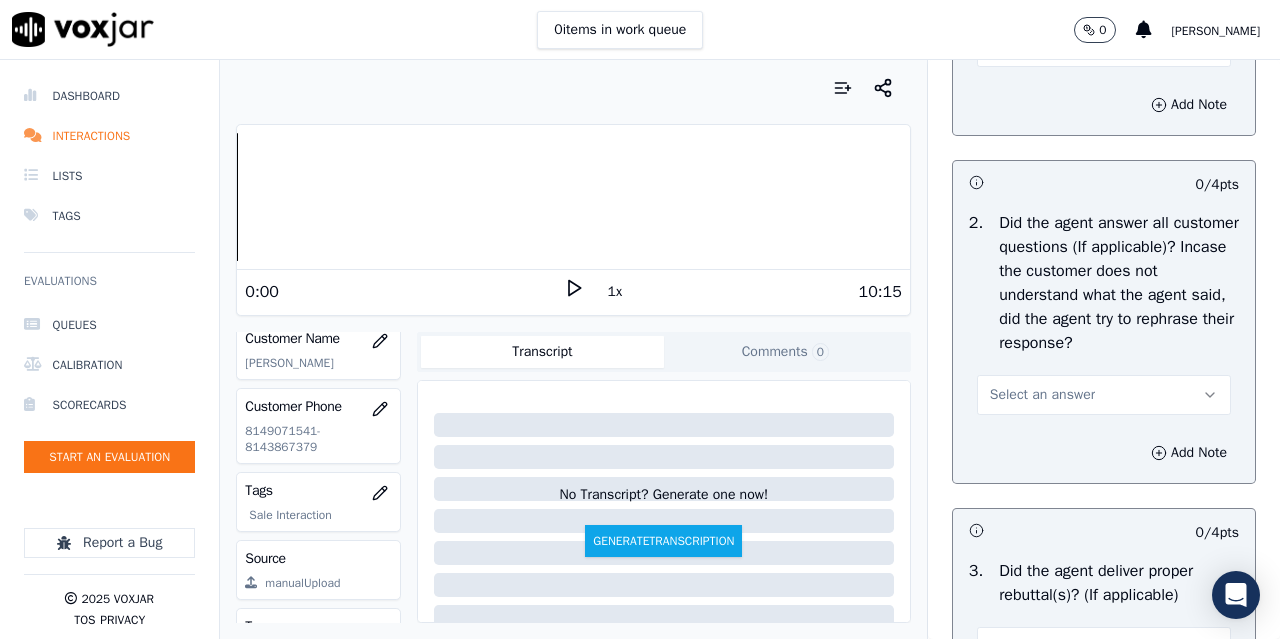 click on "Select an answer" at bounding box center [1104, 395] 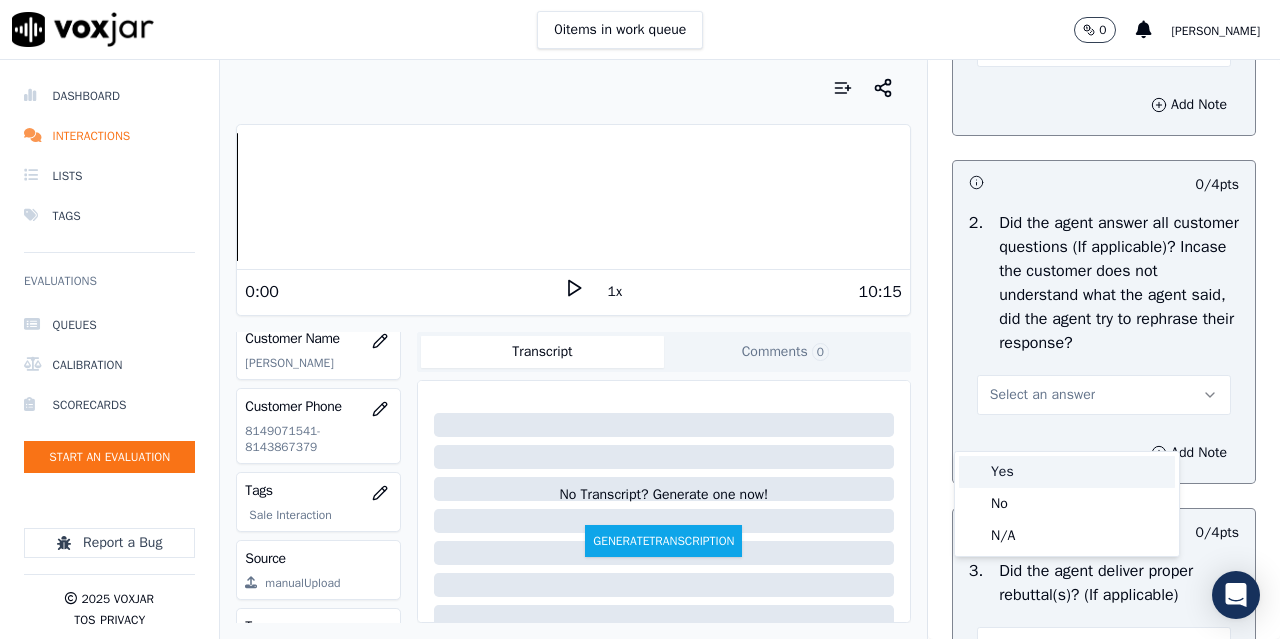 click on "Yes" at bounding box center [1067, 472] 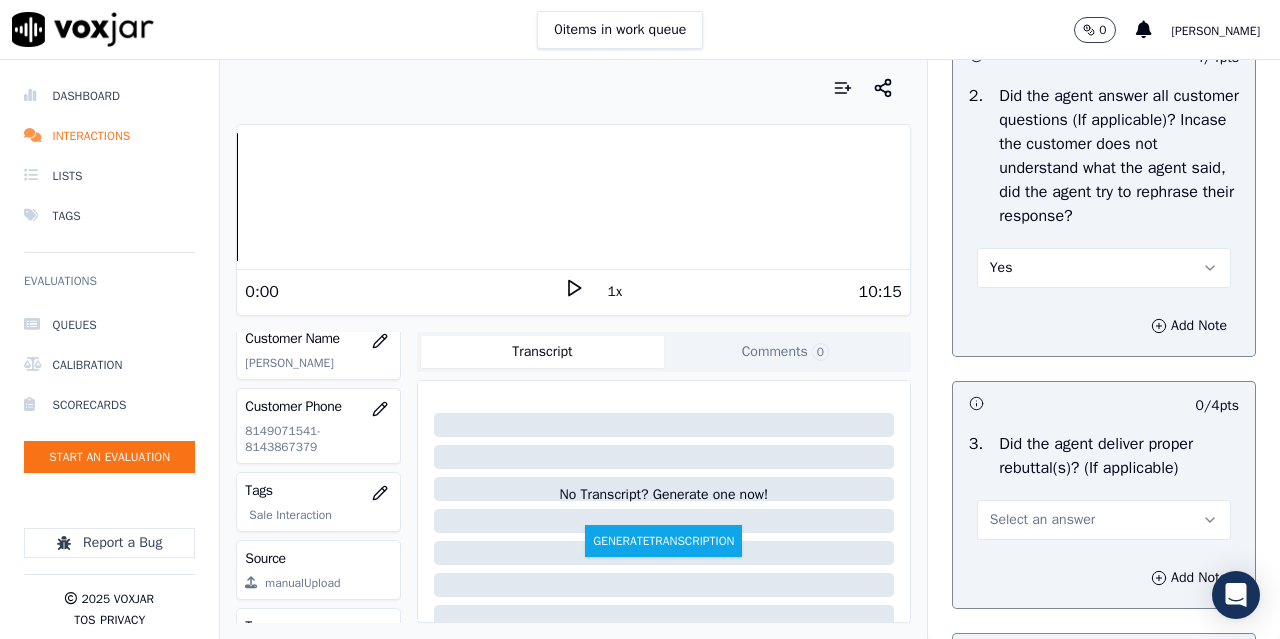 scroll, scrollTop: 3700, scrollLeft: 0, axis: vertical 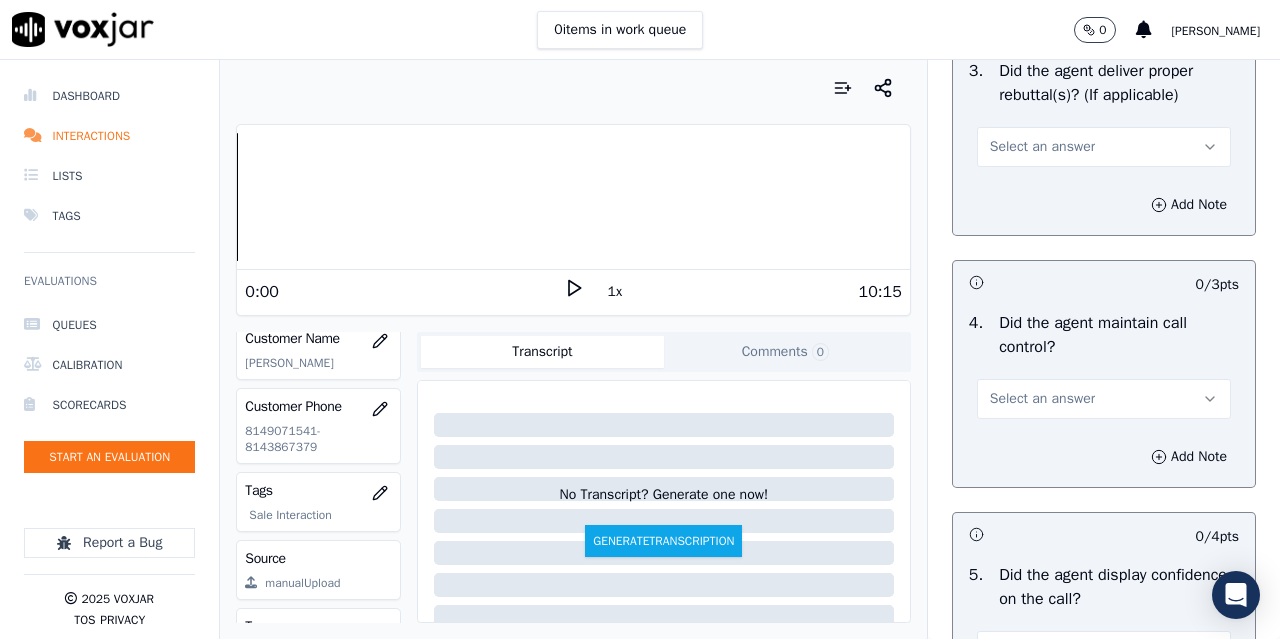 click on "Select an answer" at bounding box center [1042, 147] 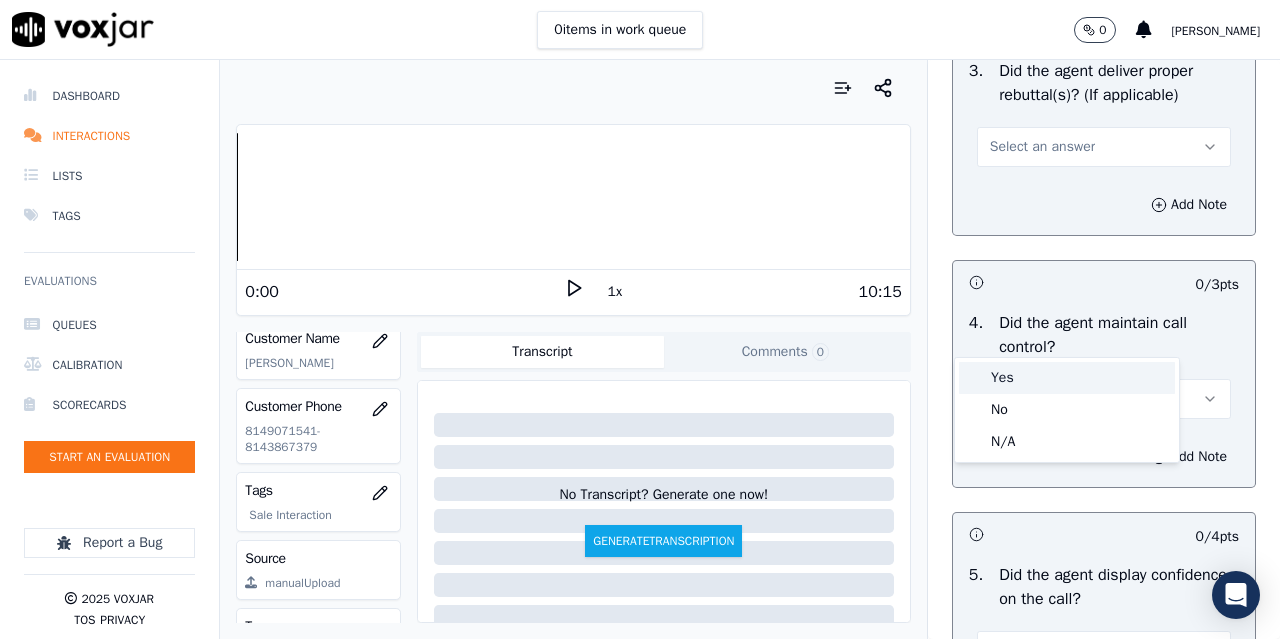 click on "Yes" at bounding box center [1067, 378] 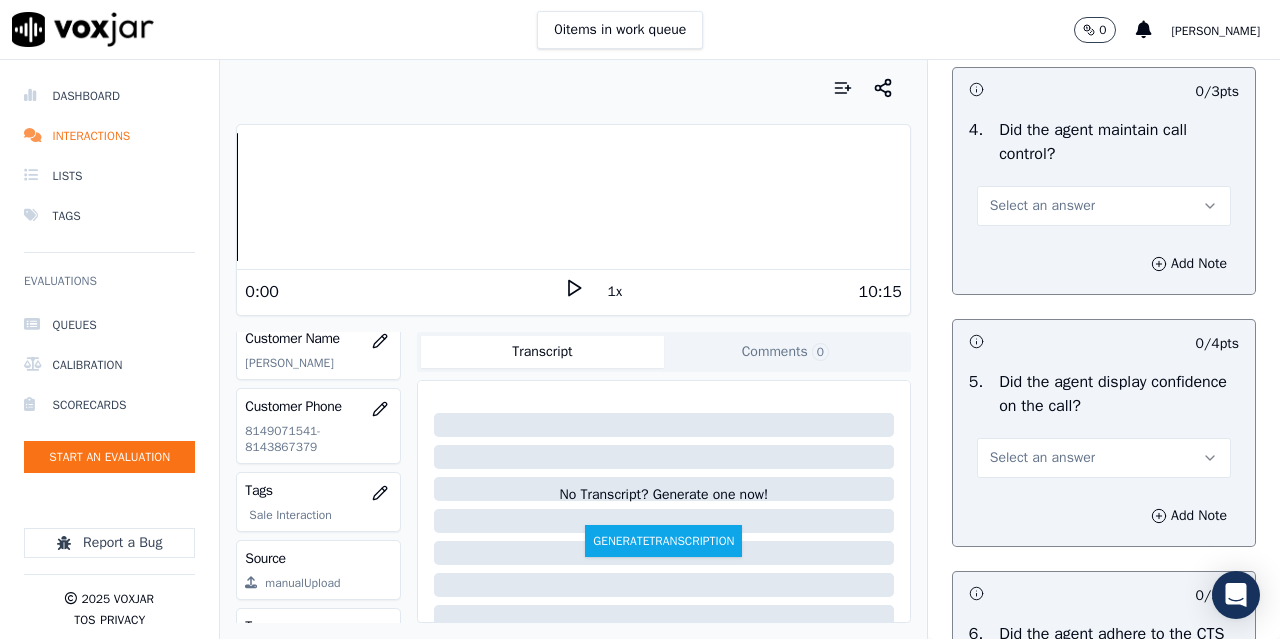 scroll, scrollTop: 3900, scrollLeft: 0, axis: vertical 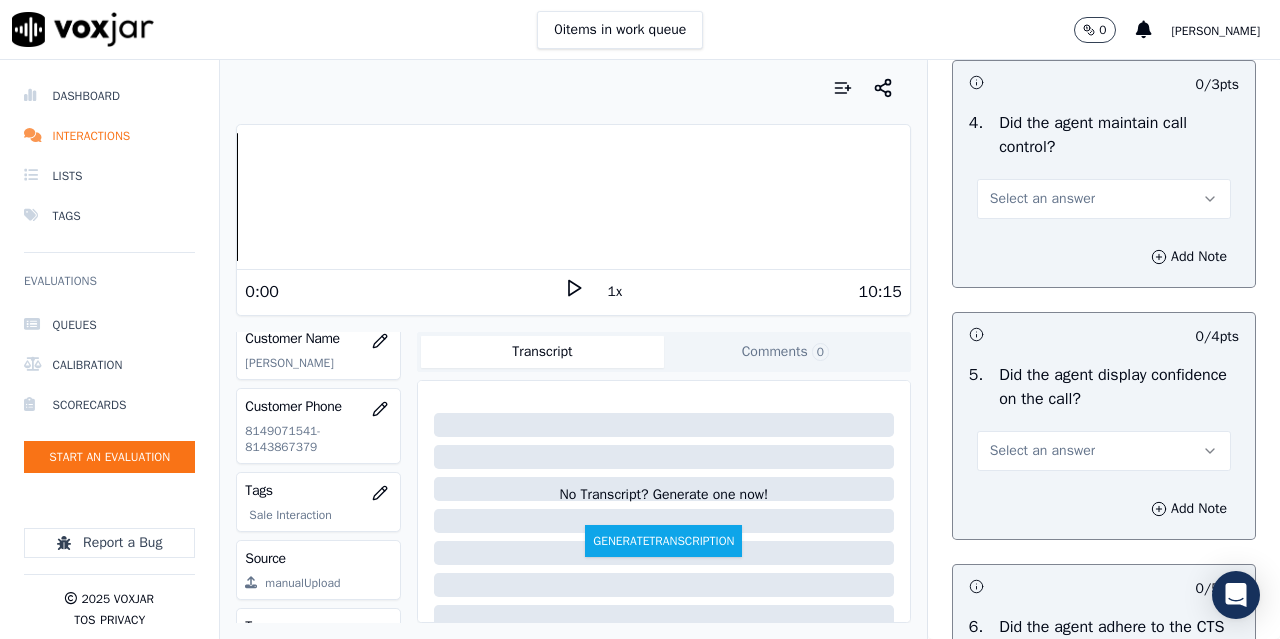 click on "Select an answer" at bounding box center [1104, 199] 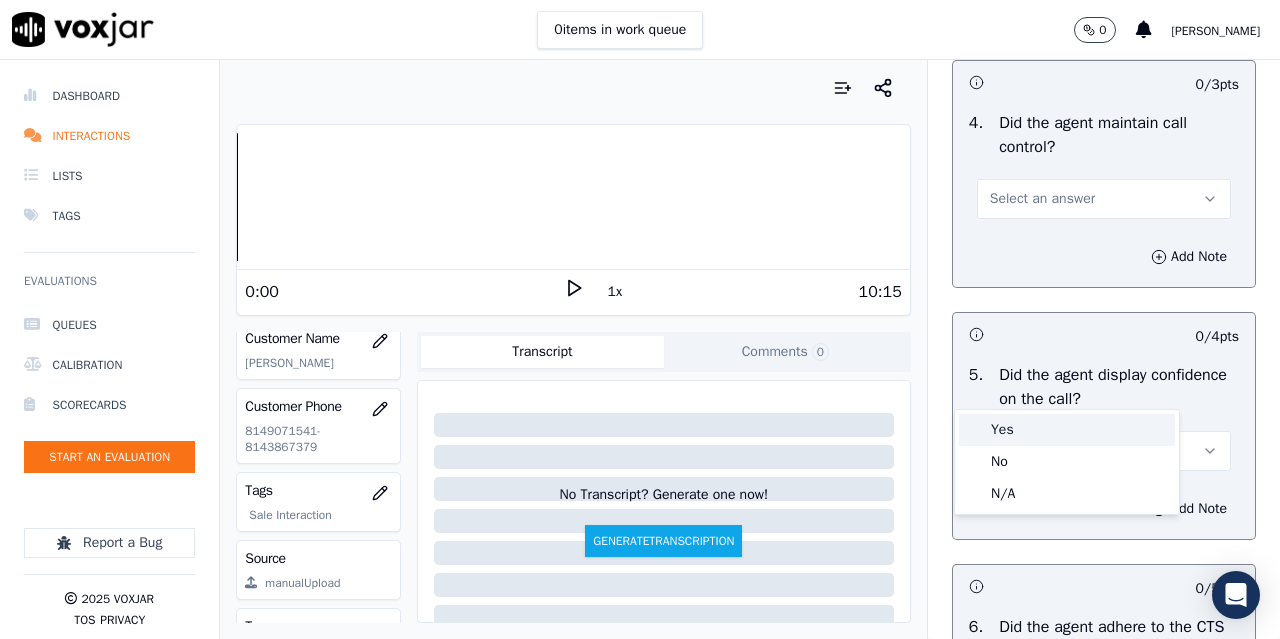 click on "Yes" at bounding box center [1067, 430] 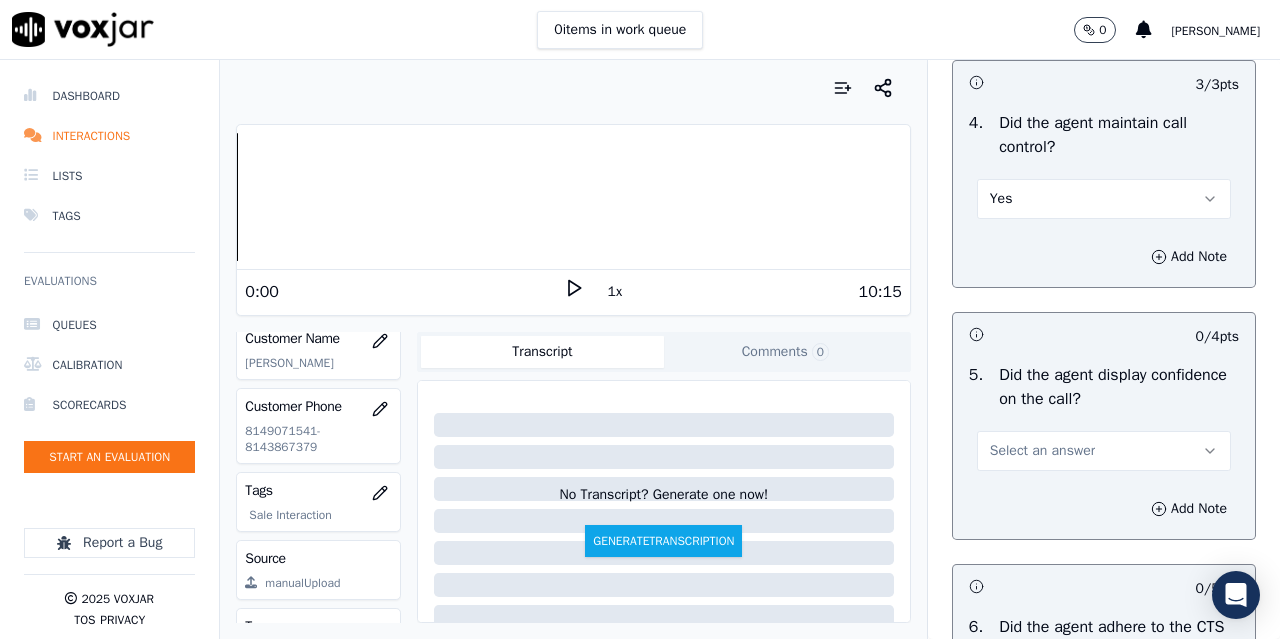 scroll, scrollTop: 4200, scrollLeft: 0, axis: vertical 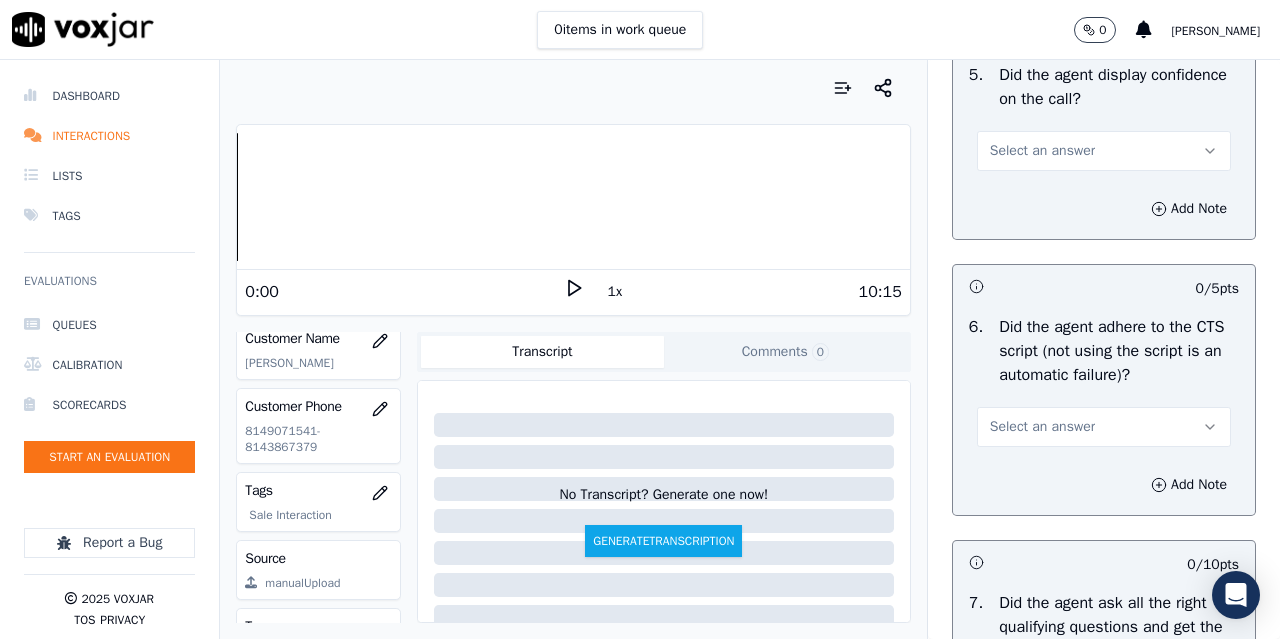 click on "Select an answer" at bounding box center (1042, 151) 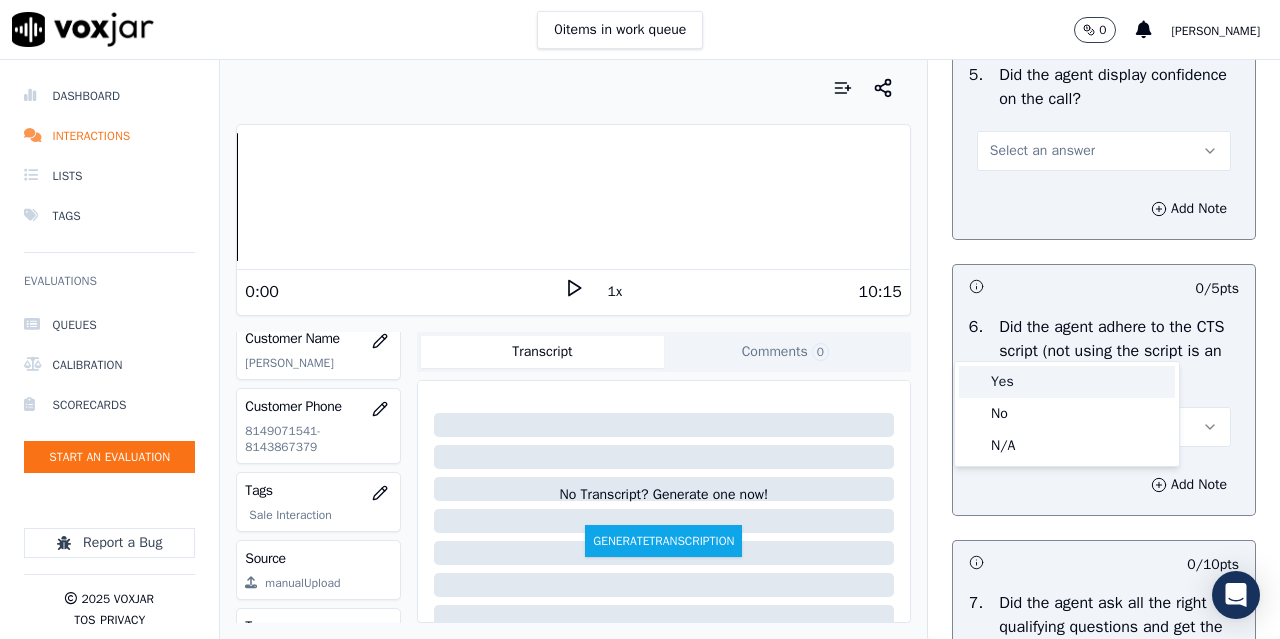click on "Yes" at bounding box center (1067, 382) 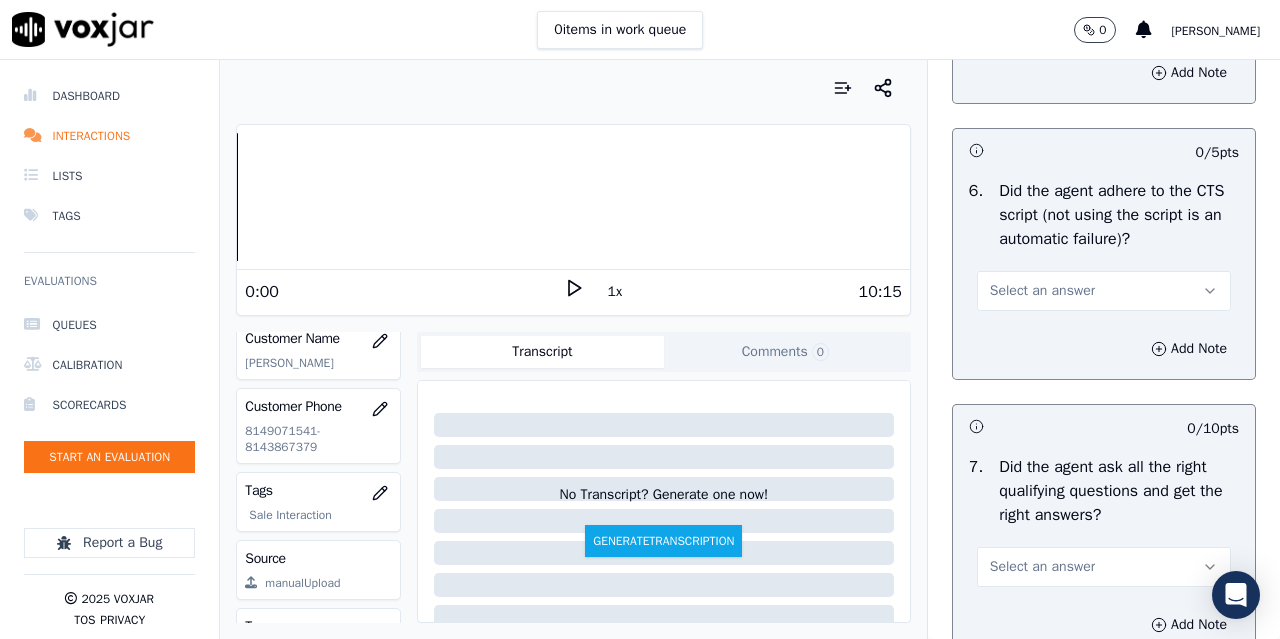 scroll, scrollTop: 4600, scrollLeft: 0, axis: vertical 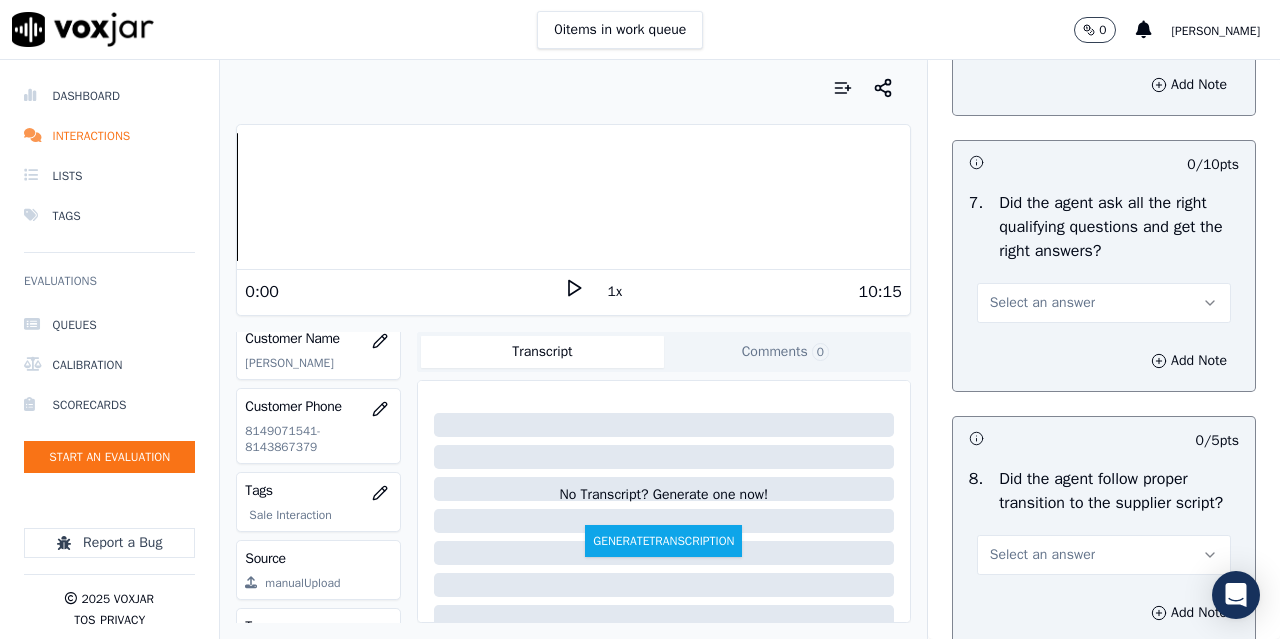click on "Select an answer" at bounding box center (1042, 27) 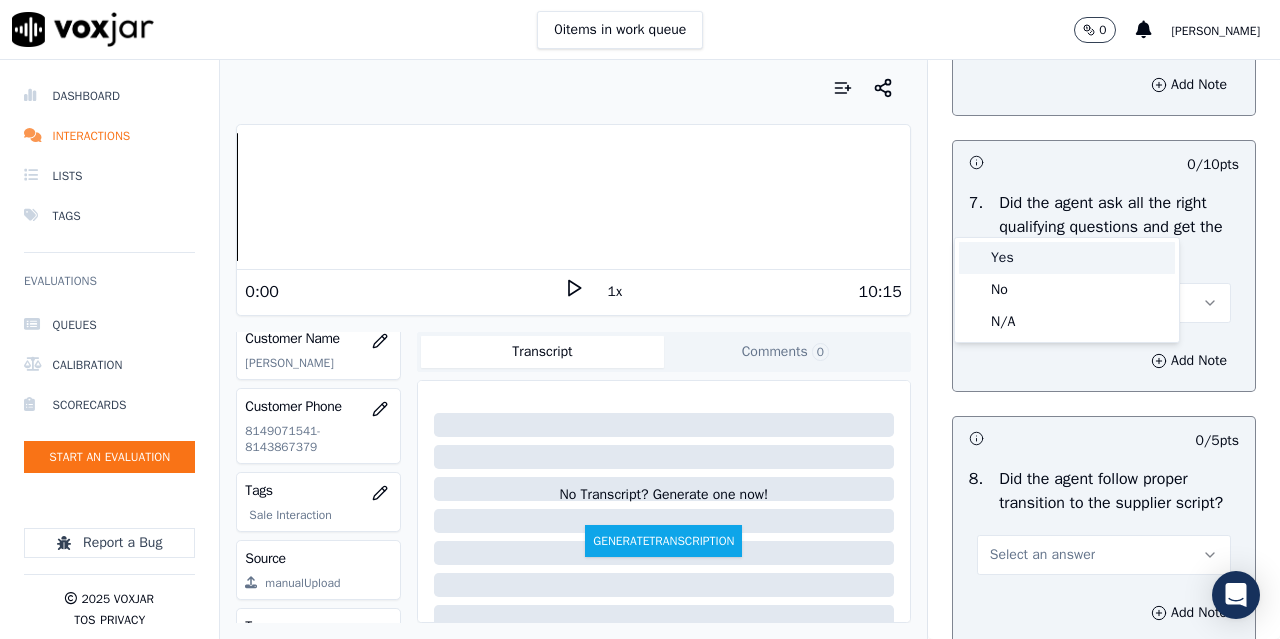 click on "Yes" at bounding box center (1067, 258) 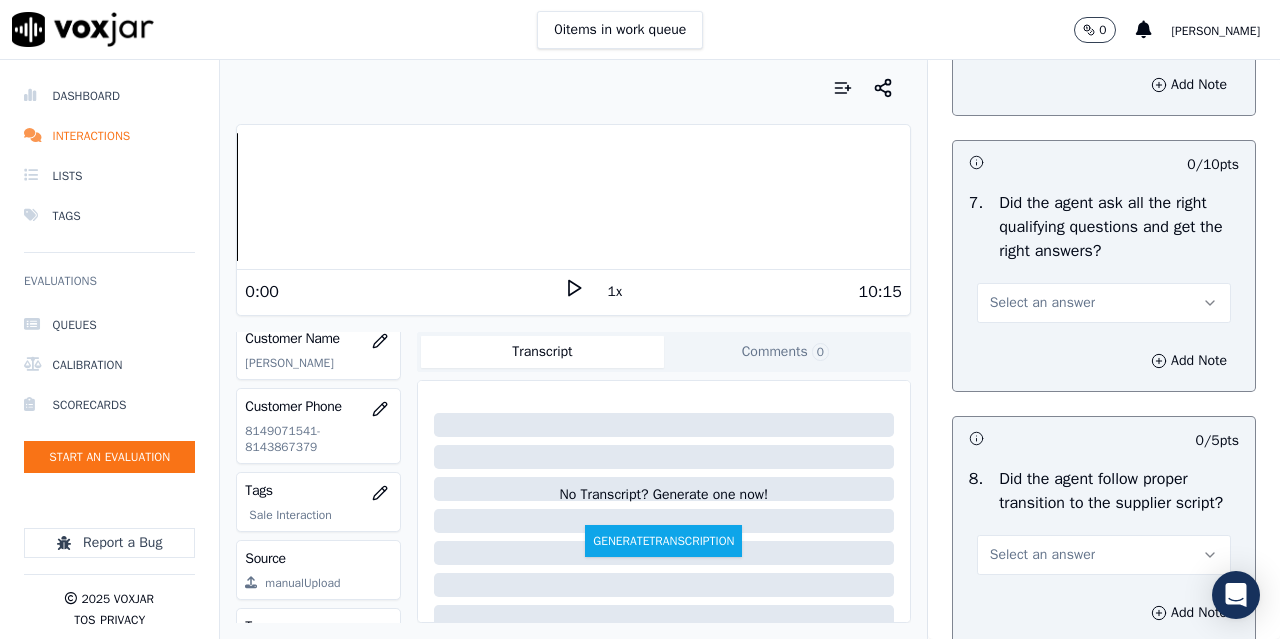 click on "Select an answer" at bounding box center [1042, 303] 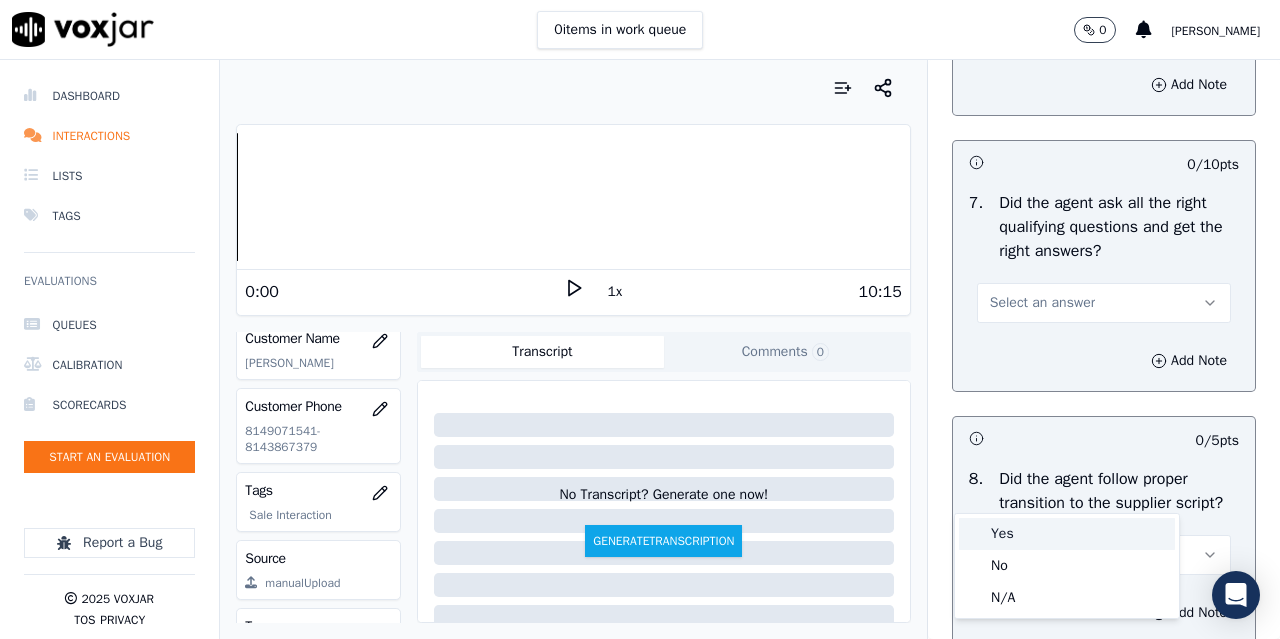 click on "Yes" at bounding box center (1067, 534) 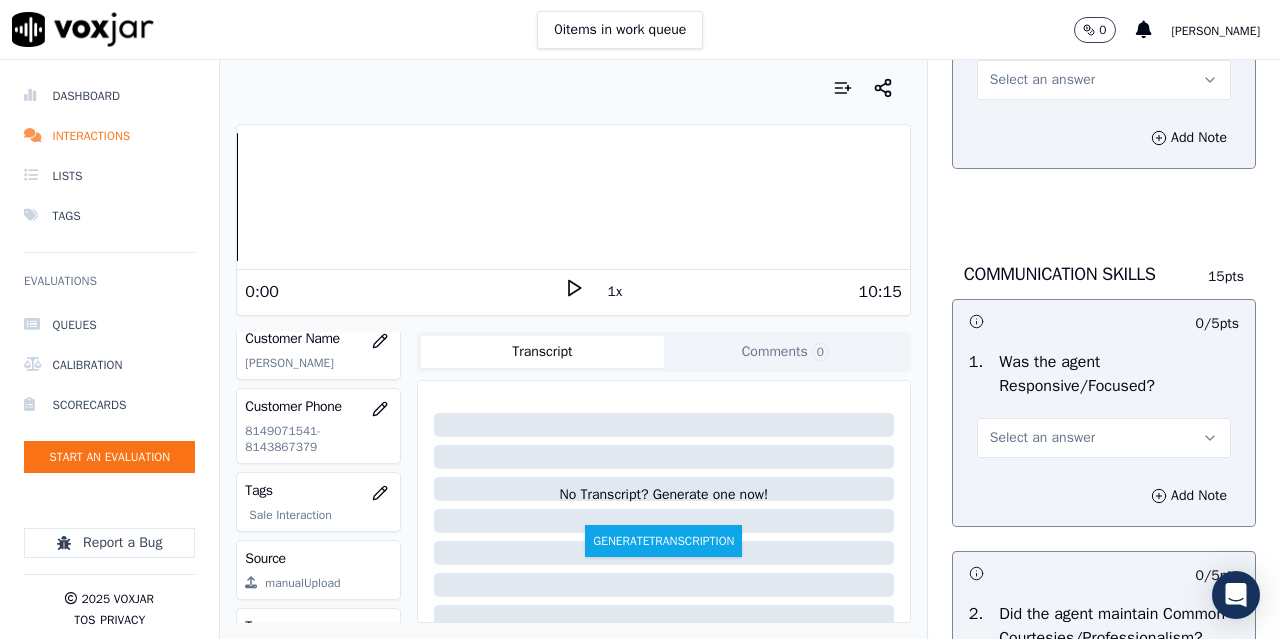 scroll, scrollTop: 5100, scrollLeft: 0, axis: vertical 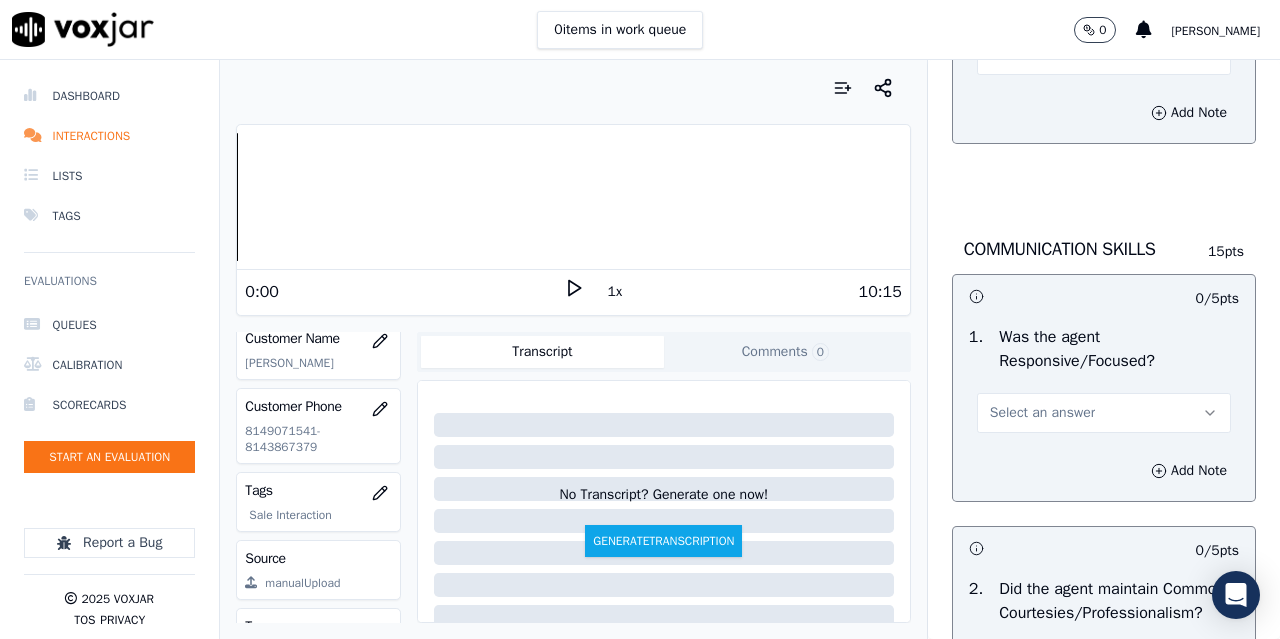 click on "Select an answer" at bounding box center (1042, 55) 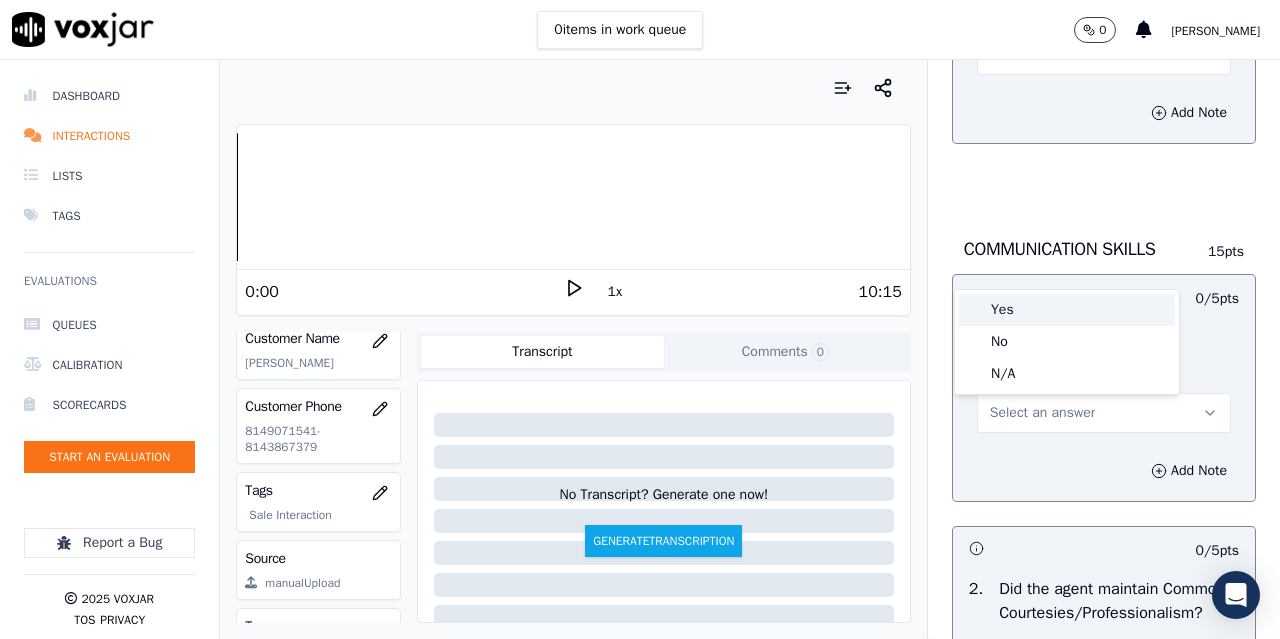 click on "Yes" at bounding box center [1067, 310] 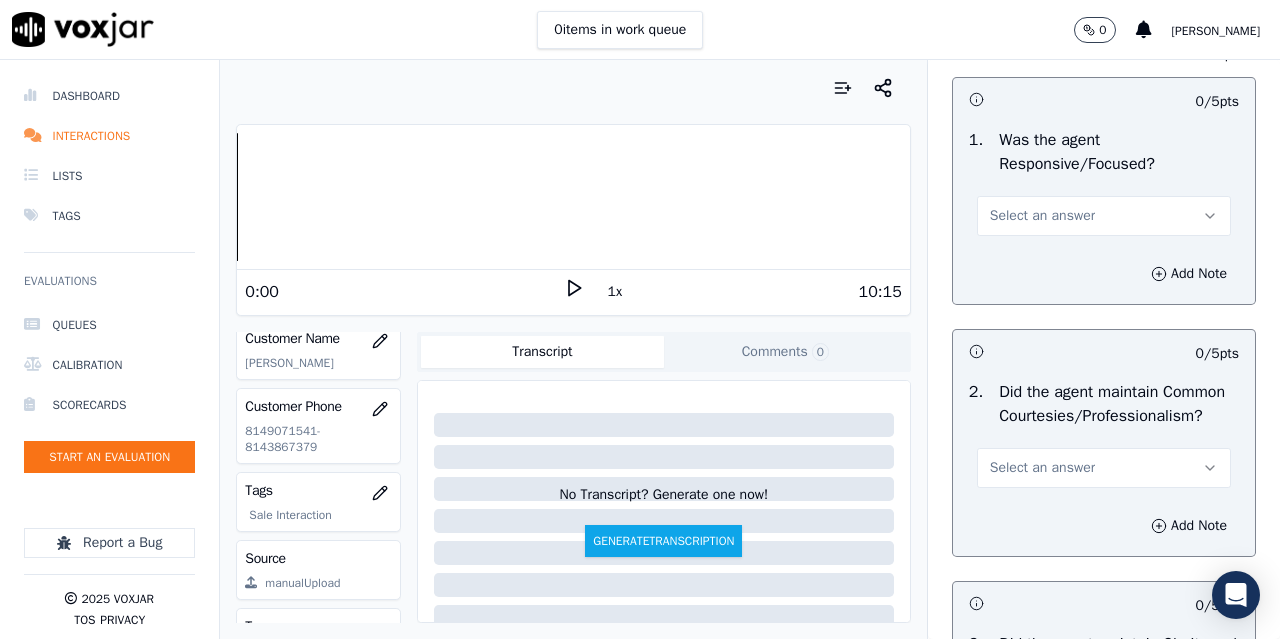 scroll, scrollTop: 5400, scrollLeft: 0, axis: vertical 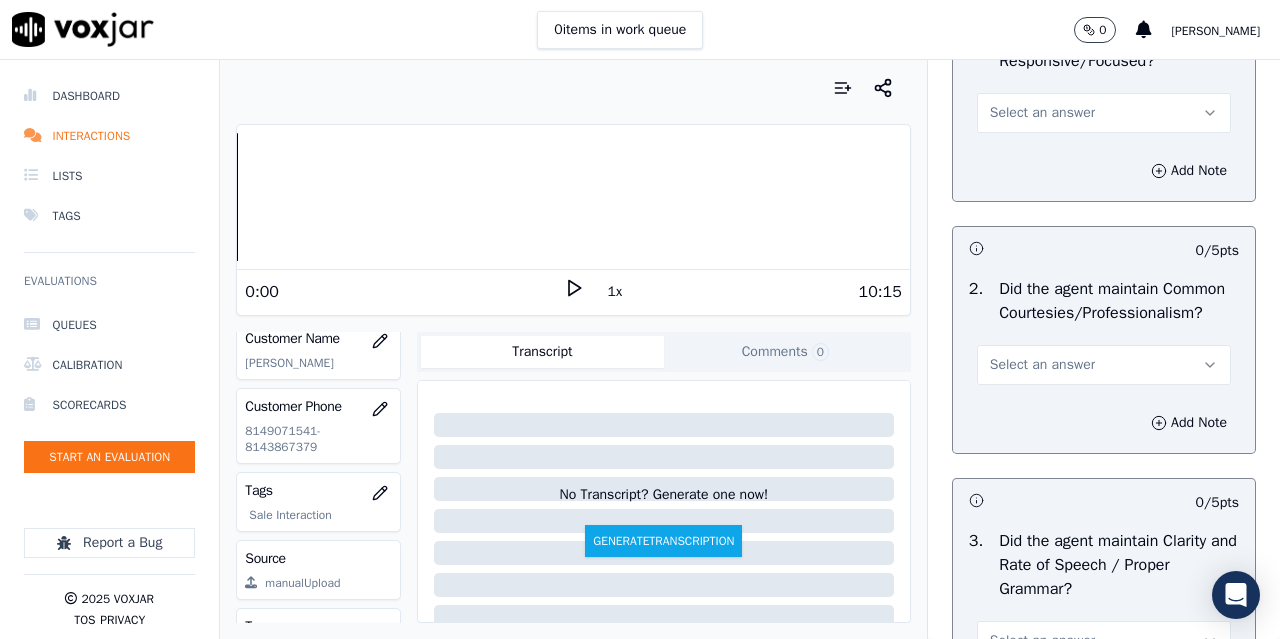 click on "Select an answer" at bounding box center (1042, 113) 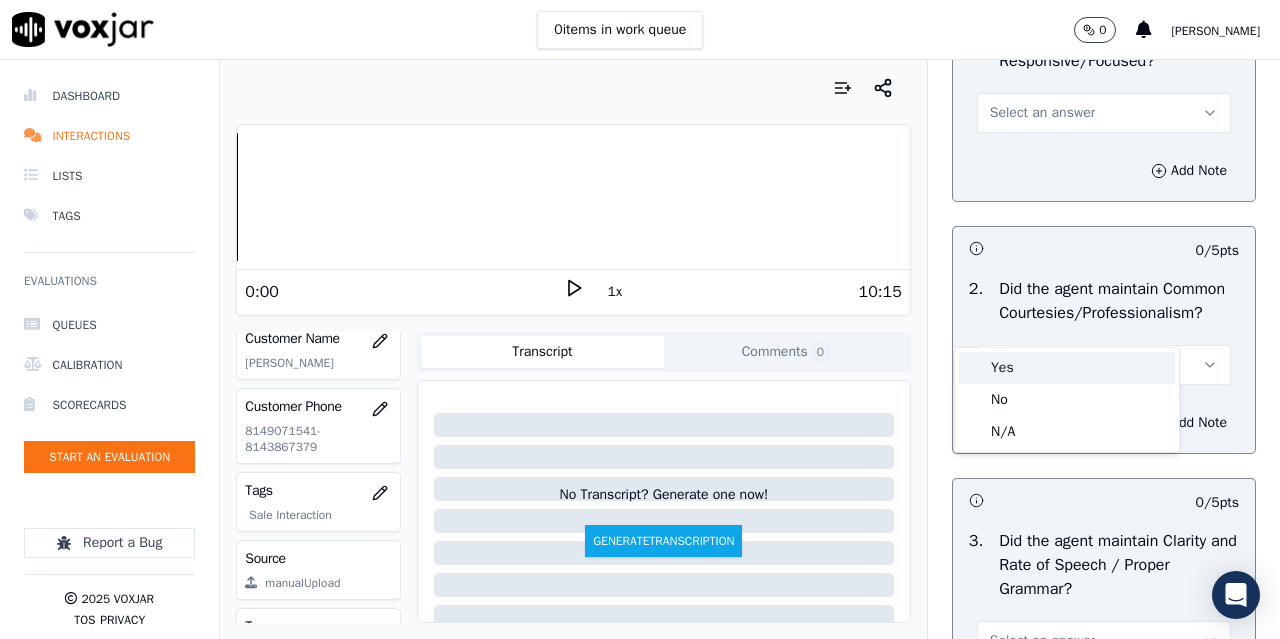 click on "Yes" at bounding box center [1067, 368] 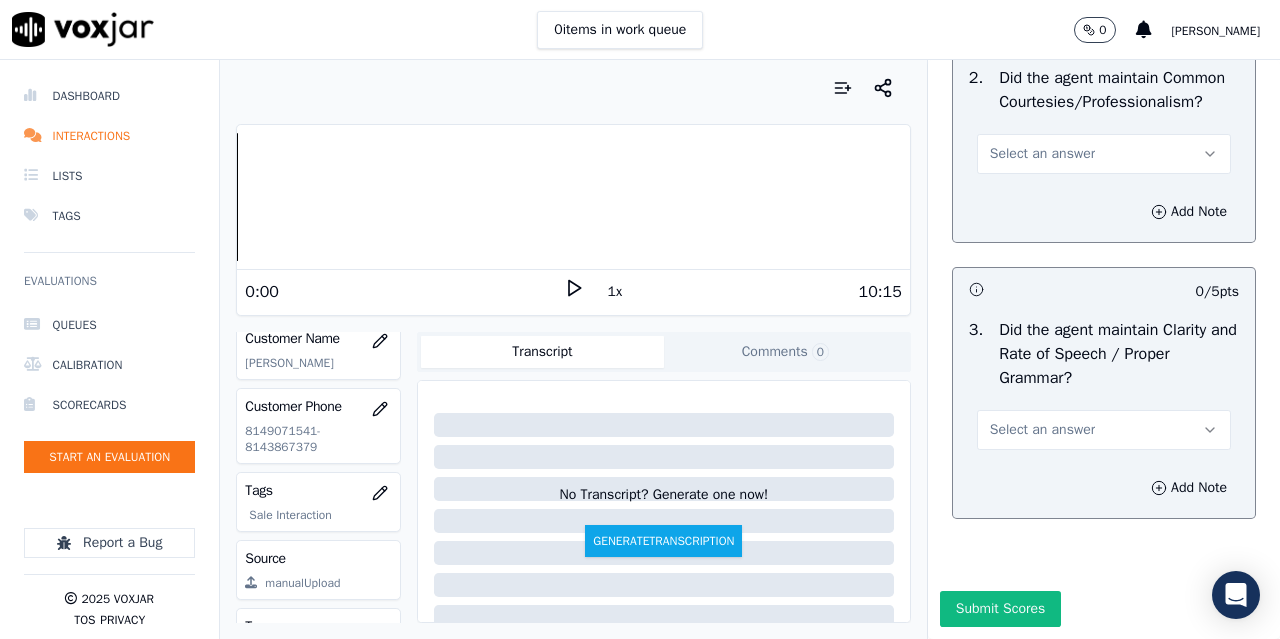 scroll, scrollTop: 5700, scrollLeft: 0, axis: vertical 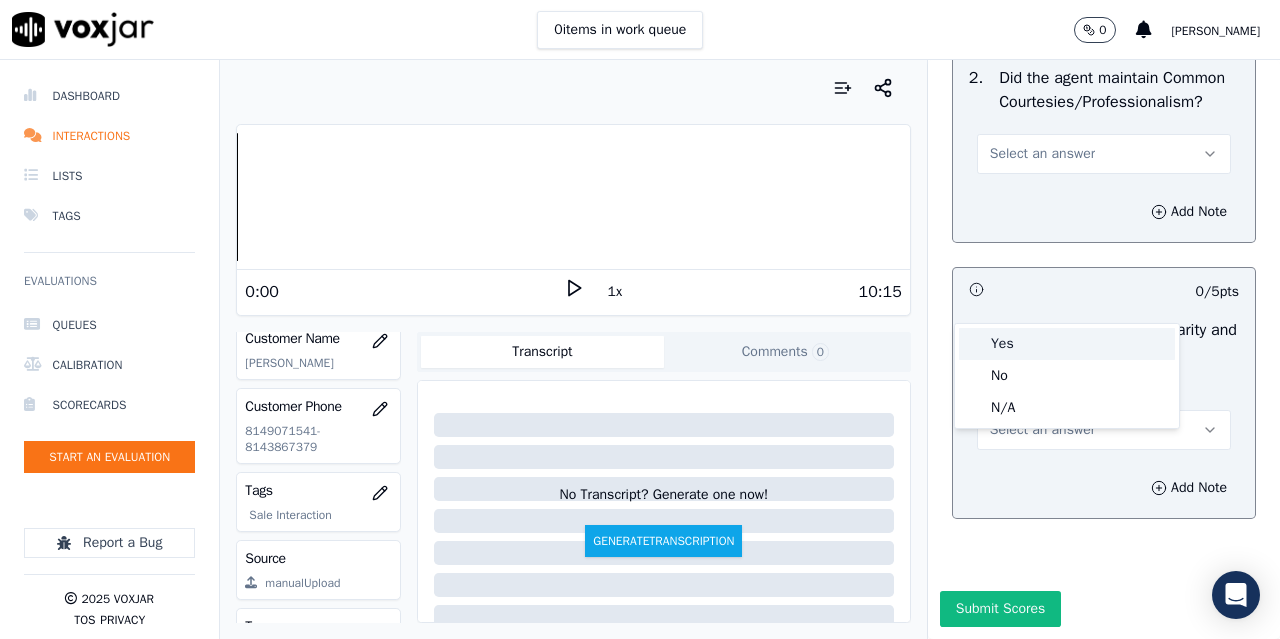 click on "Yes" at bounding box center (1067, 344) 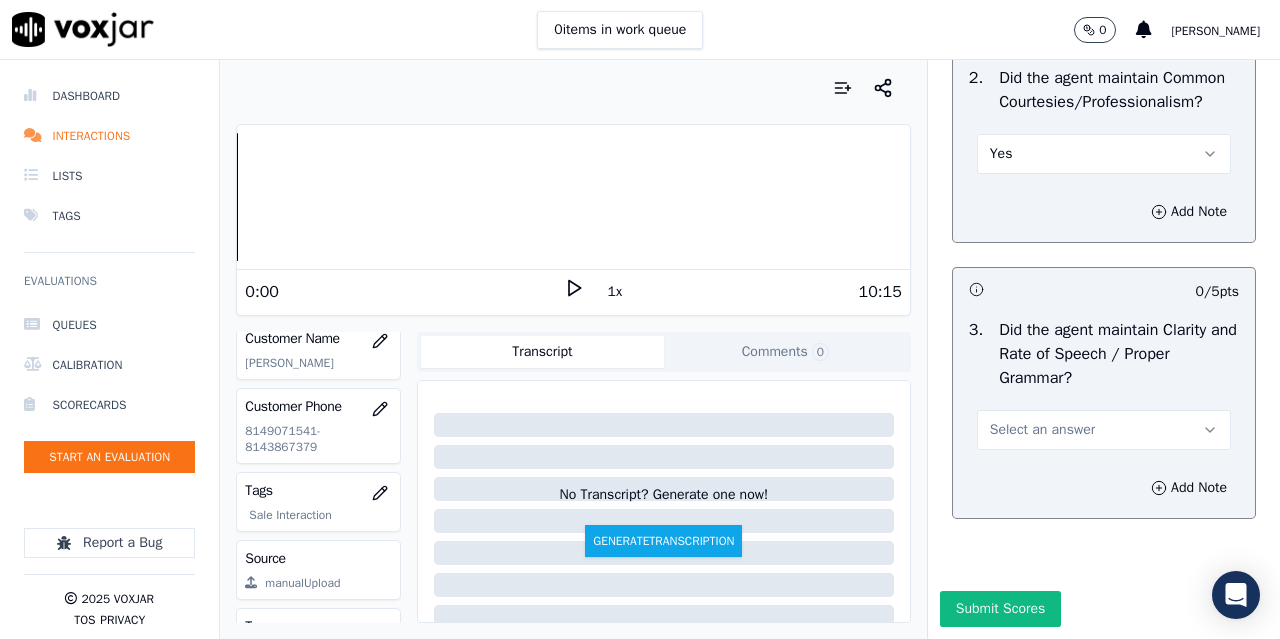 scroll, scrollTop: 5896, scrollLeft: 0, axis: vertical 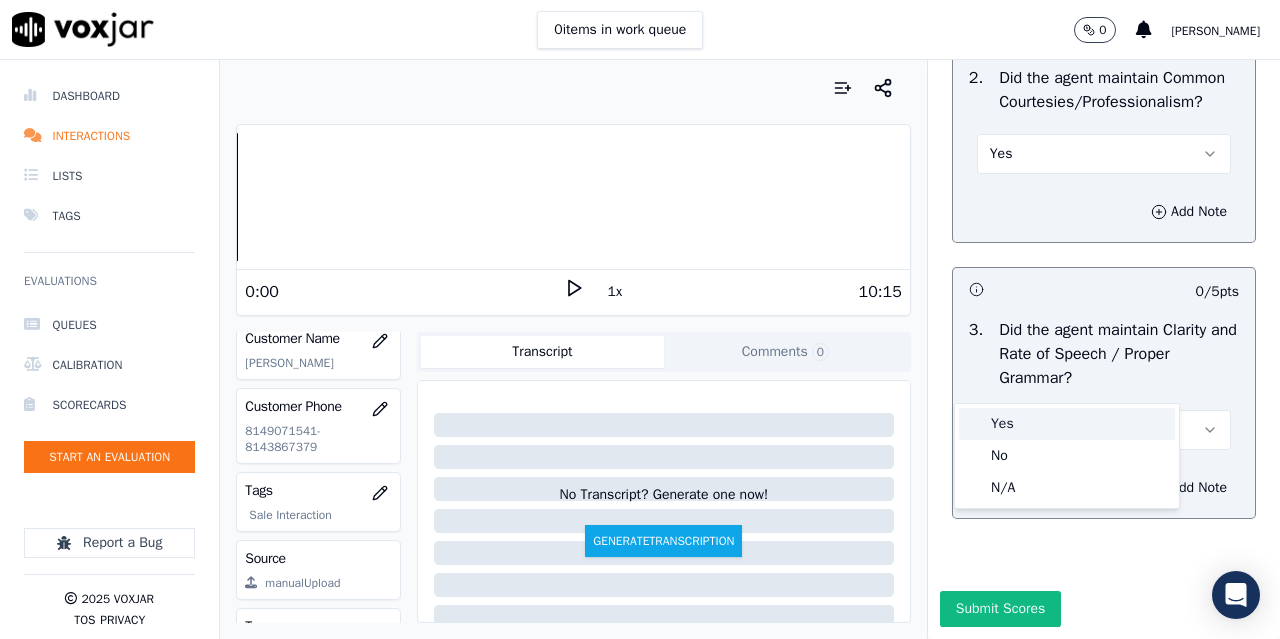 click on "Yes" at bounding box center [1067, 424] 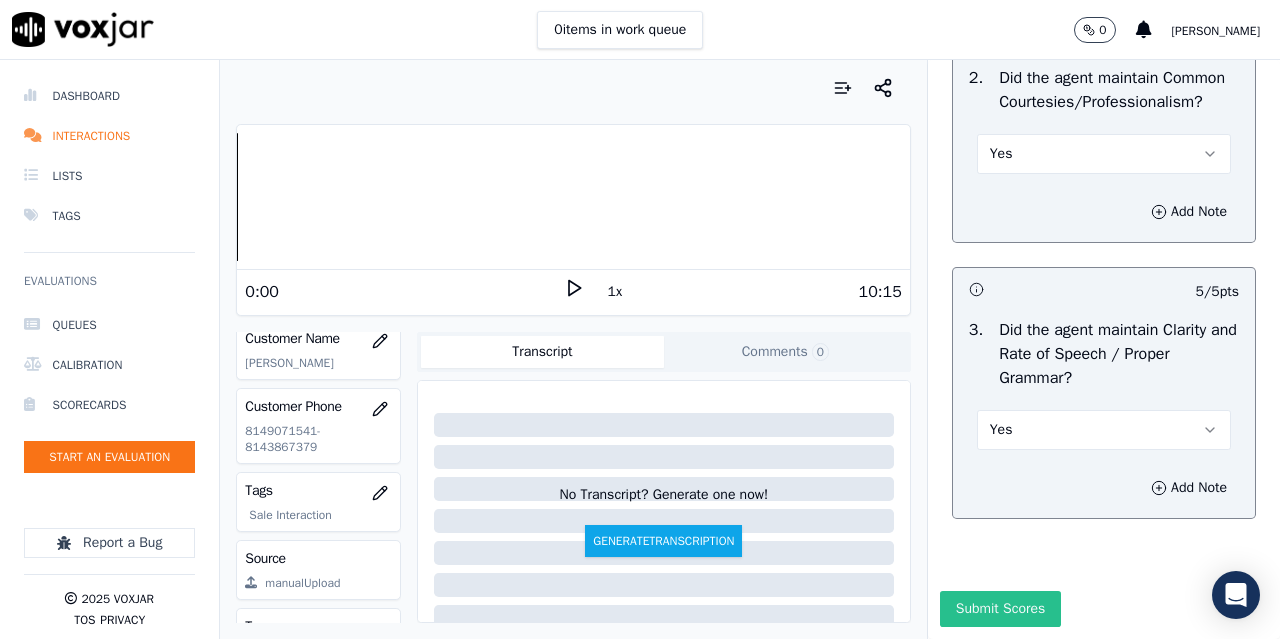 click on "Submit Scores" at bounding box center [1000, 609] 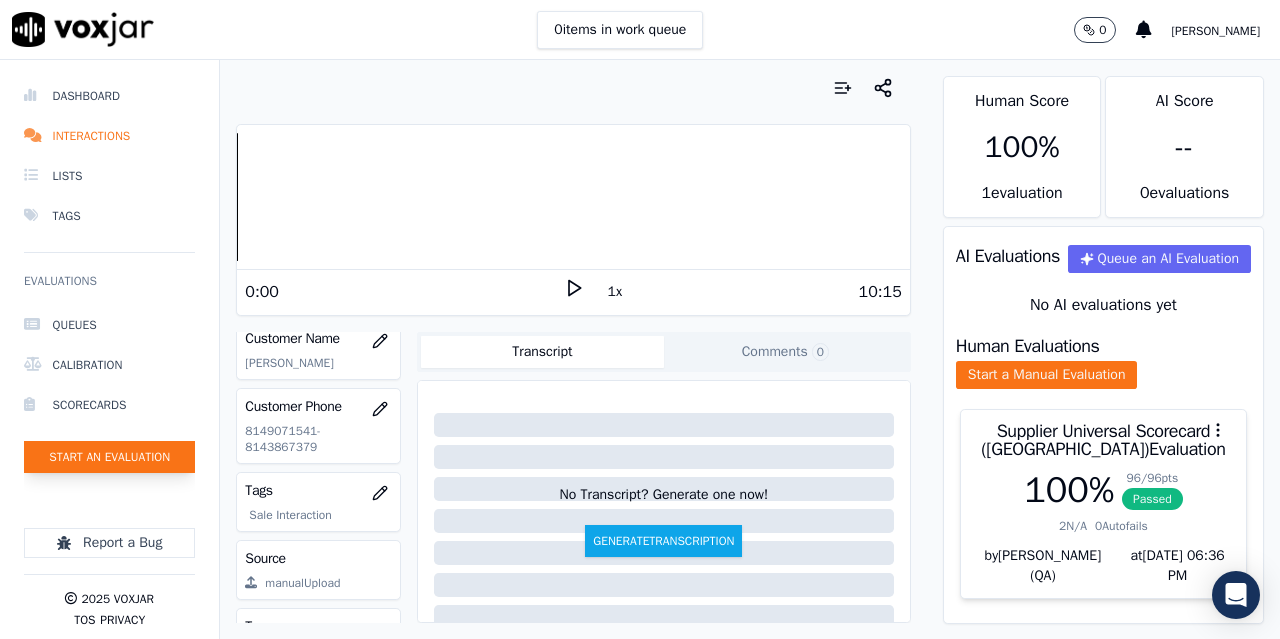 click on "Start an Evaluation" 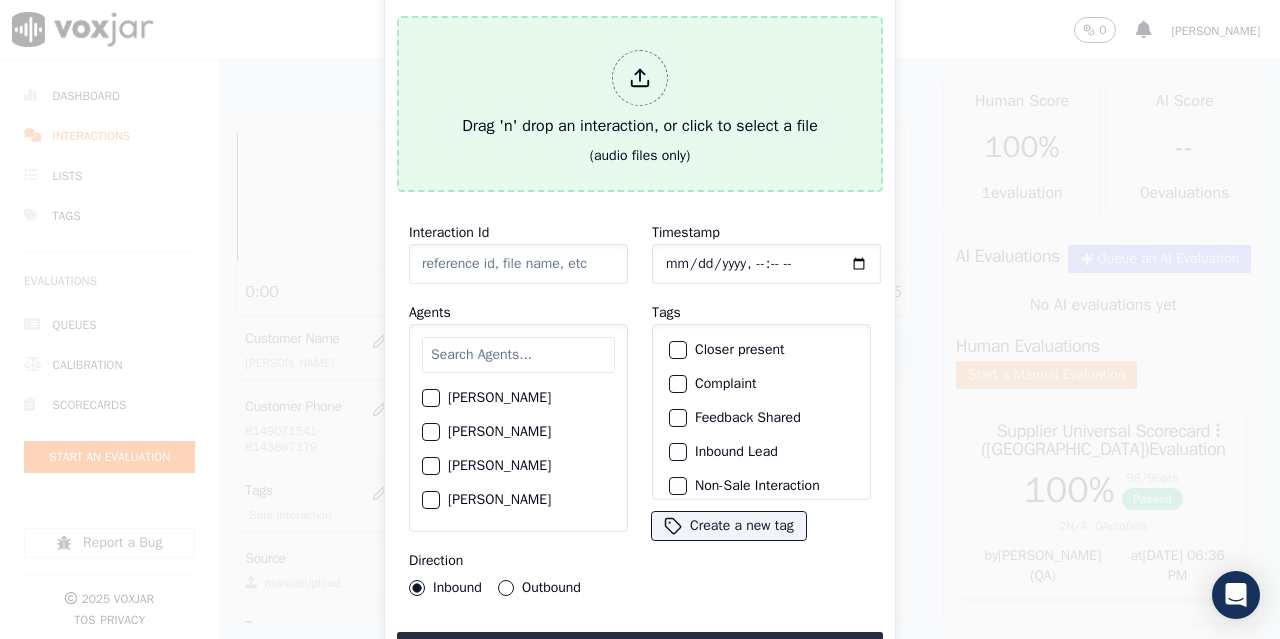 click on "Drag 'n' drop an interaction, or click to select a file" at bounding box center [640, 94] 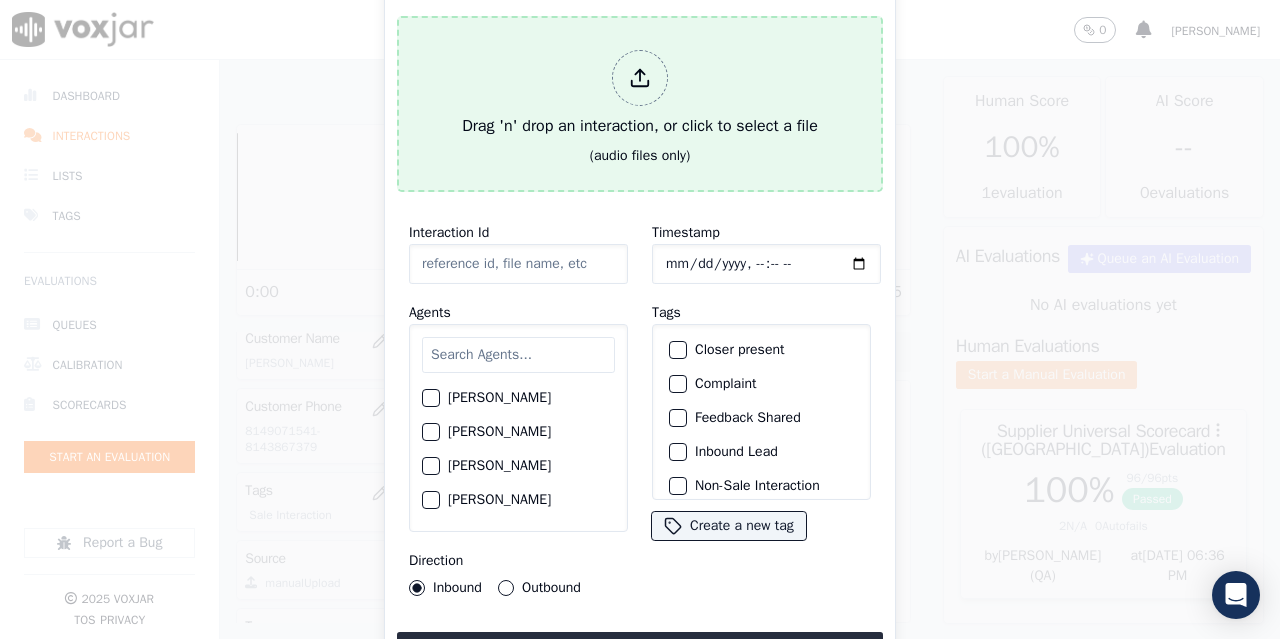 type on "20250630-144345_2023911079-all.mp3" 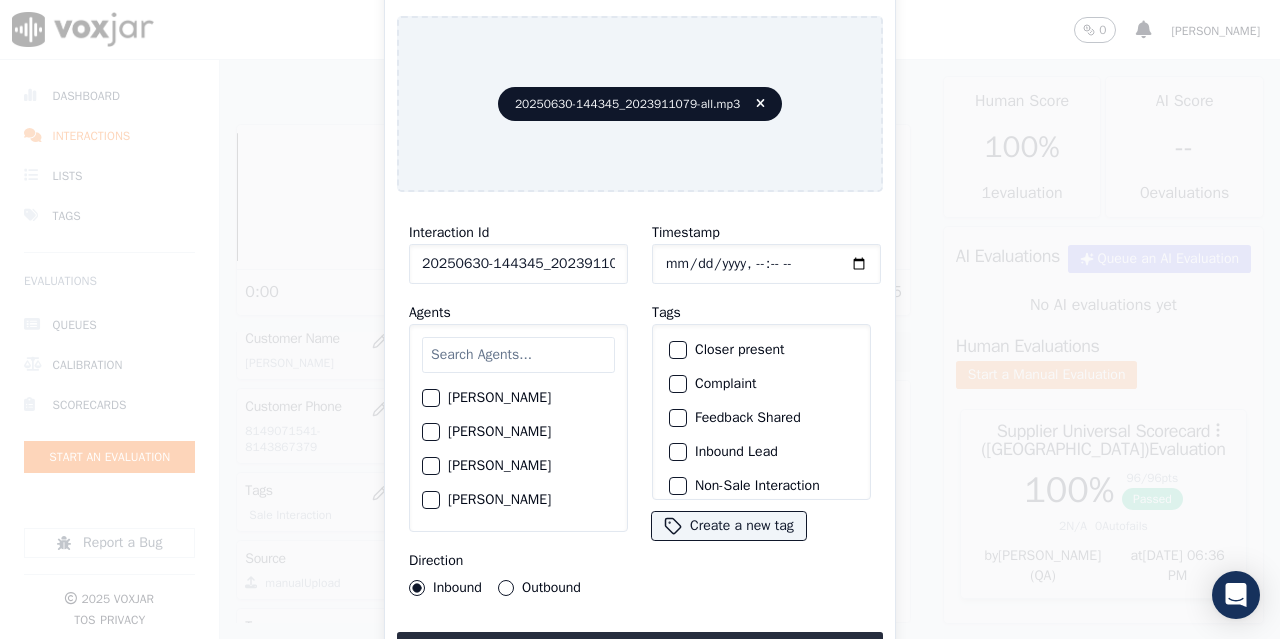 click at bounding box center (518, 355) 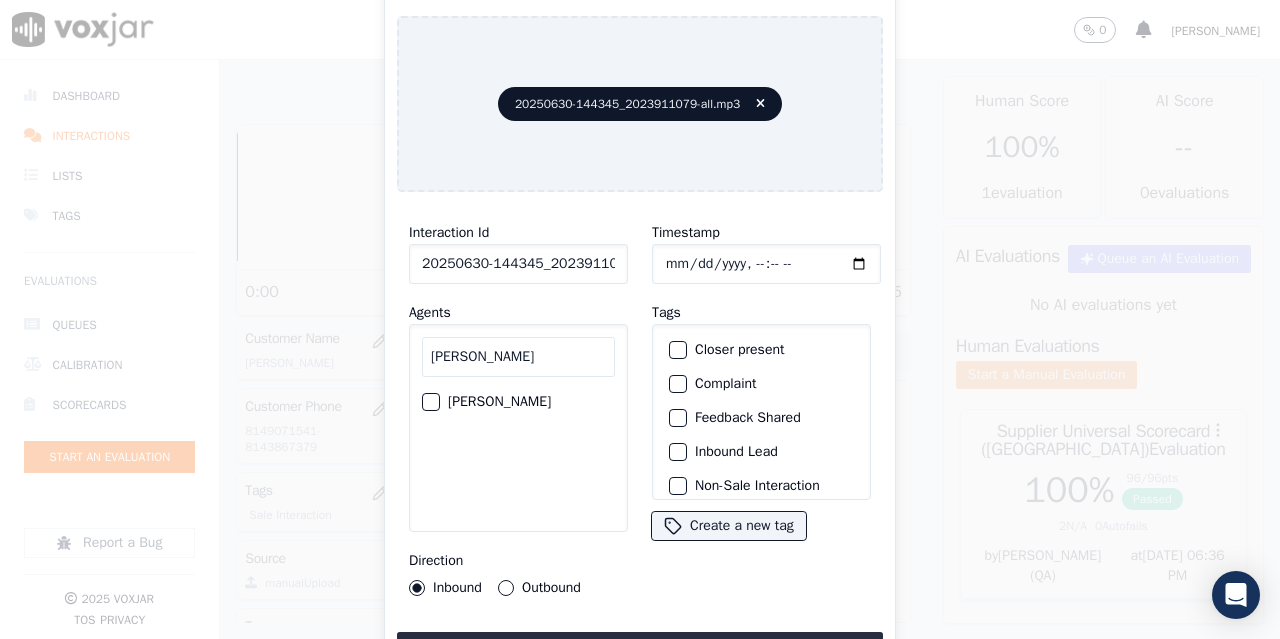 type on "manuel" 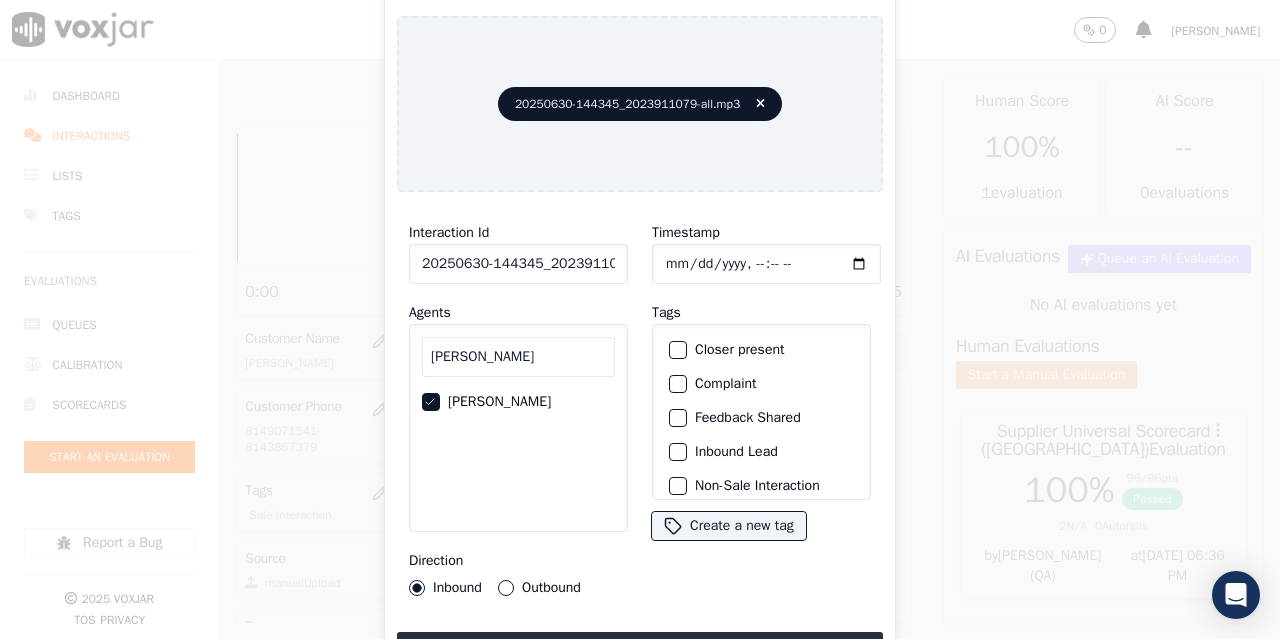 click on "Outbound" 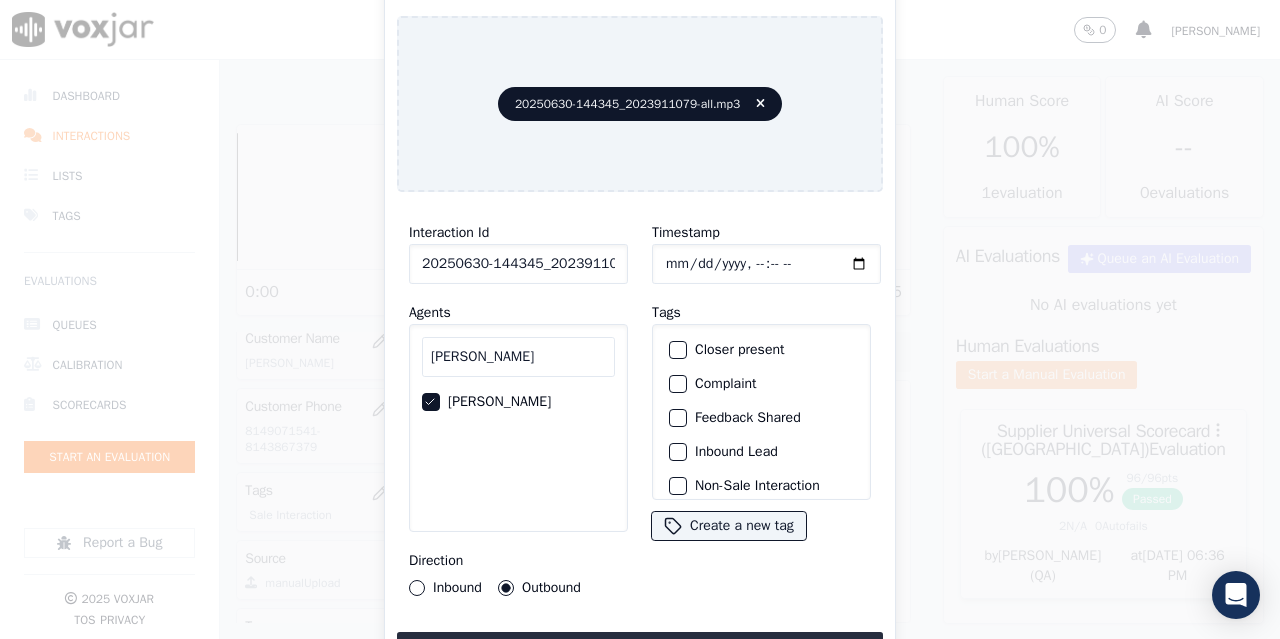 click on "Timestamp" 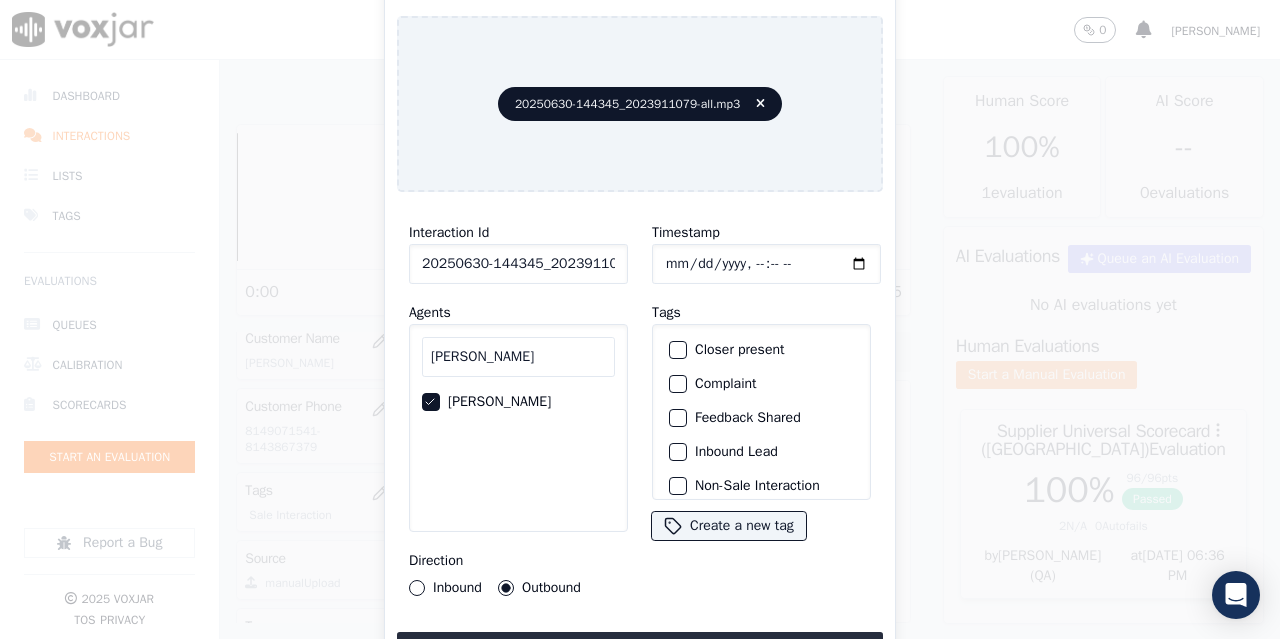 scroll, scrollTop: 189, scrollLeft: 0, axis: vertical 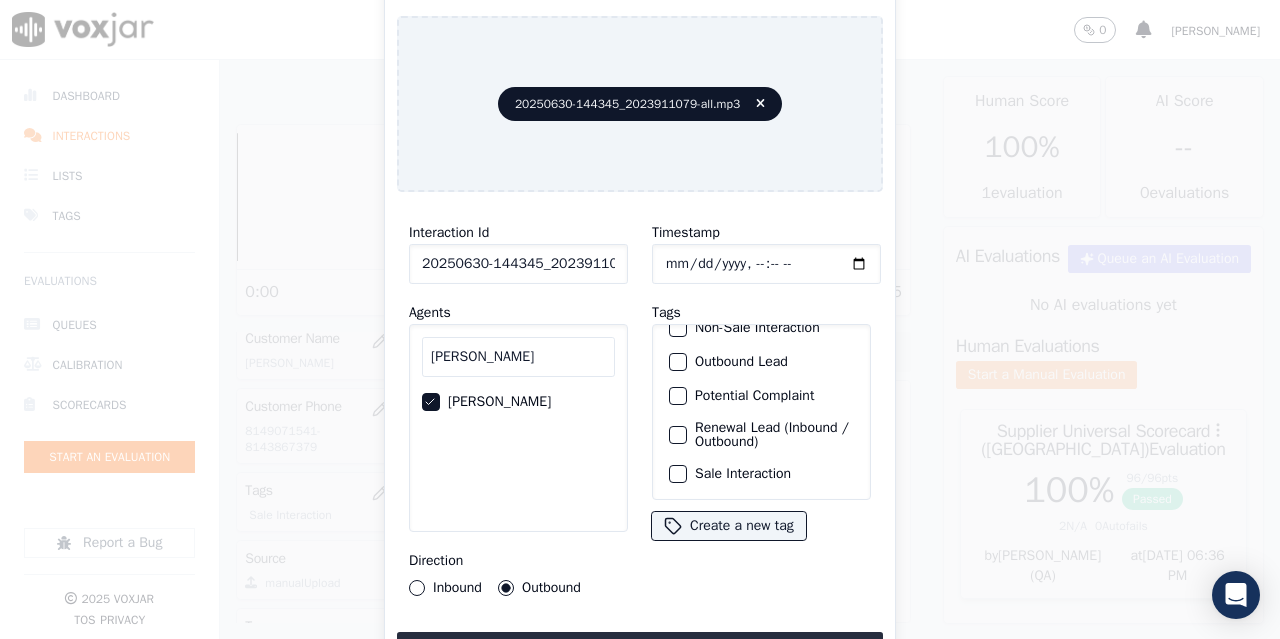 click on "Sale Interaction" 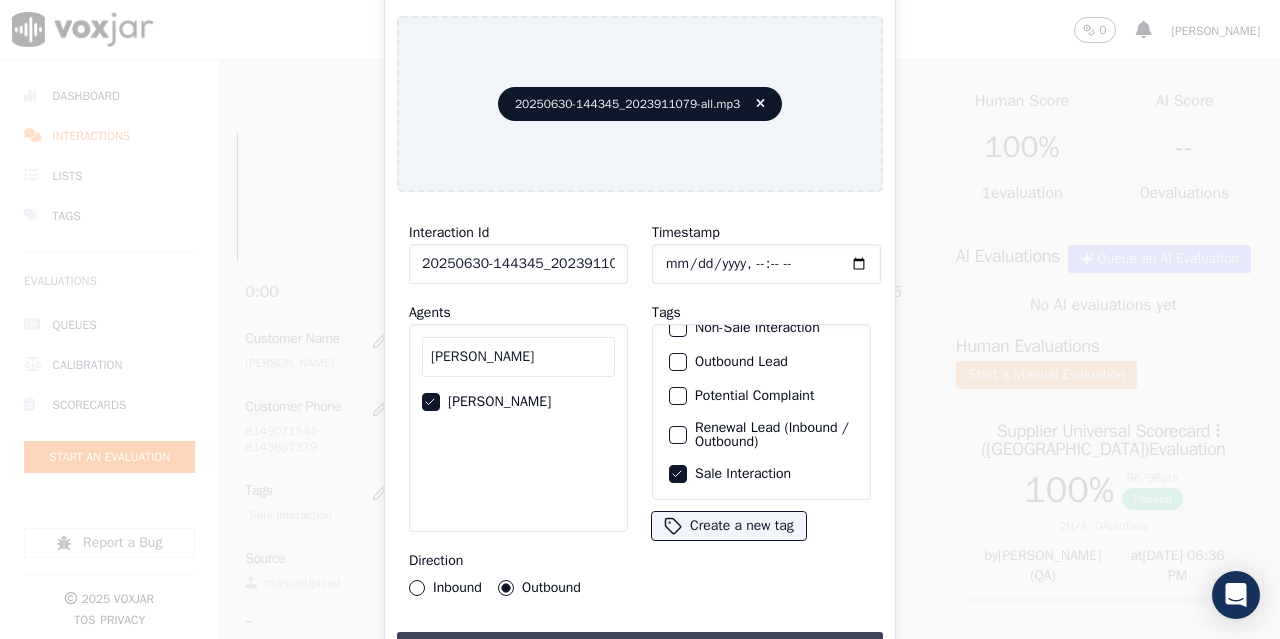 click on "Upload interaction to start evaluation" at bounding box center (640, 650) 